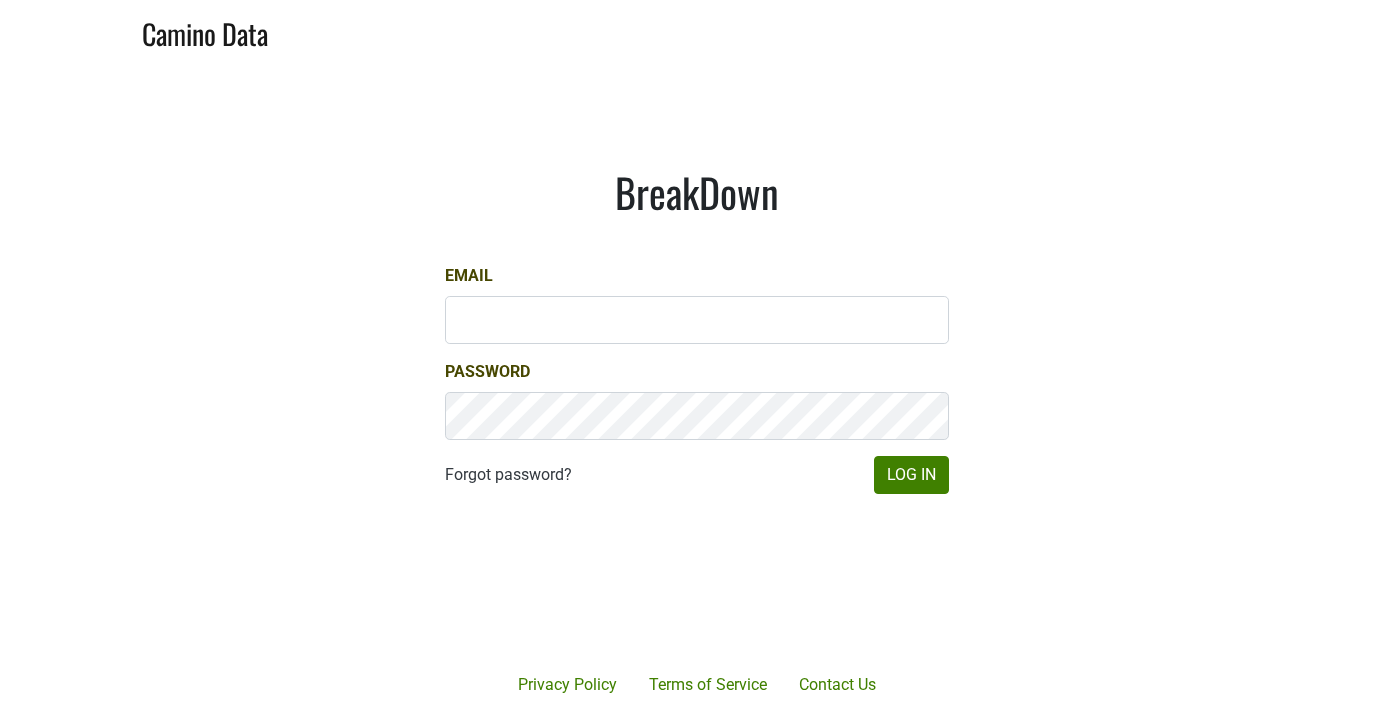 scroll, scrollTop: 0, scrollLeft: 0, axis: both 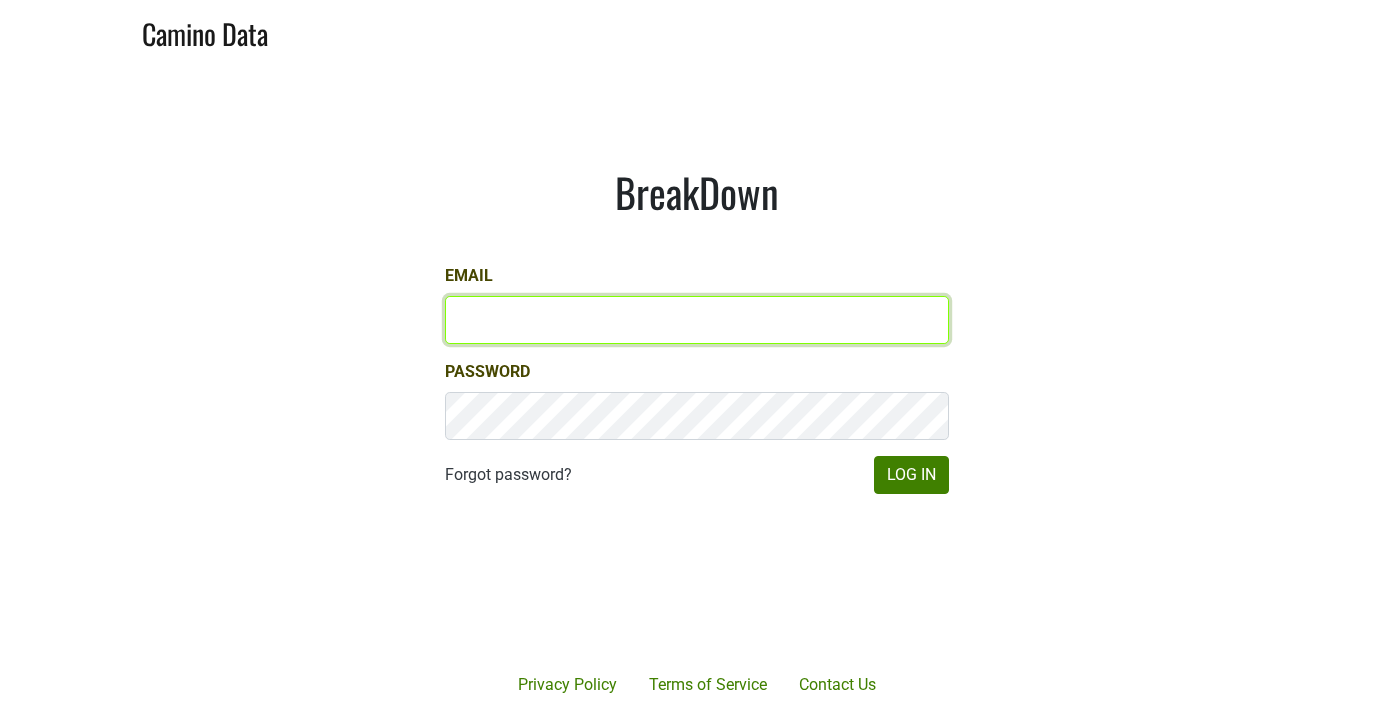 click on "Email" at bounding box center (697, 320) 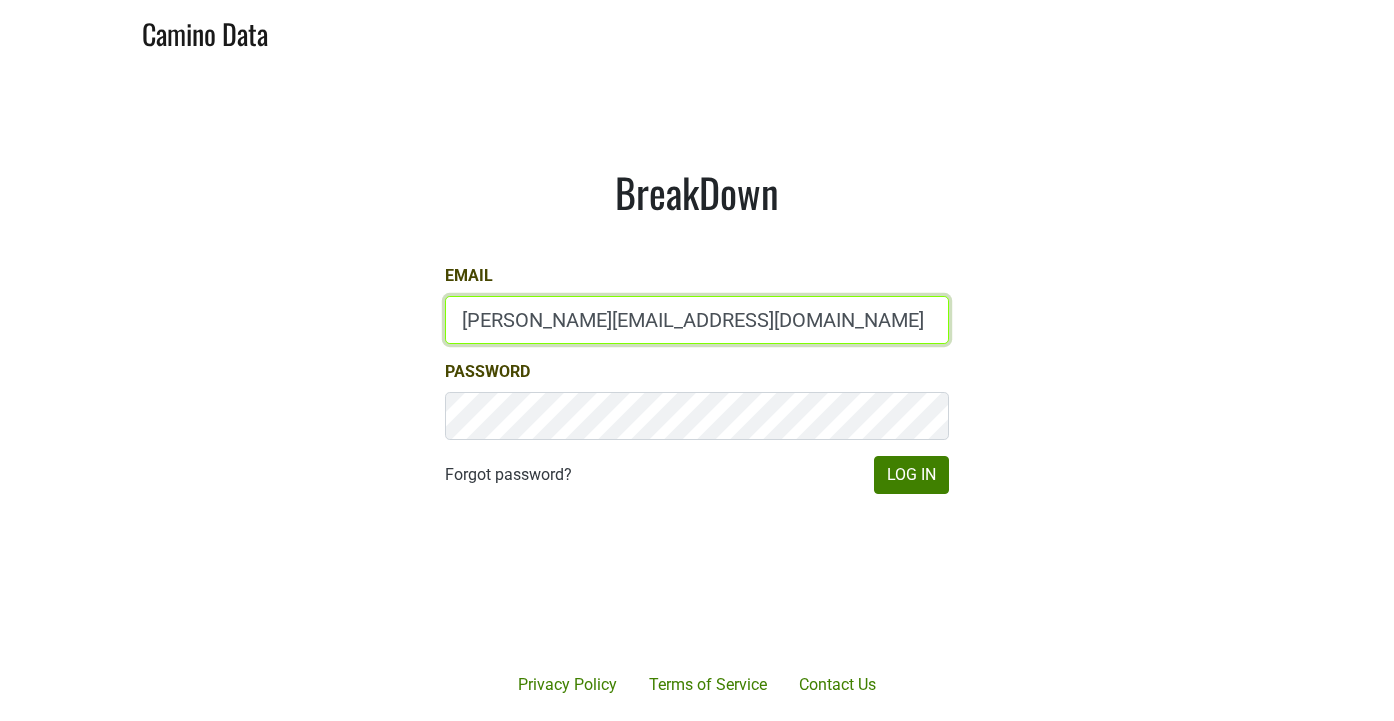 click on "Log In" at bounding box center (911, 475) 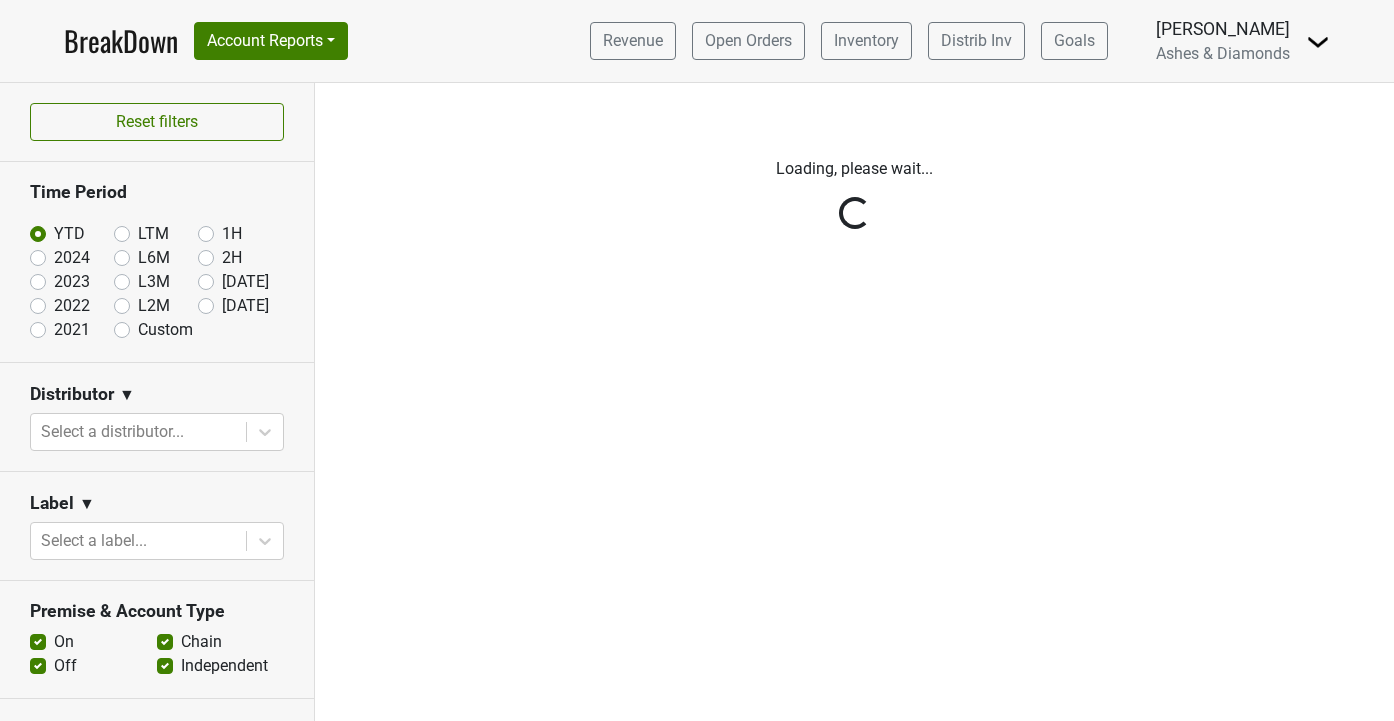 scroll, scrollTop: 0, scrollLeft: 0, axis: both 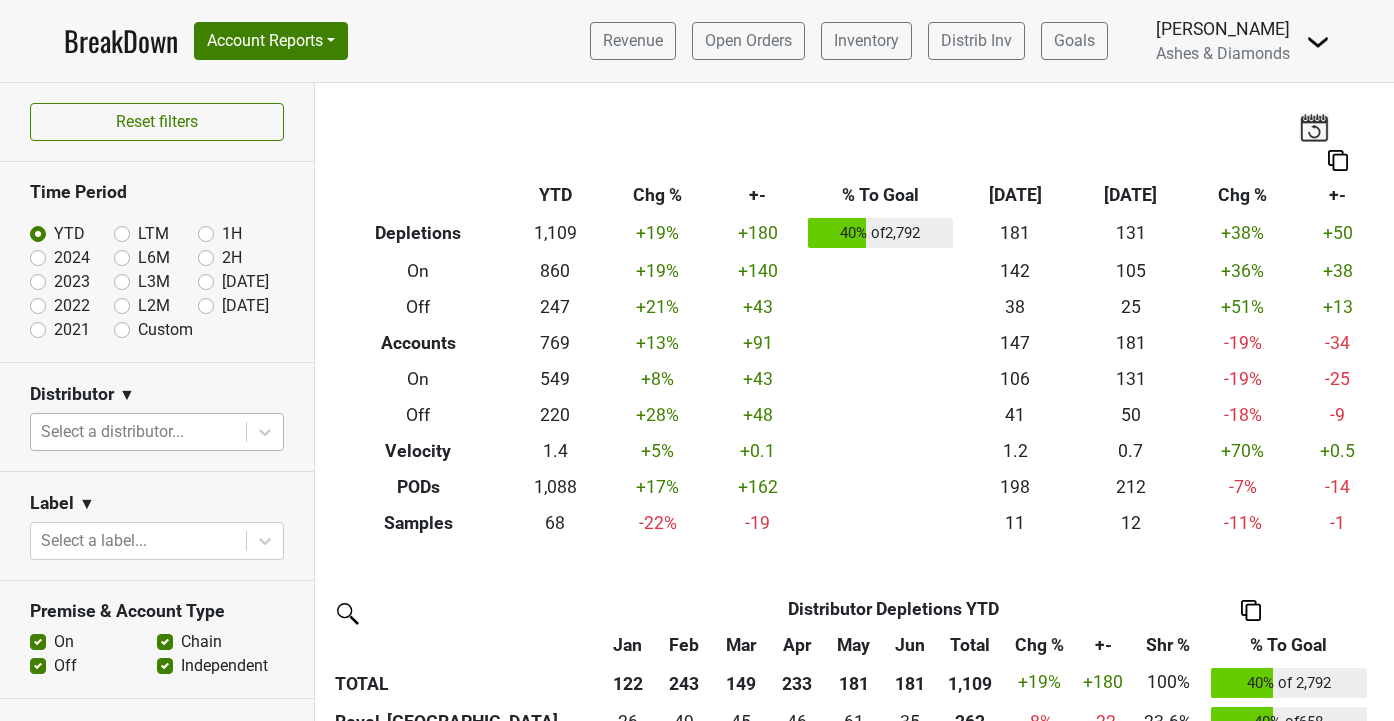 click at bounding box center (138, 432) 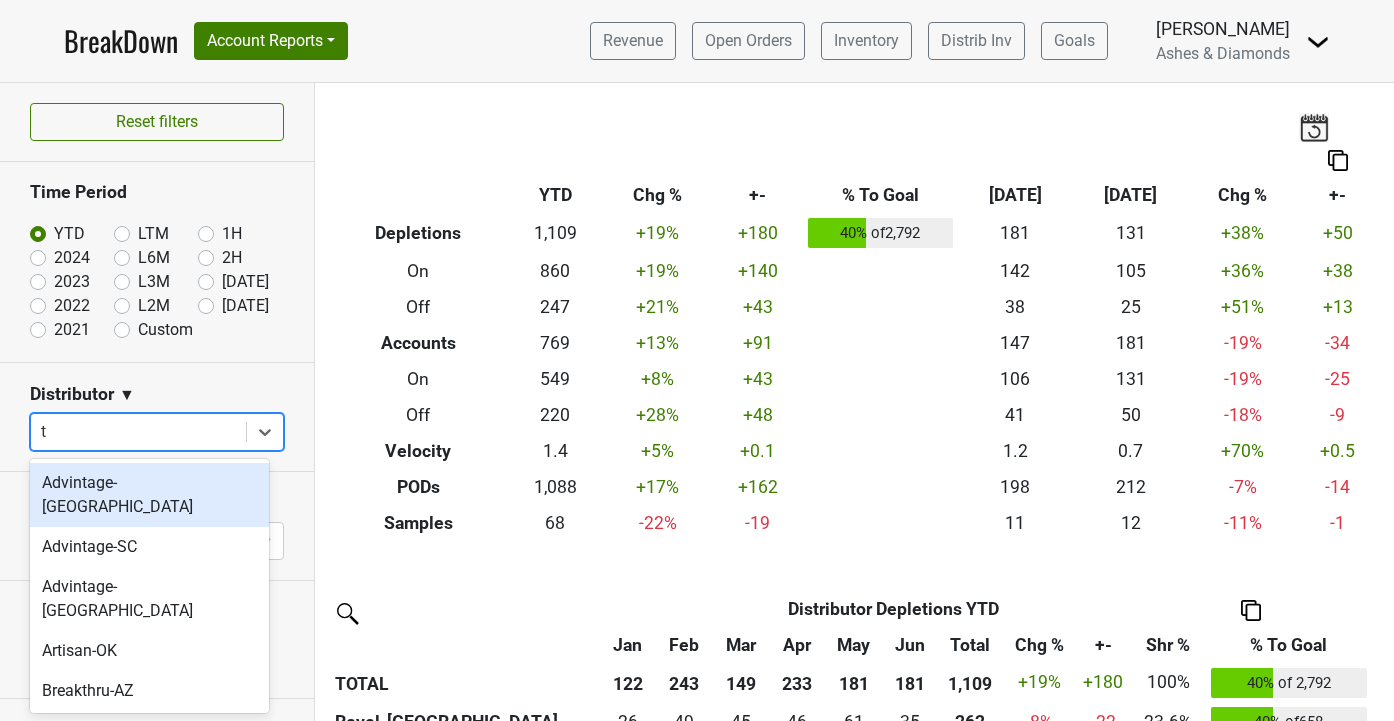 type on "tx" 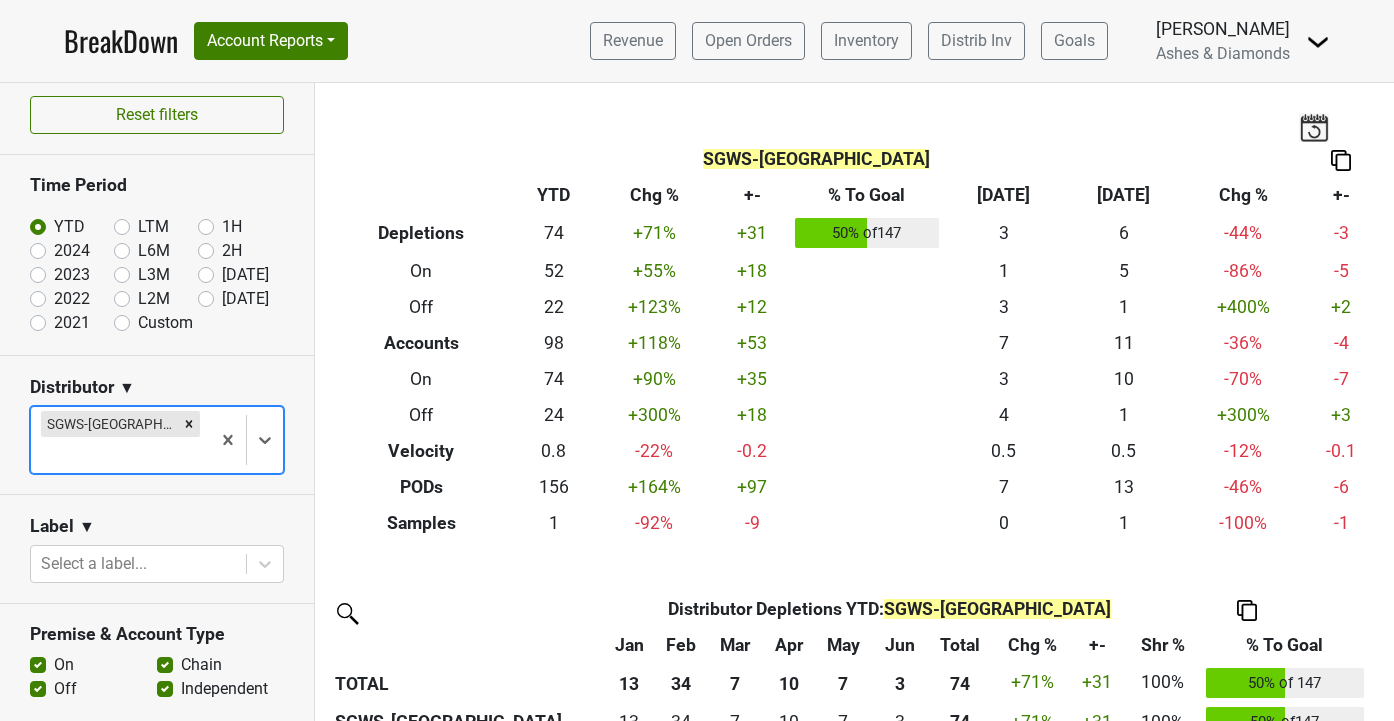 scroll, scrollTop: 0, scrollLeft: 0, axis: both 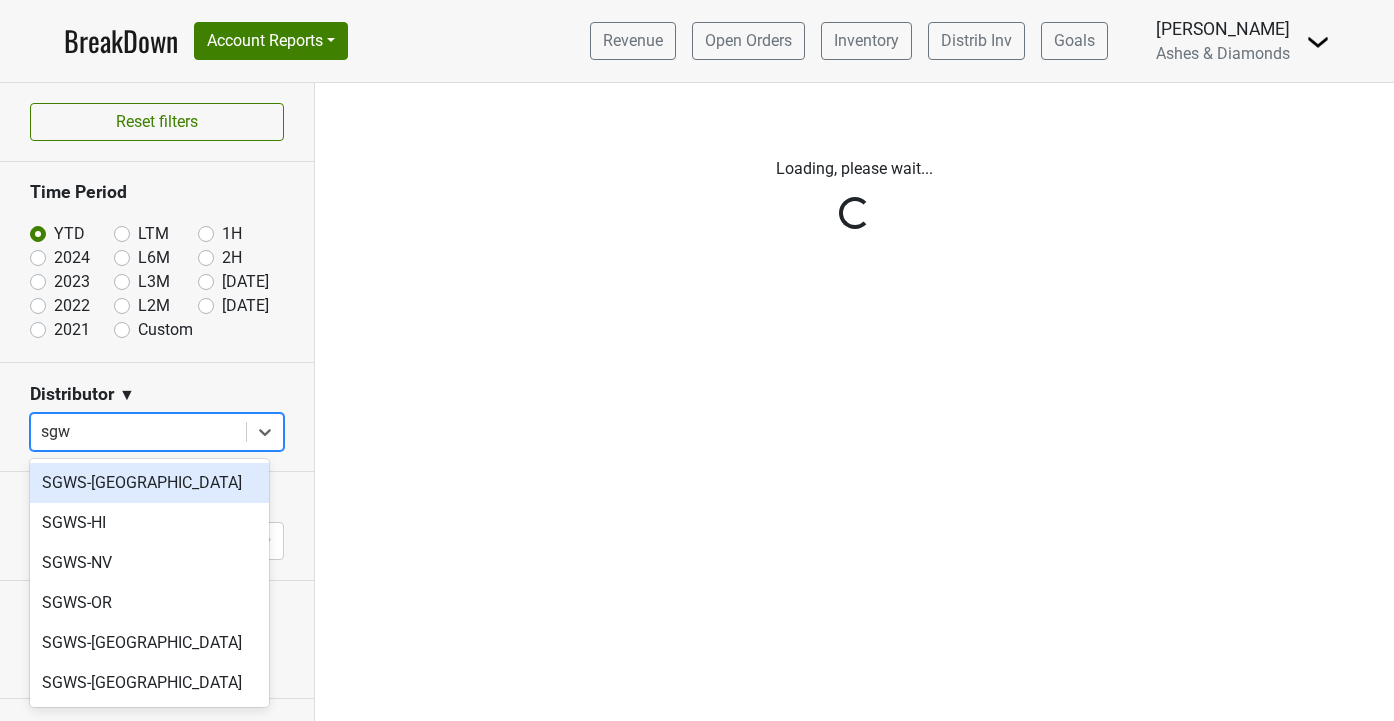 type on "sgws" 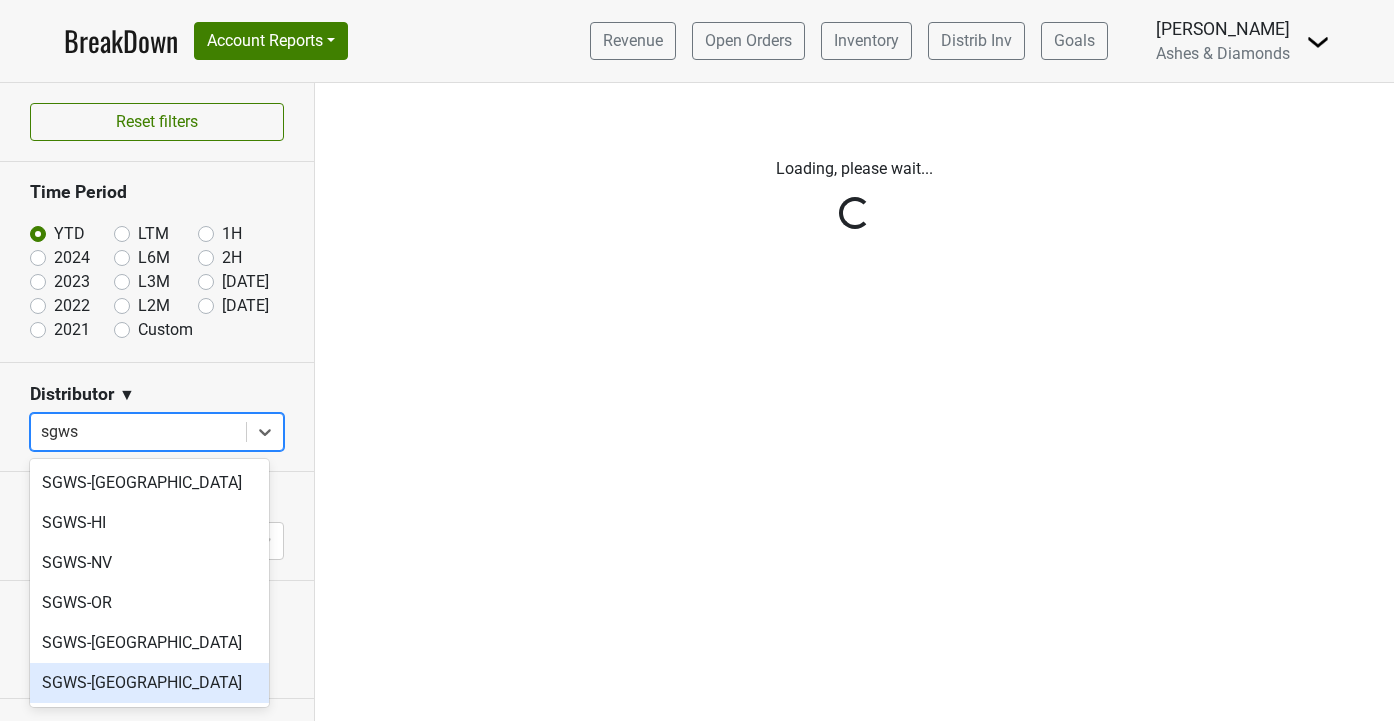 click on "SGWS-WA" at bounding box center (149, 683) 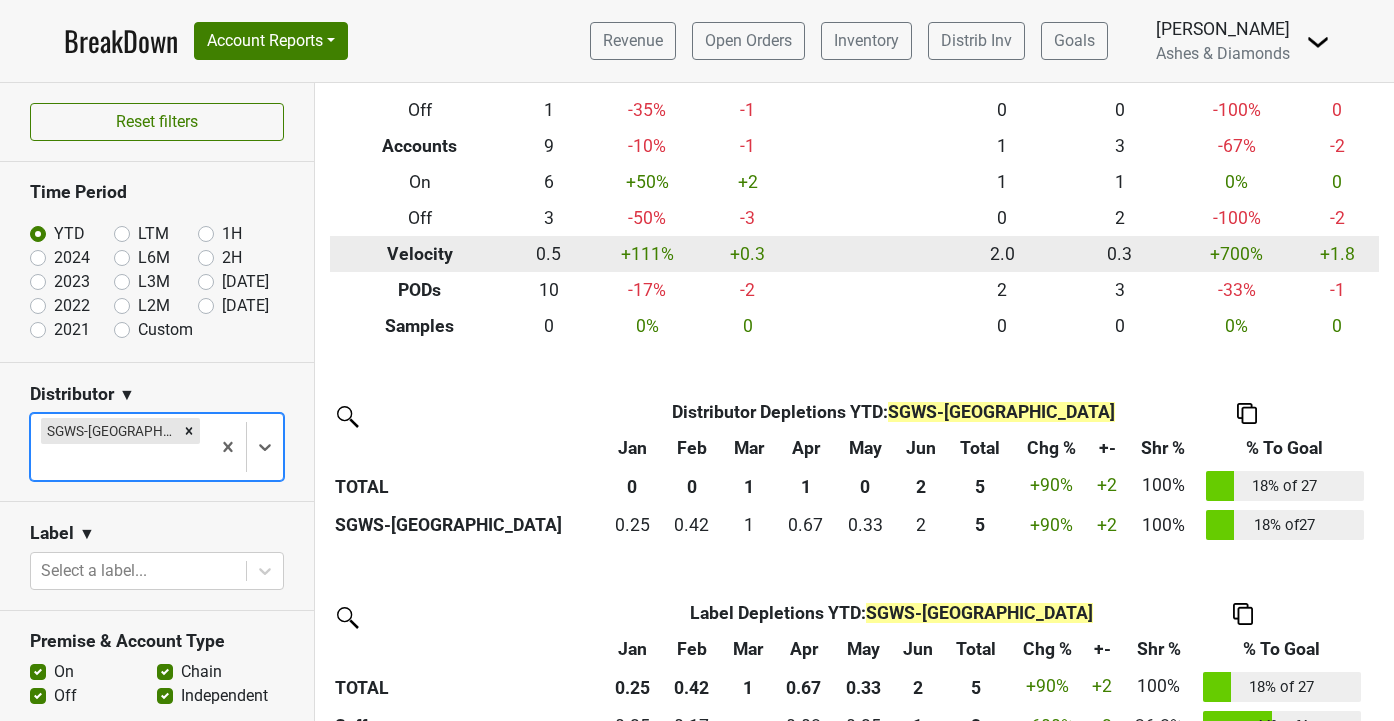 scroll, scrollTop: 360, scrollLeft: 0, axis: vertical 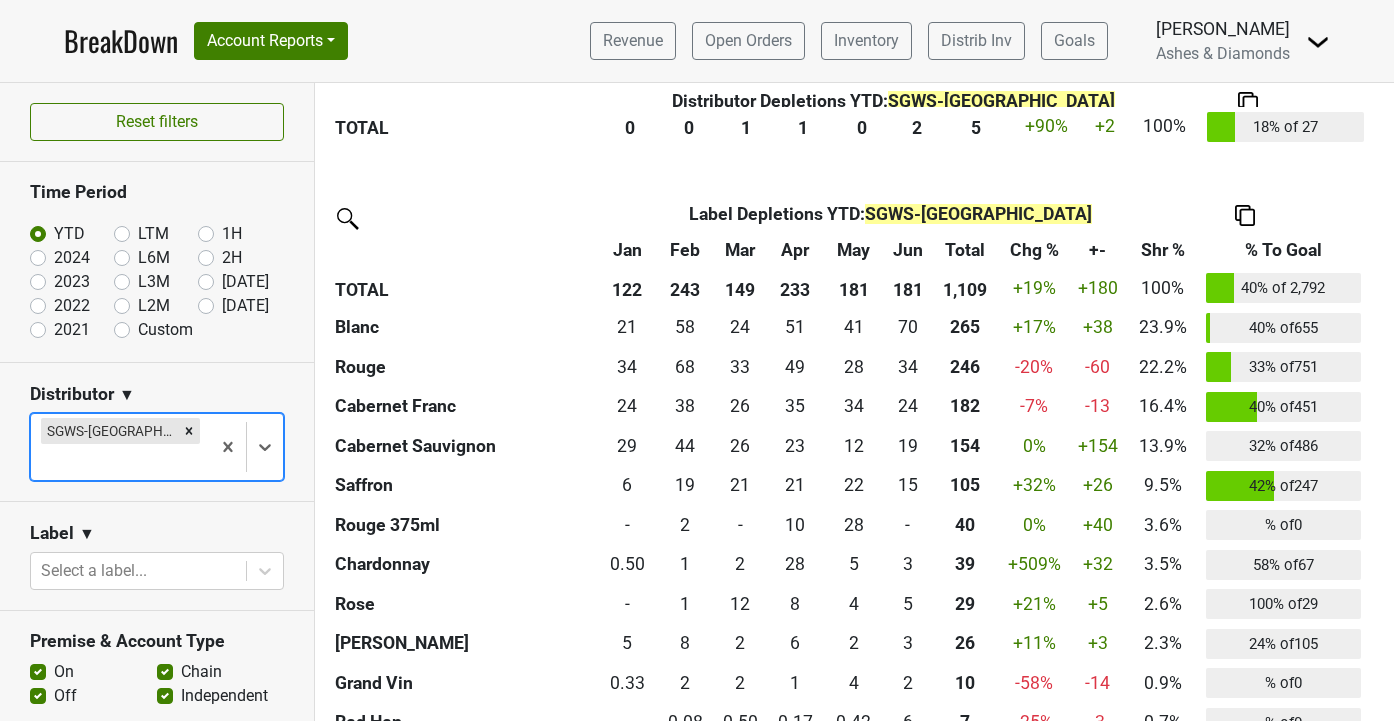 click on "SGWS-WA" at bounding box center [978, 214] 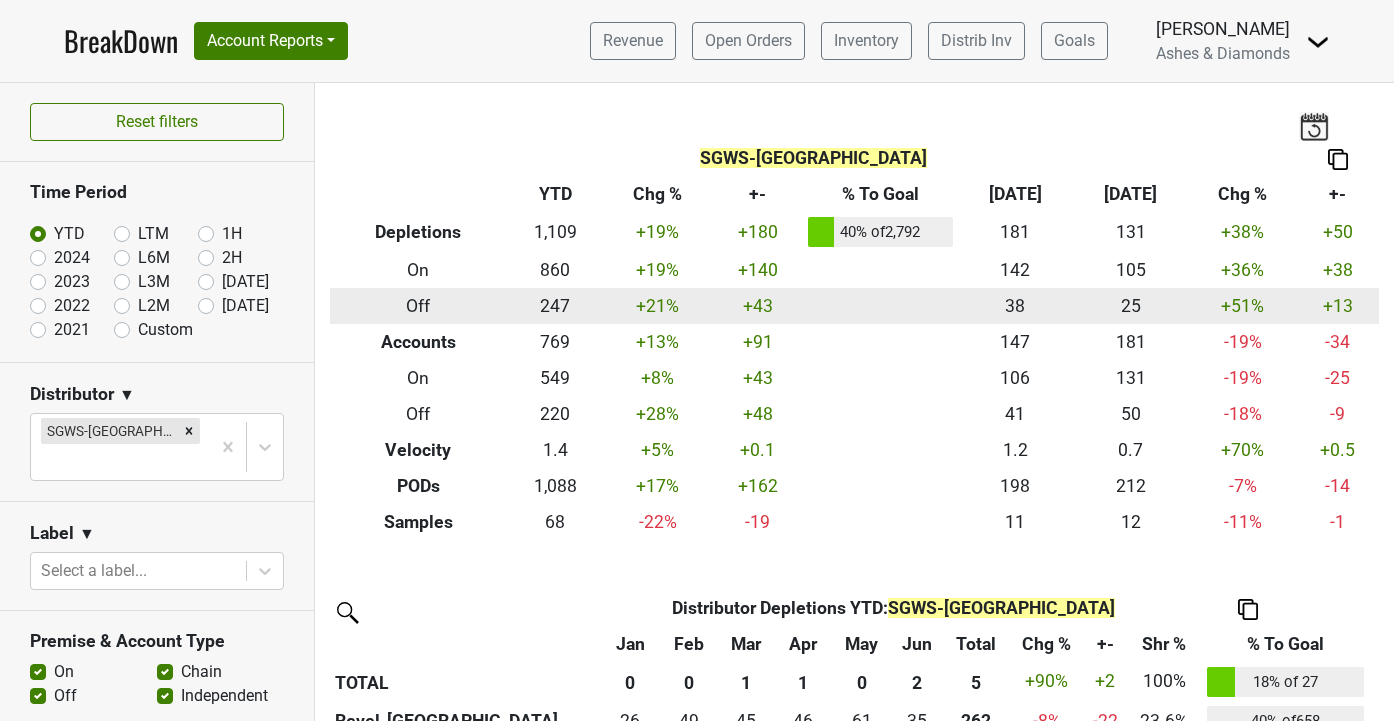 scroll, scrollTop: 0, scrollLeft: 0, axis: both 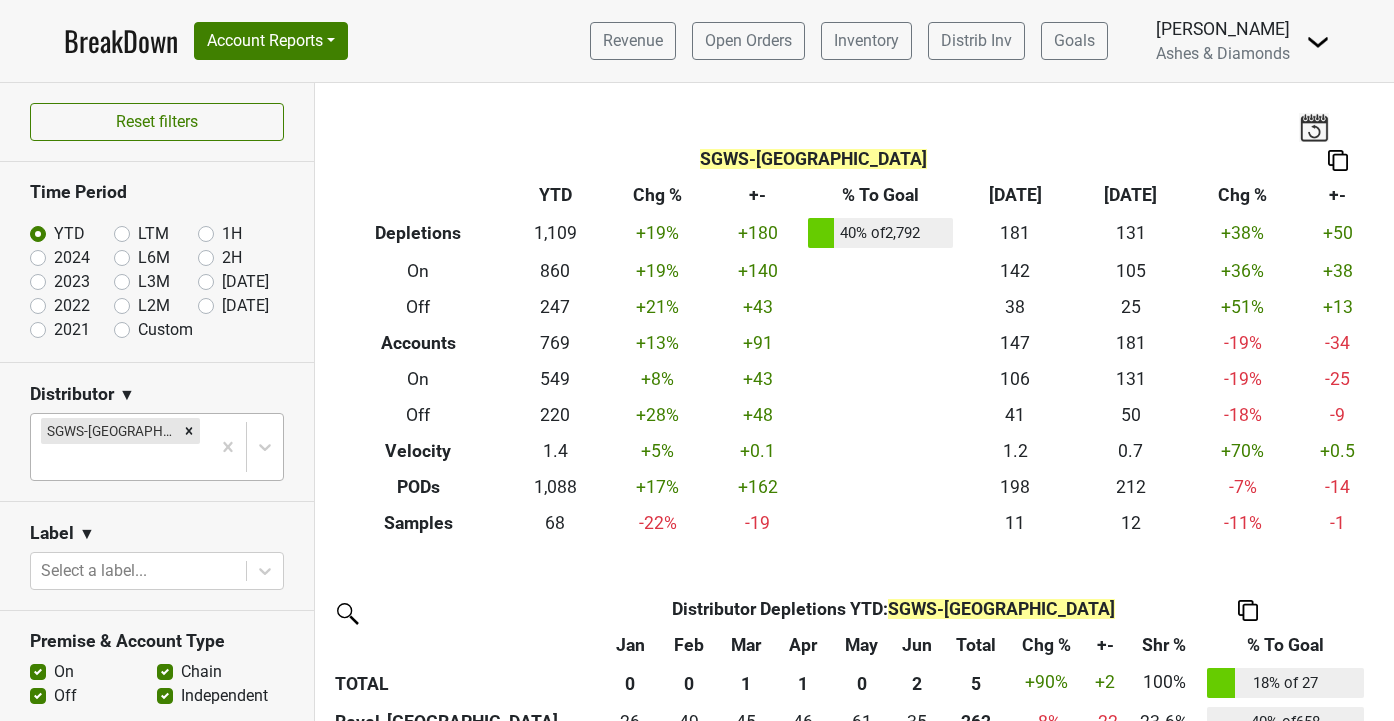click at bounding box center [120, 462] 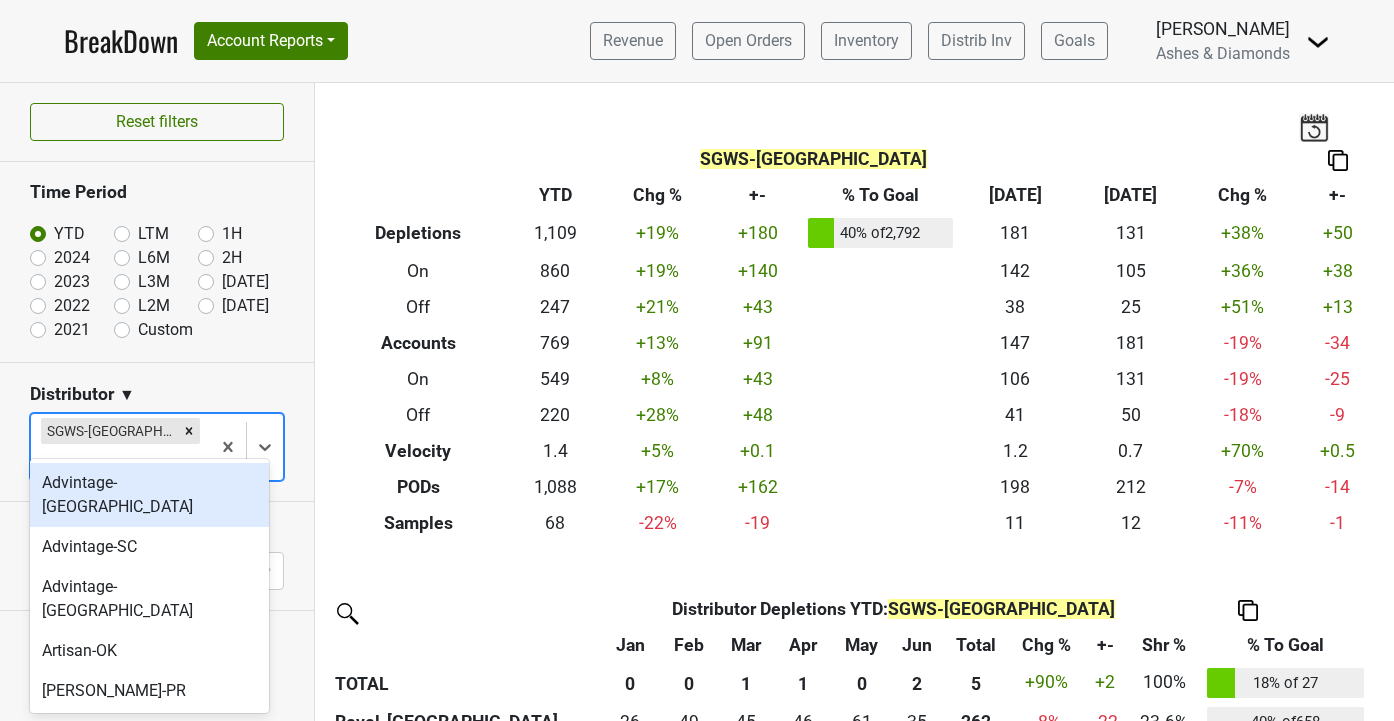 click at bounding box center (120, 462) 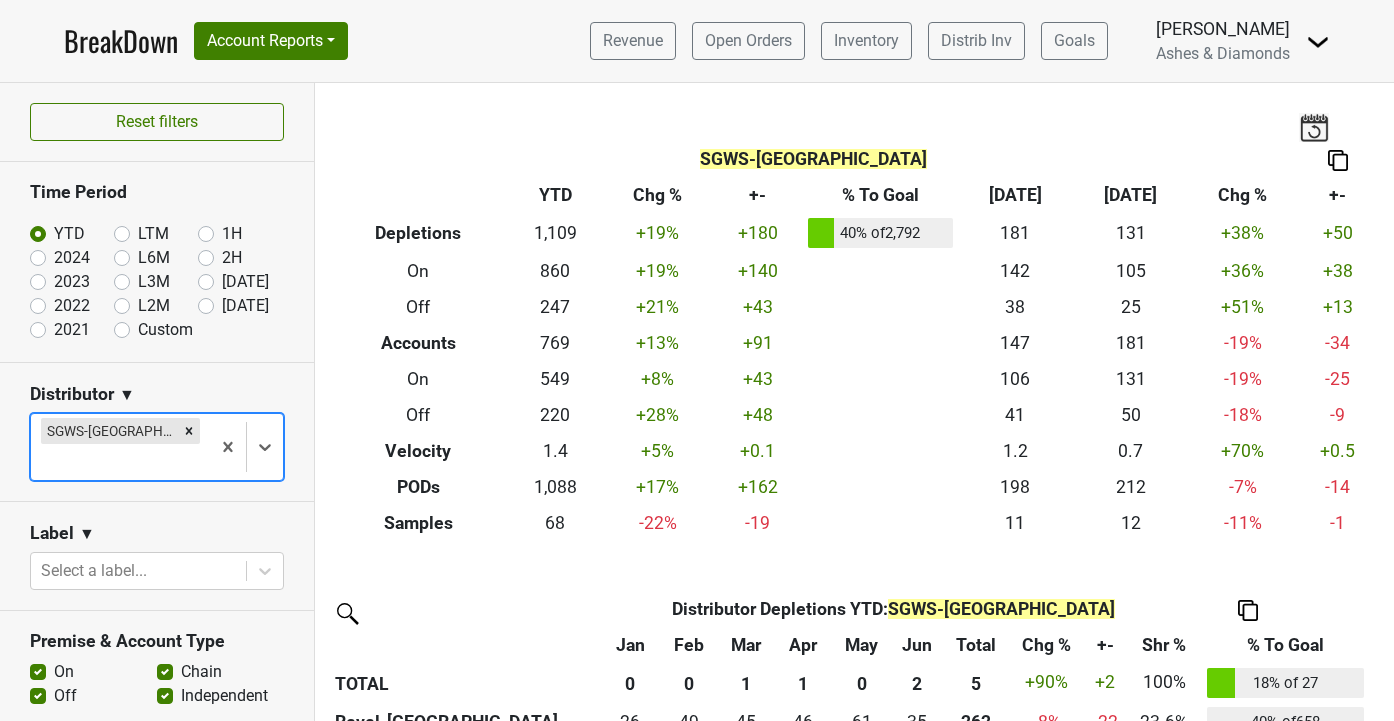 click at bounding box center (189, 431) 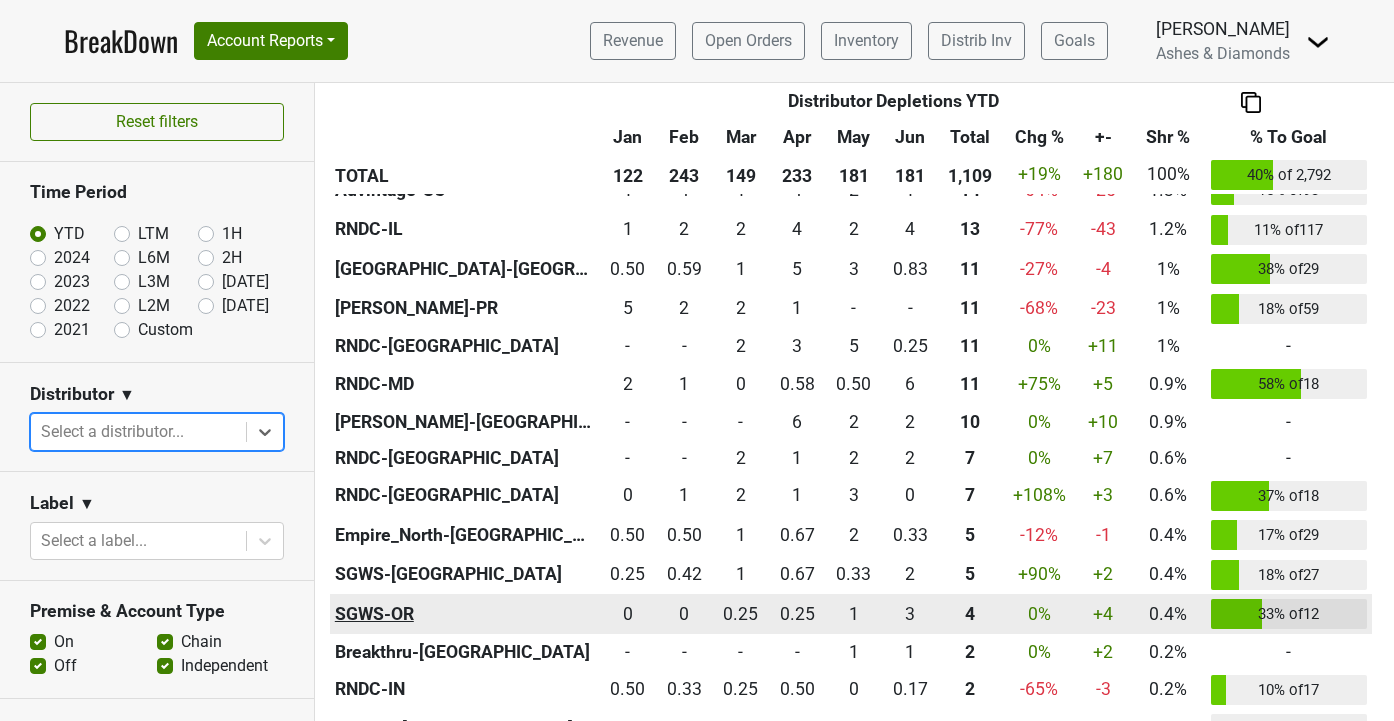 scroll, scrollTop: 1359, scrollLeft: 0, axis: vertical 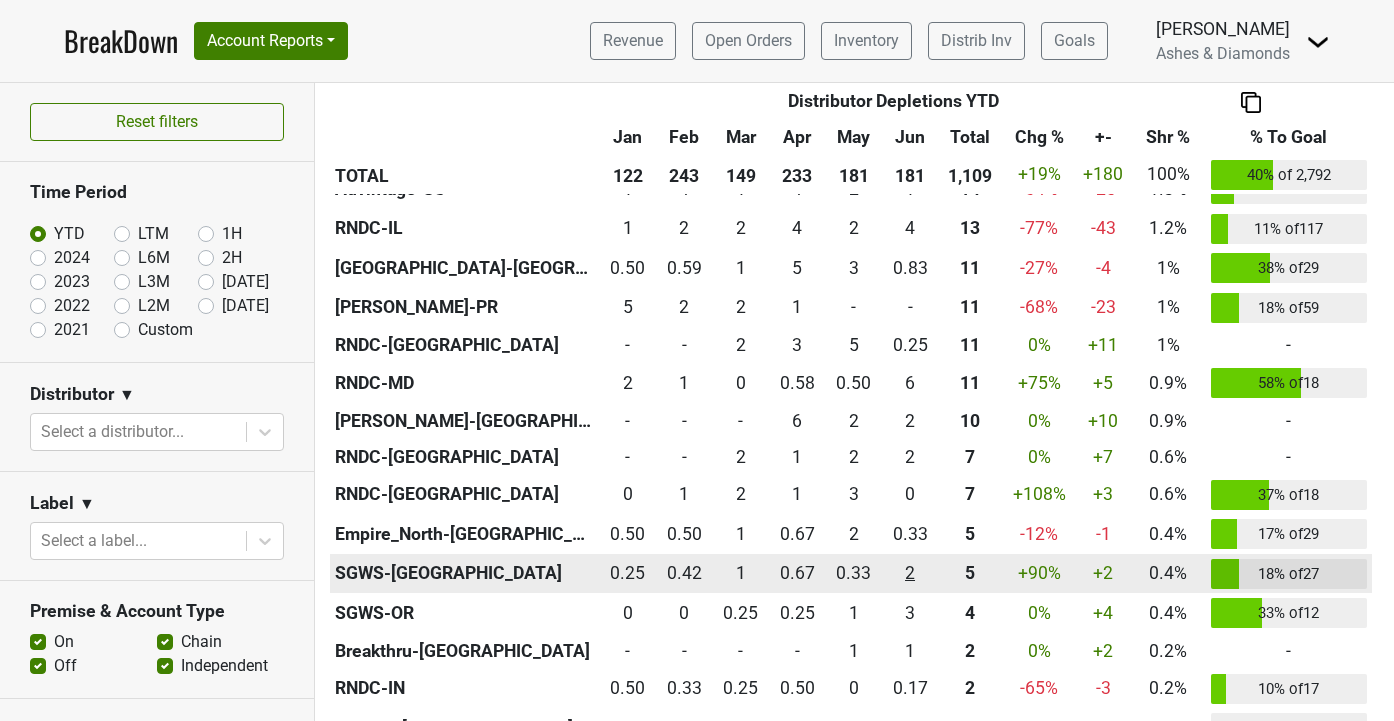 click on "2 2" at bounding box center [910, 573] 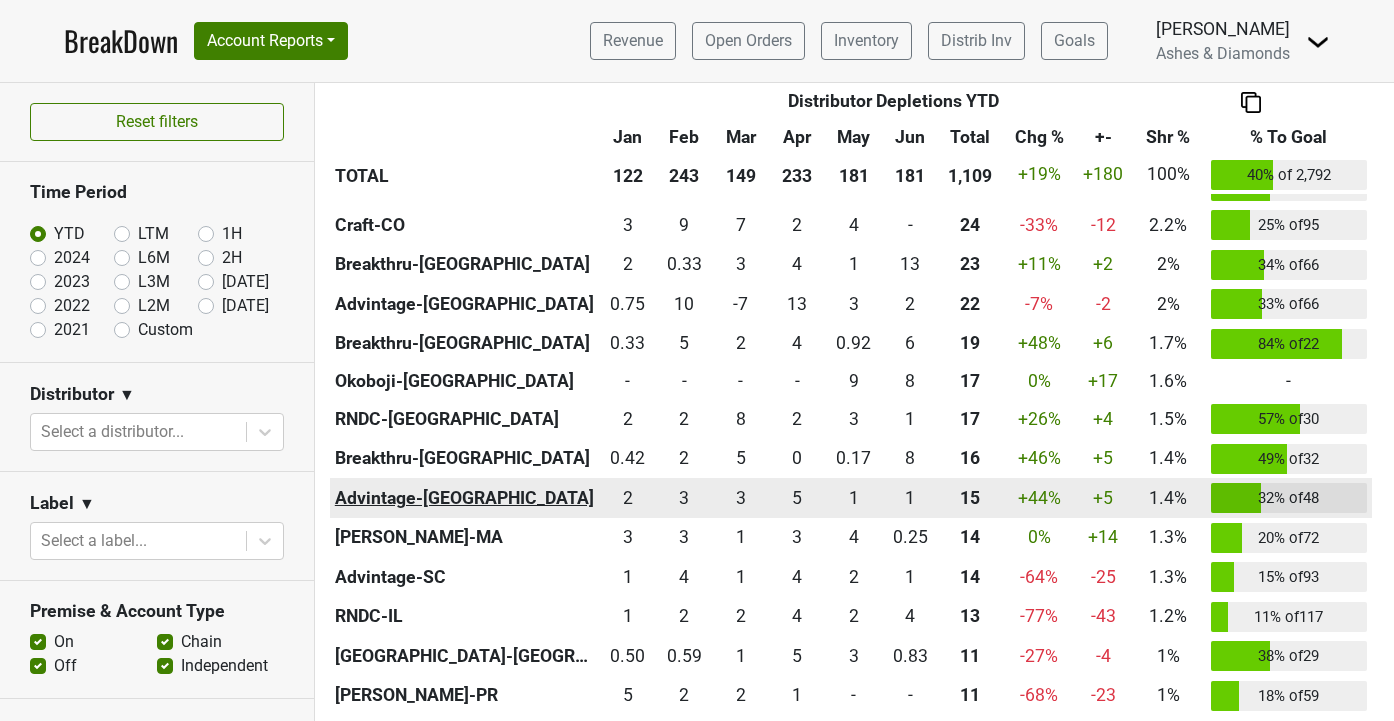 scroll, scrollTop: 1001, scrollLeft: 0, axis: vertical 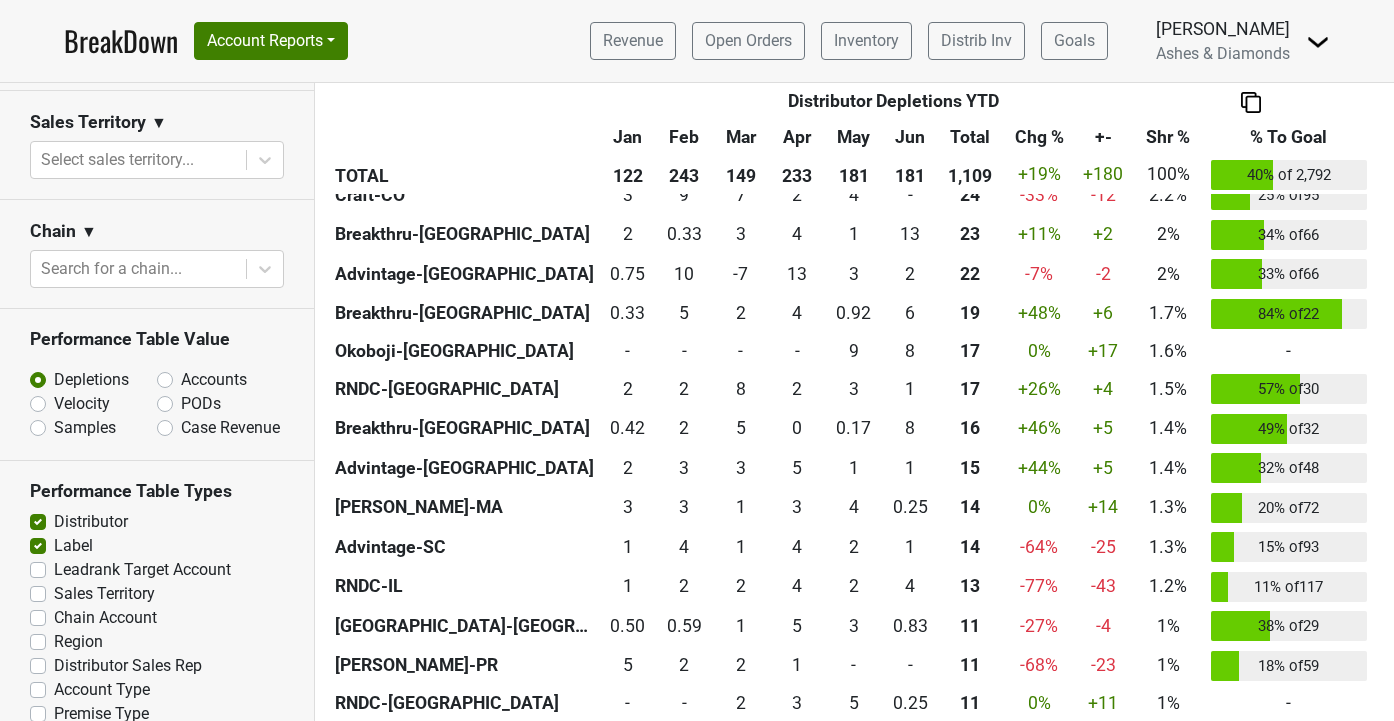 click on "PODs" at bounding box center (201, 404) 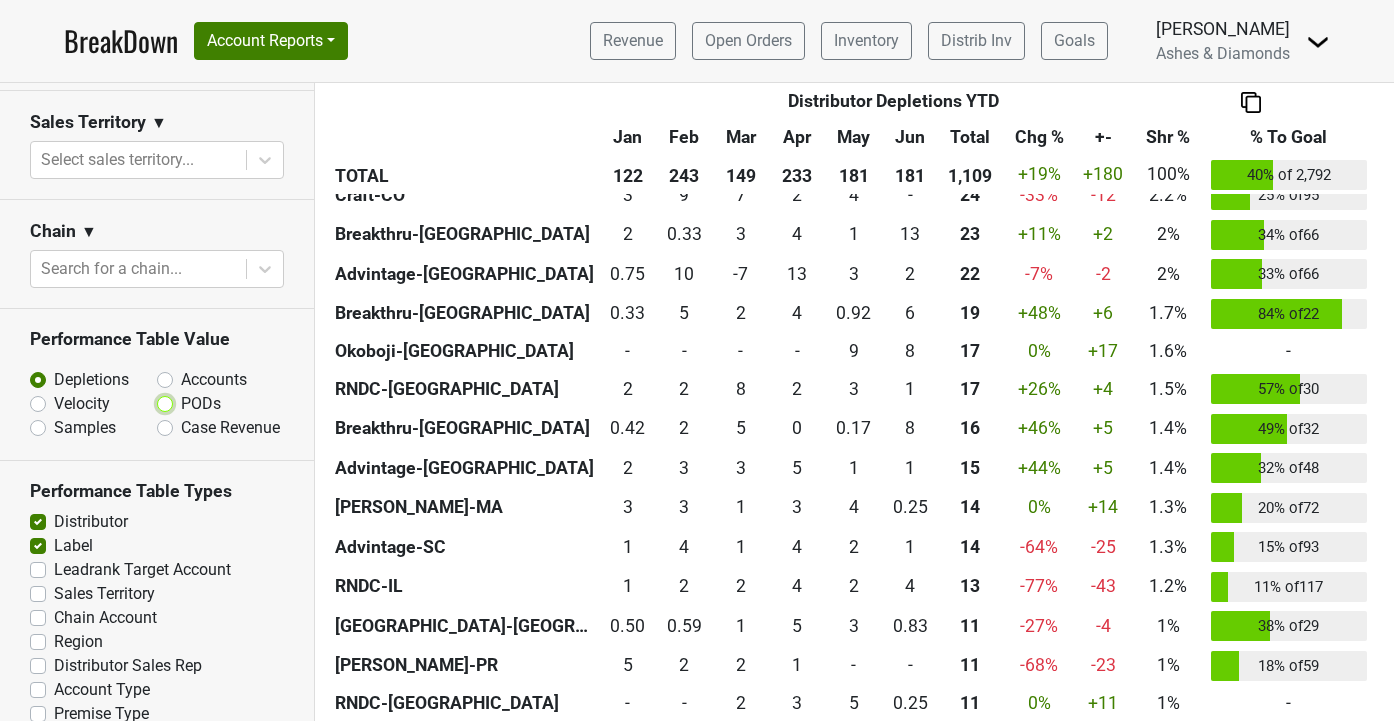 click on "PODs" at bounding box center [217, 402] 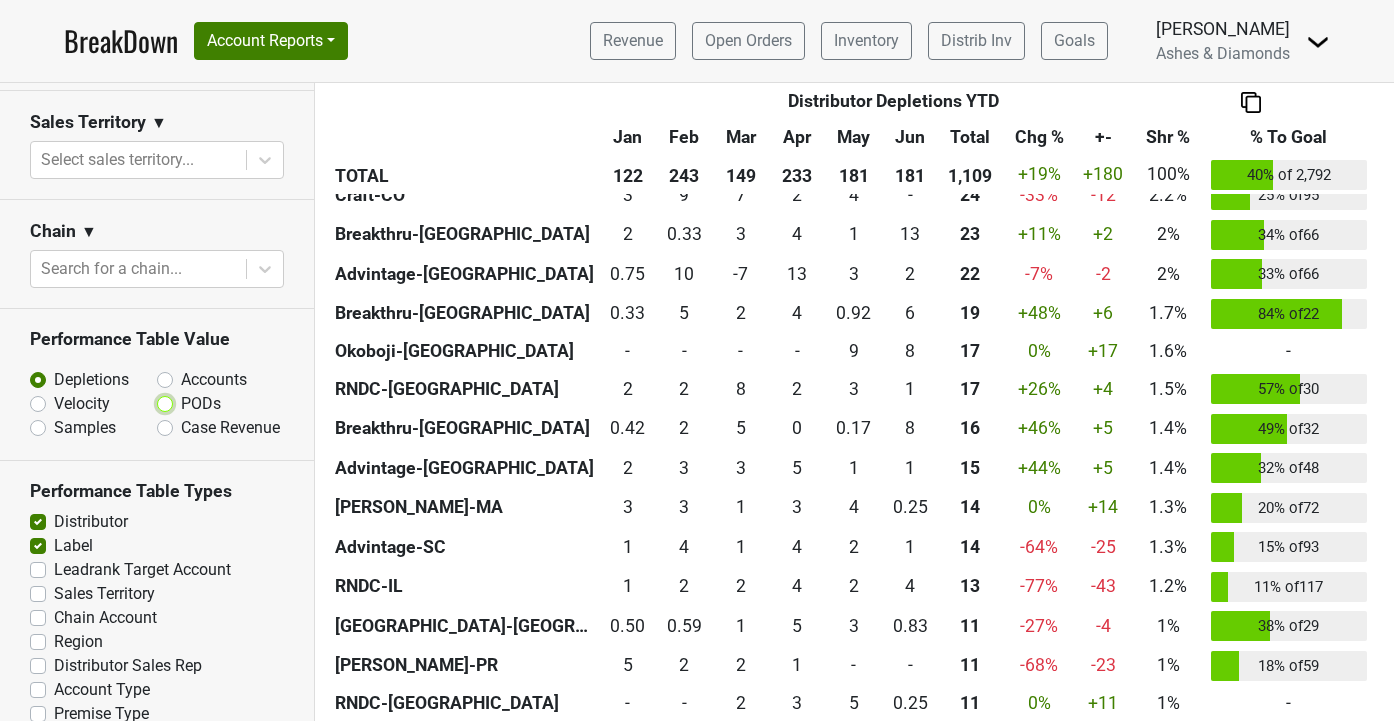 radio on "true" 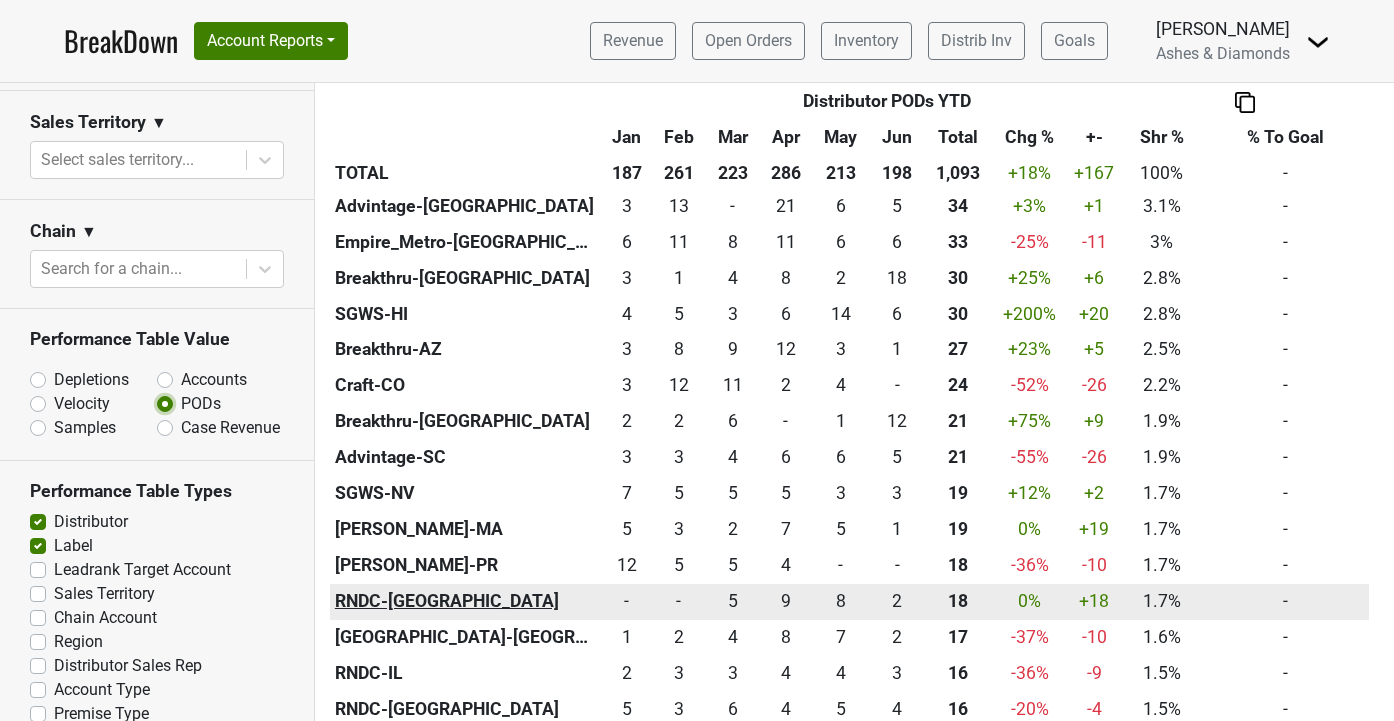 scroll, scrollTop: 840, scrollLeft: 0, axis: vertical 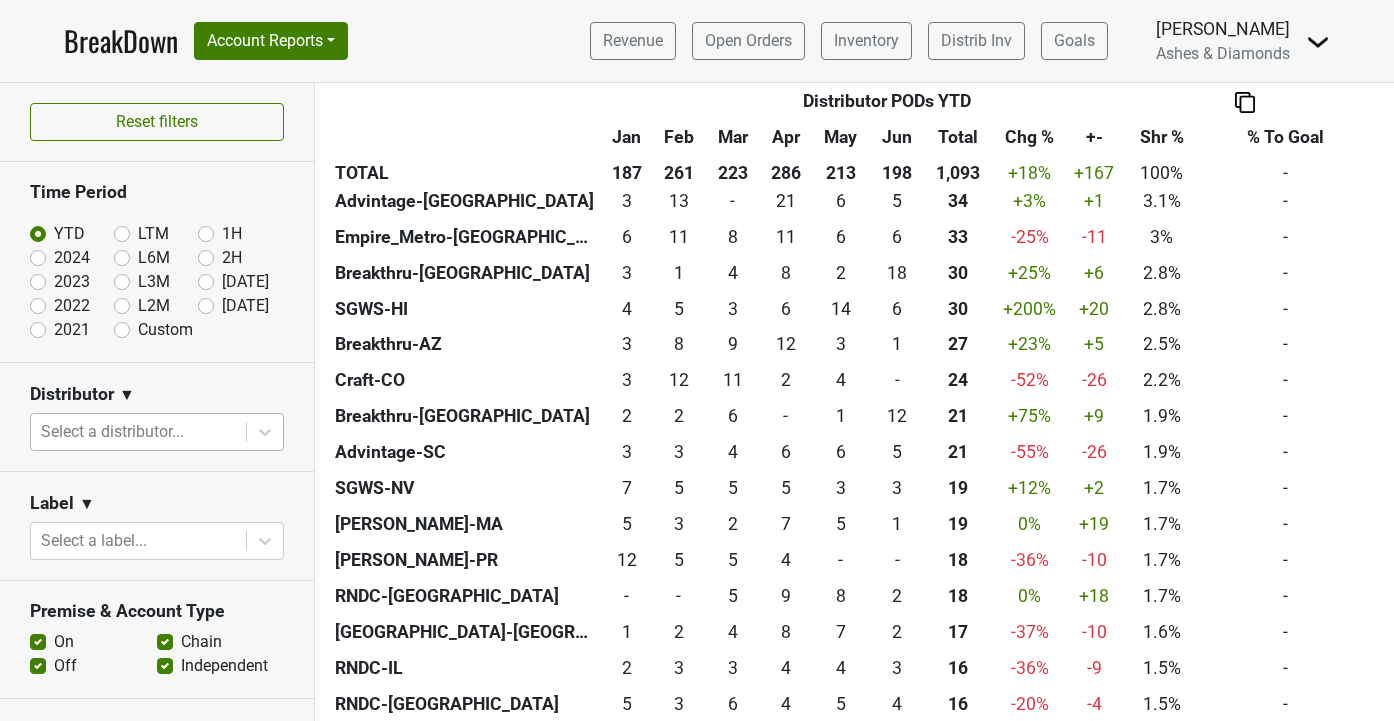 click at bounding box center (138, 432) 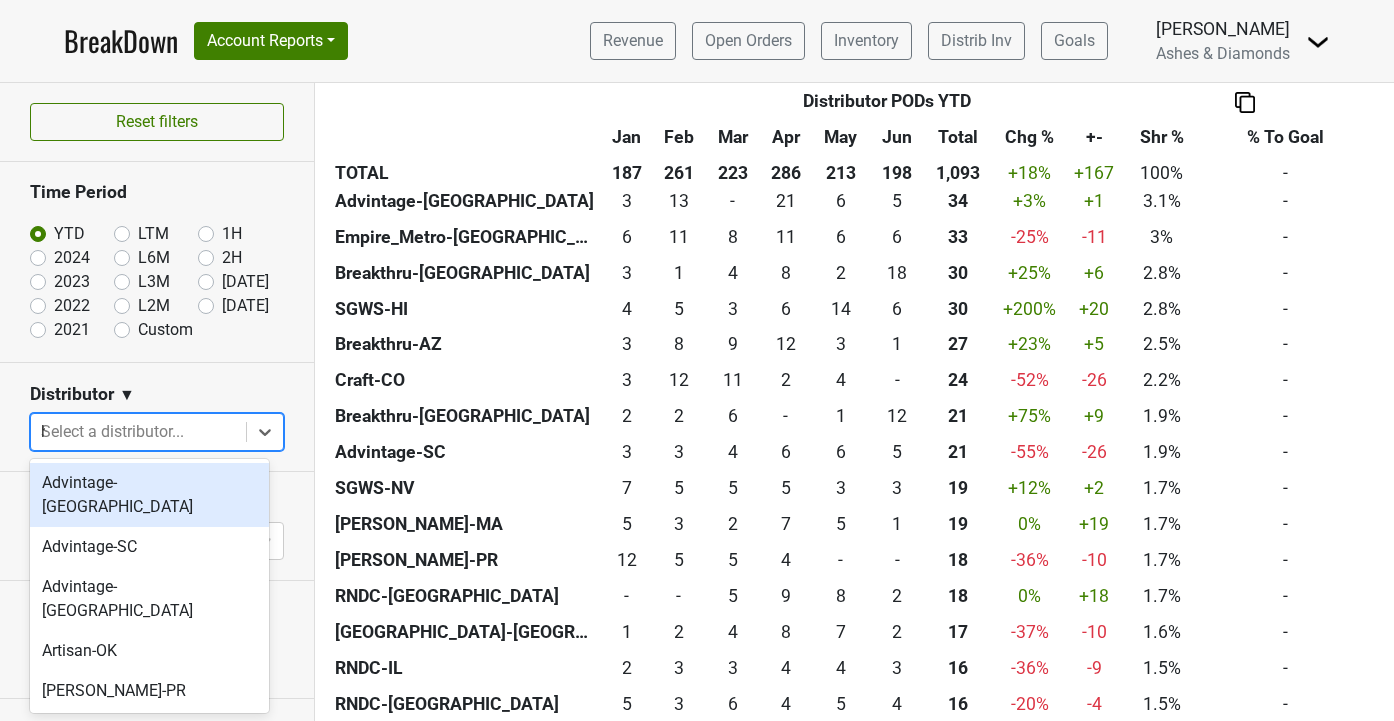 type on "hi" 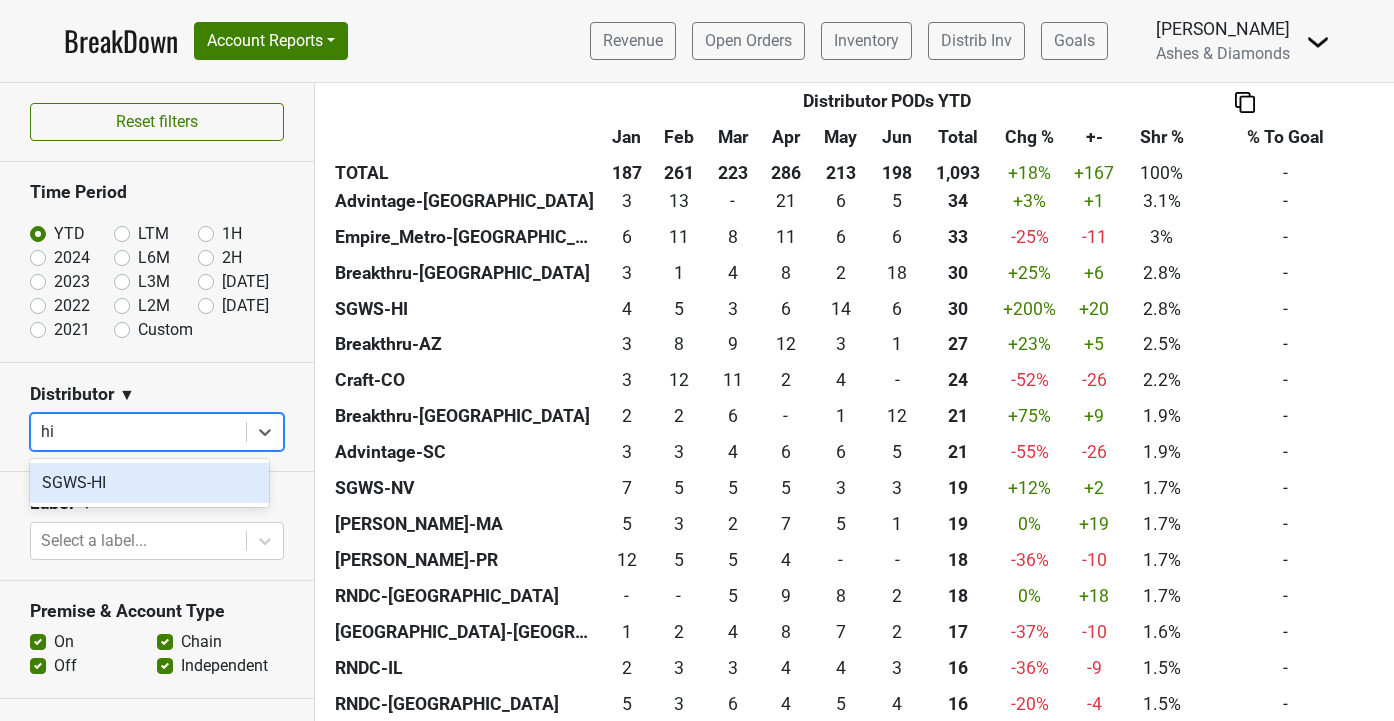 type 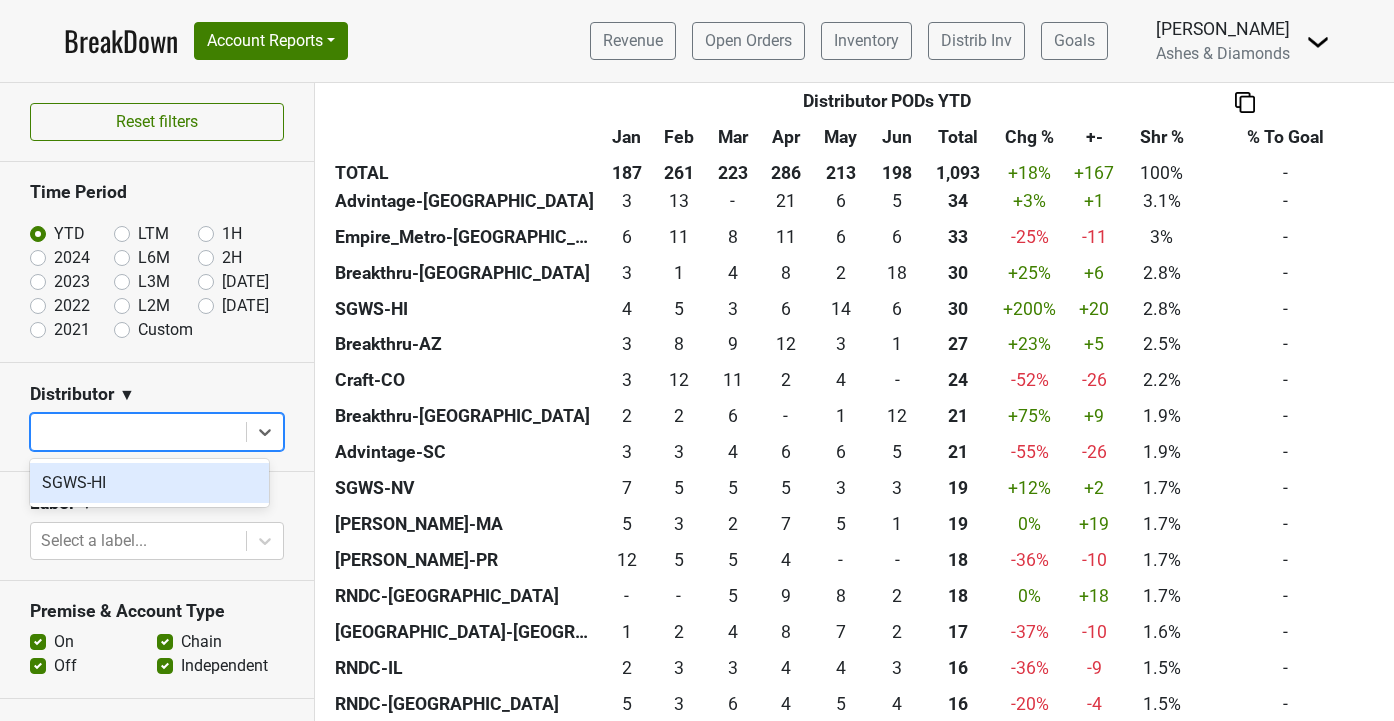 scroll, scrollTop: 0, scrollLeft: 0, axis: both 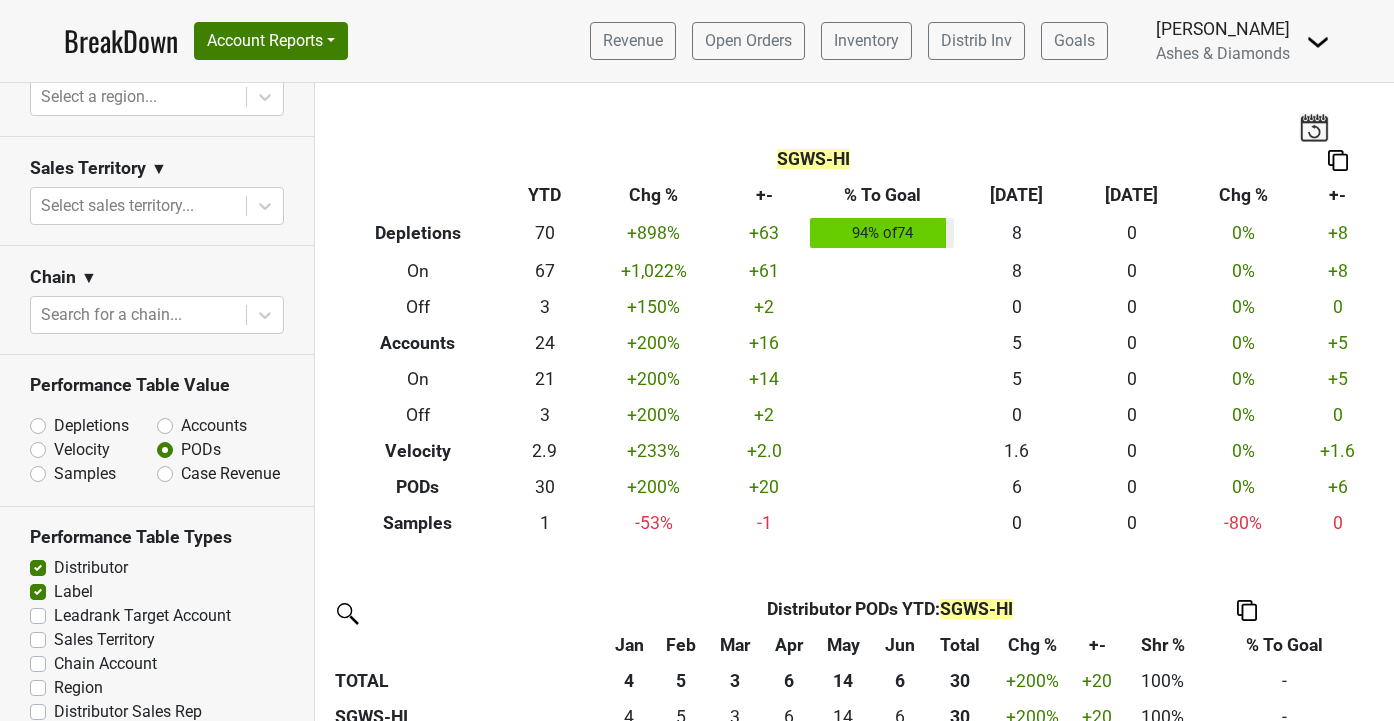 click on "Depletions" at bounding box center (91, 426) 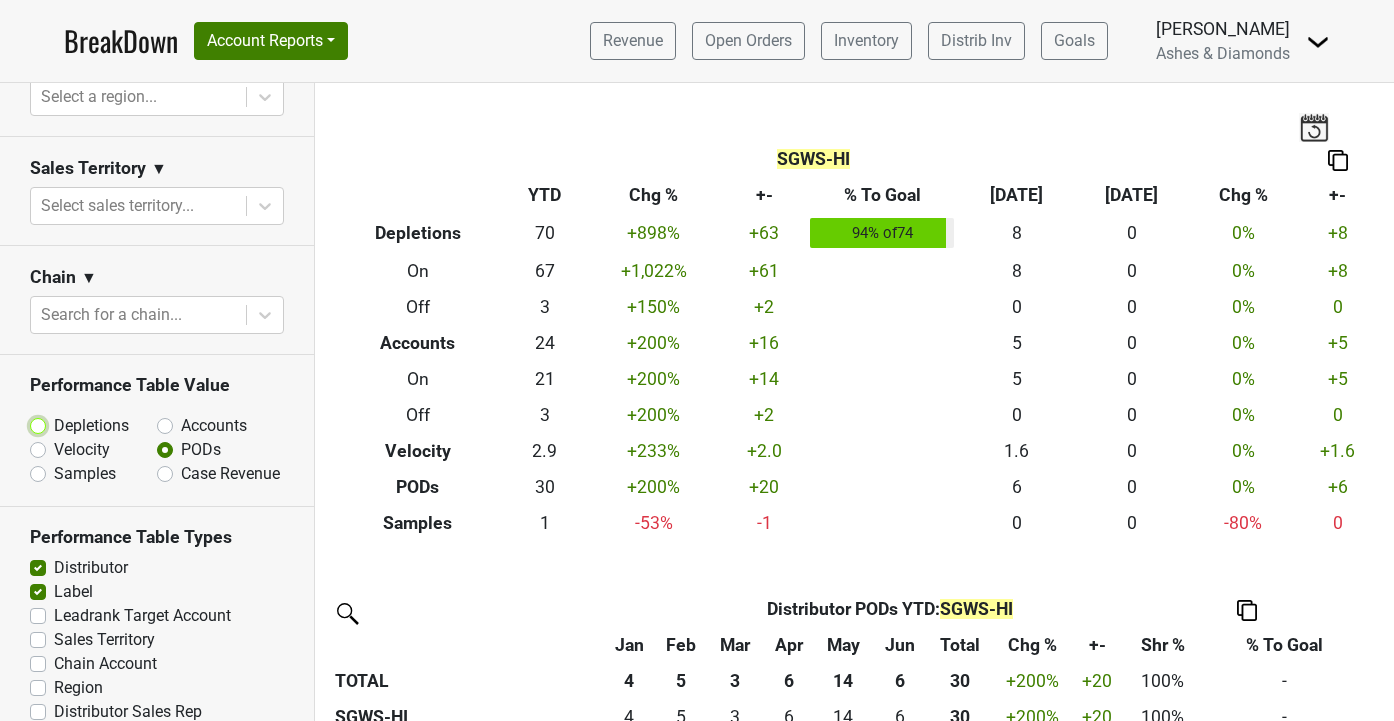 radio on "true" 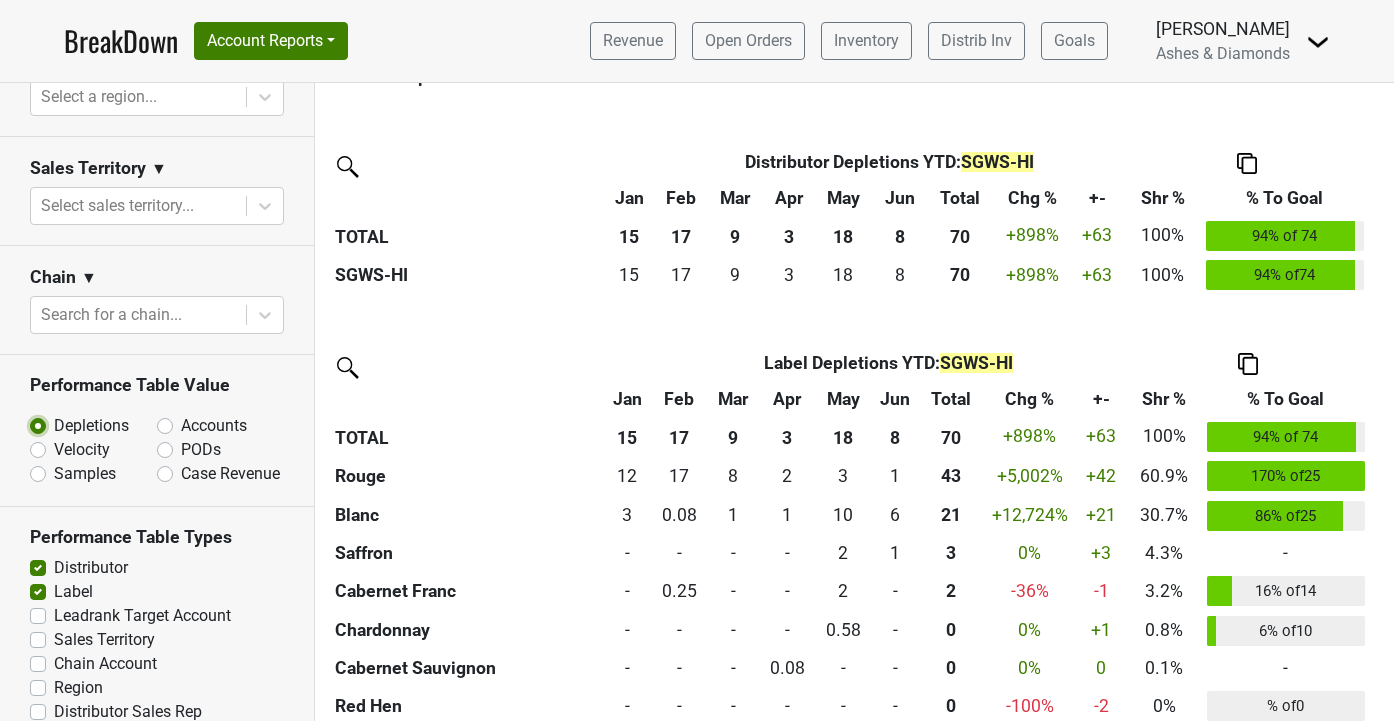 scroll, scrollTop: 467, scrollLeft: 0, axis: vertical 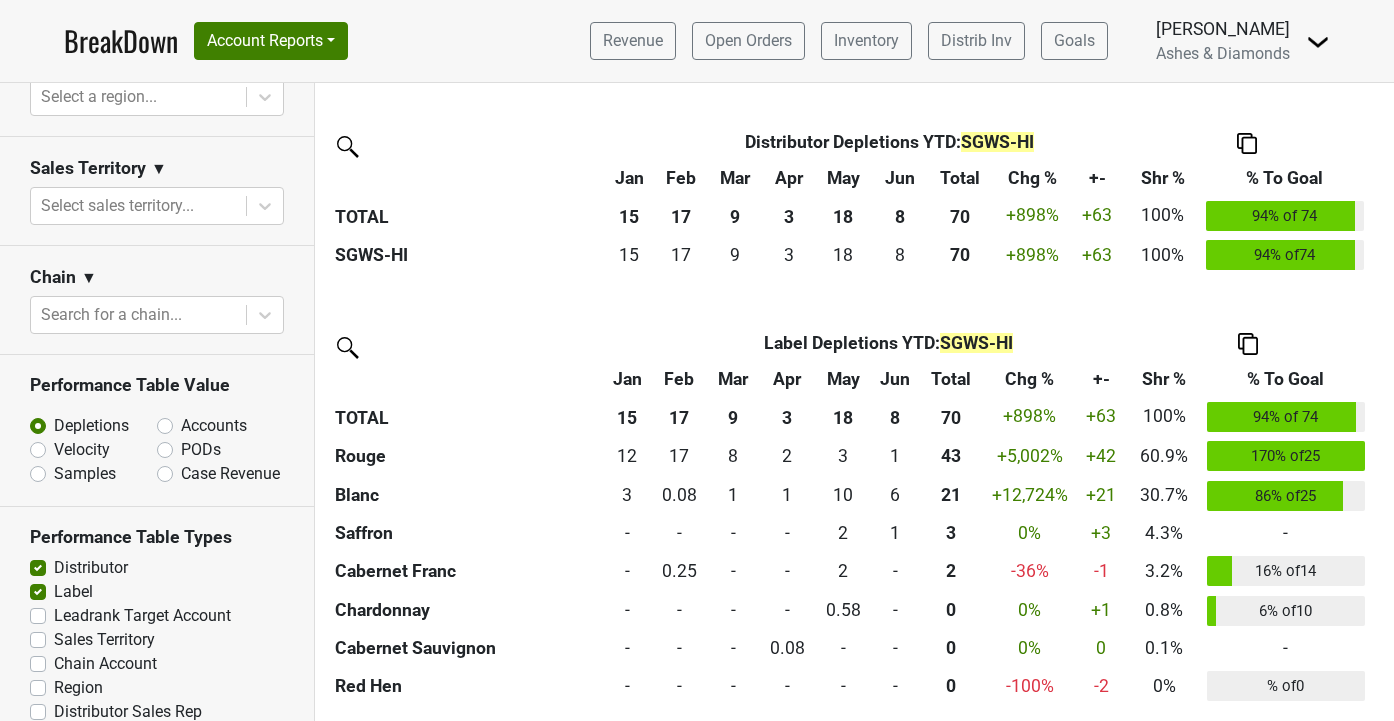 click on "PODs" at bounding box center [201, 450] 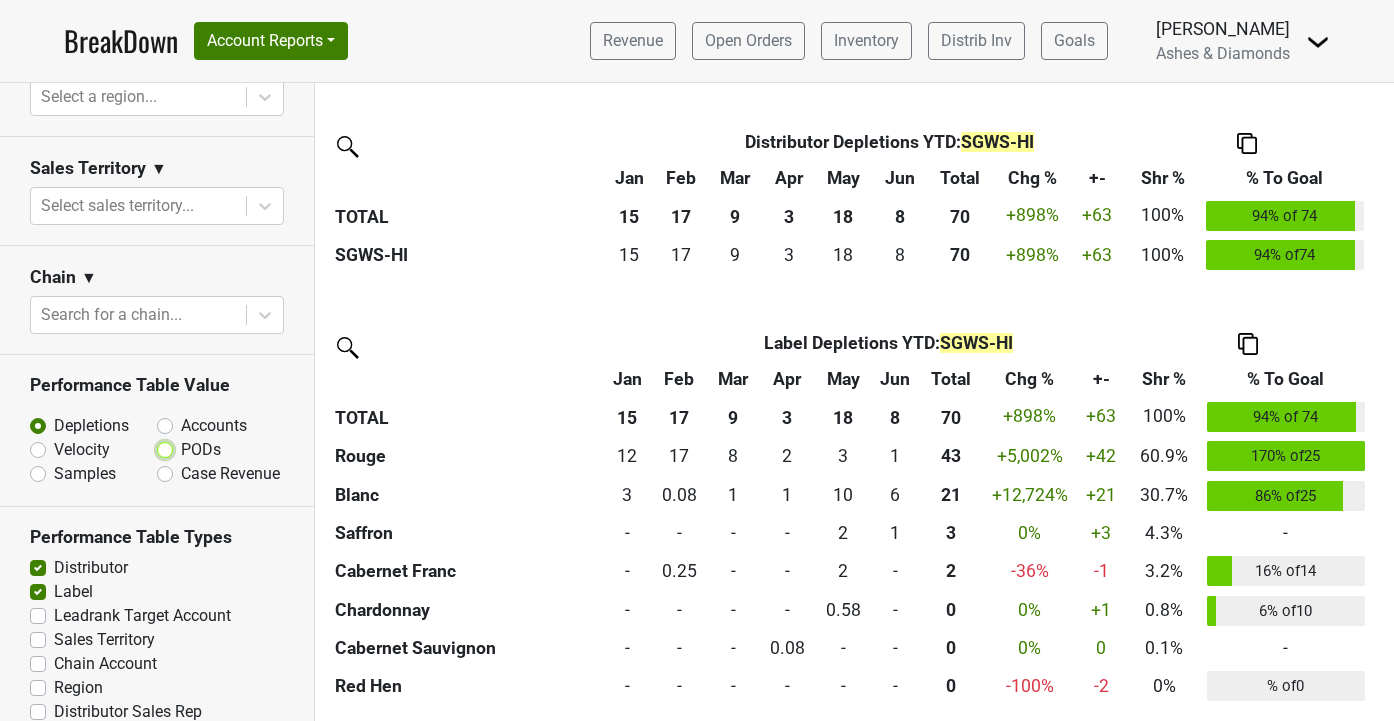 radio on "true" 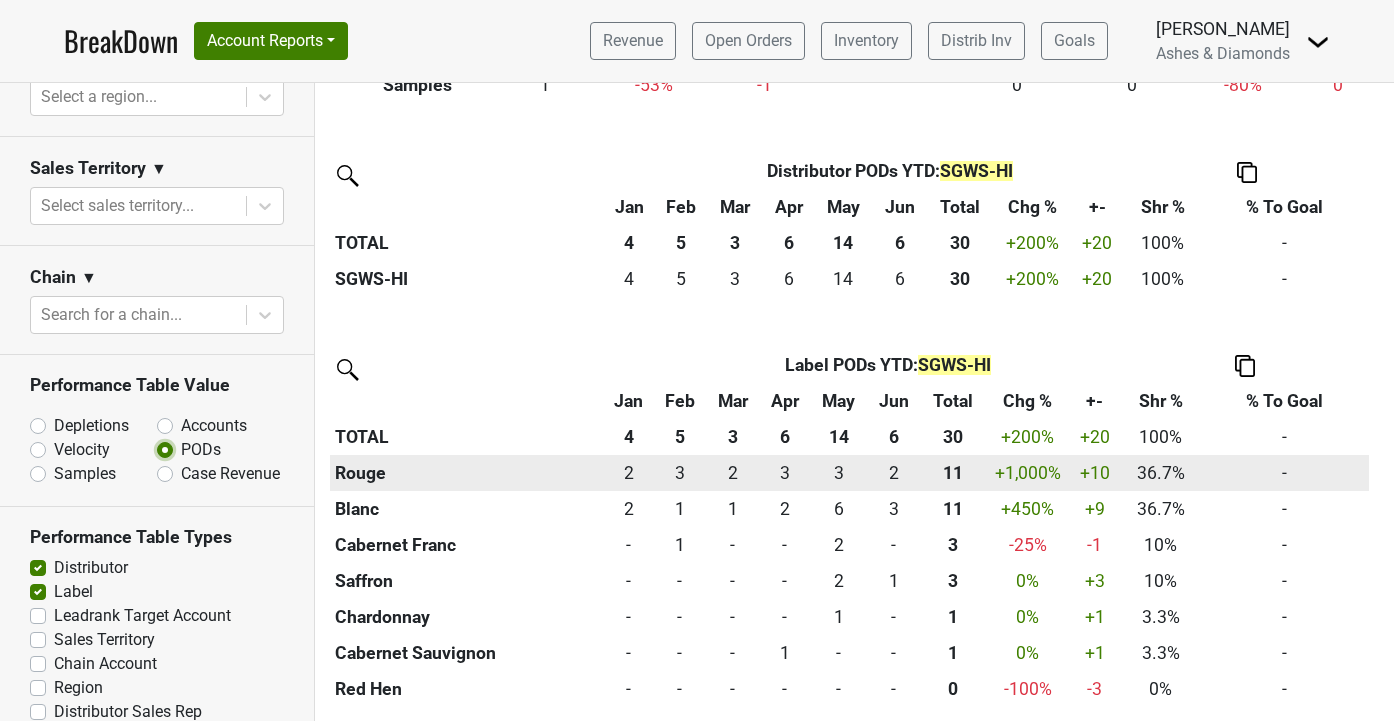 scroll, scrollTop: 439, scrollLeft: 0, axis: vertical 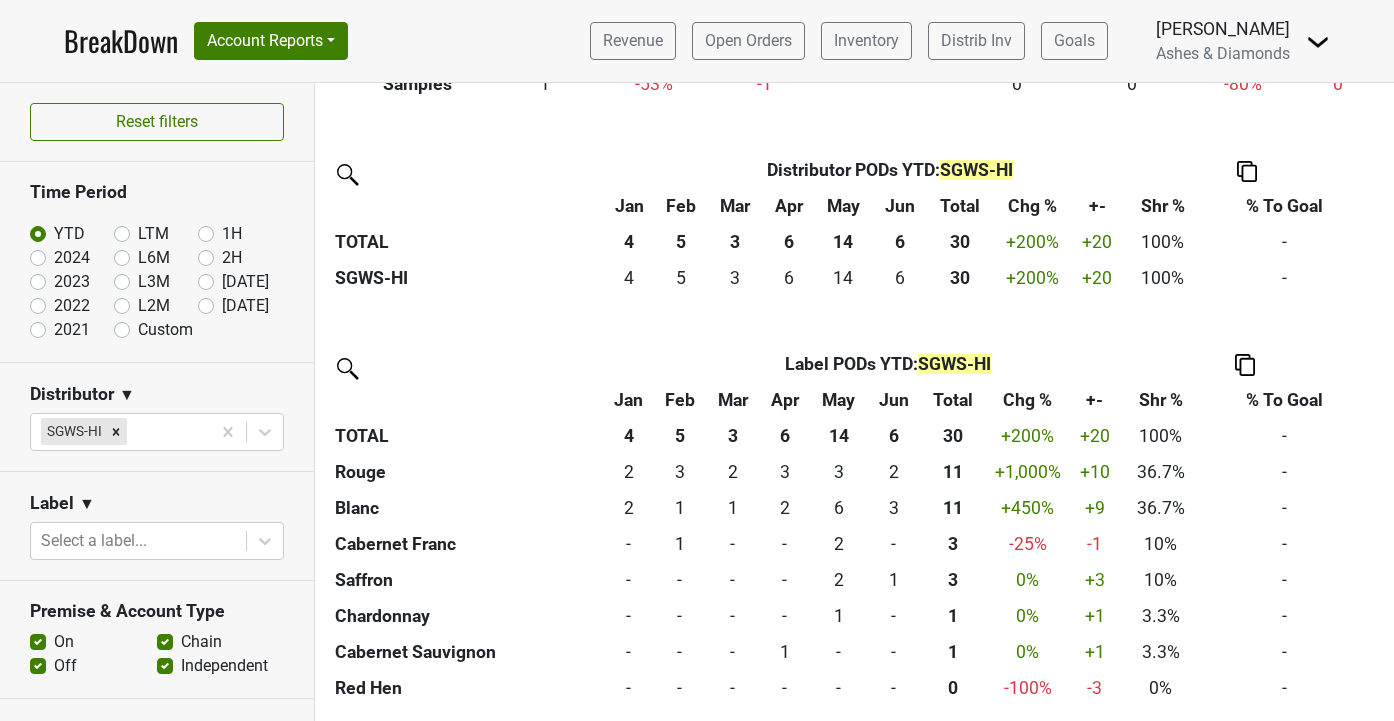 click at bounding box center [116, 431] 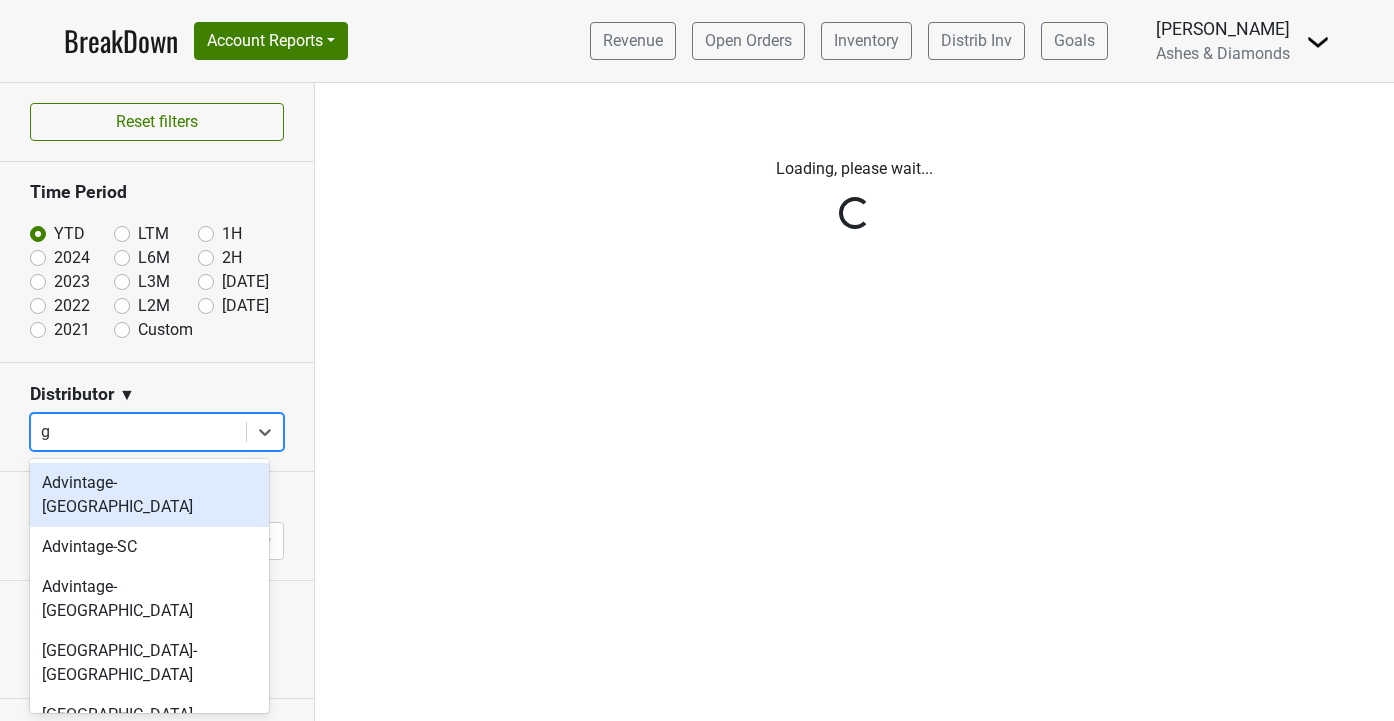 type on "ga" 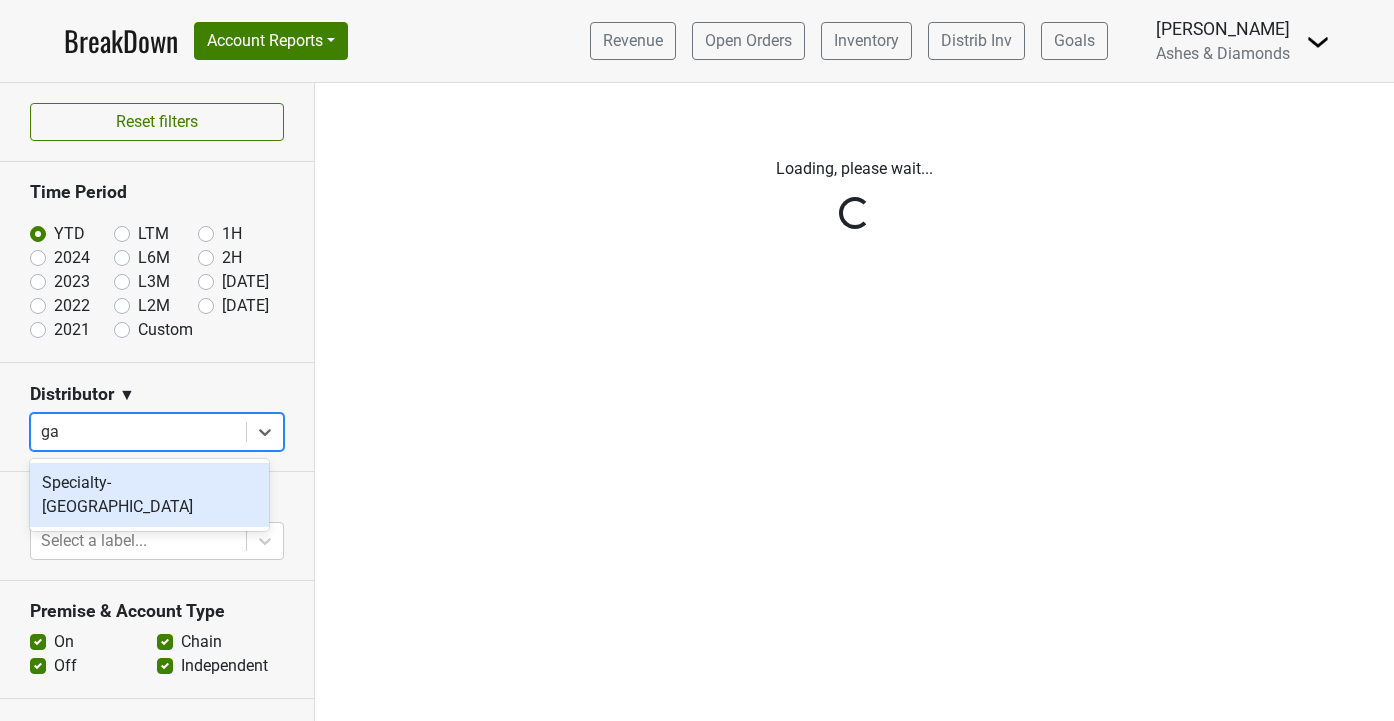 type 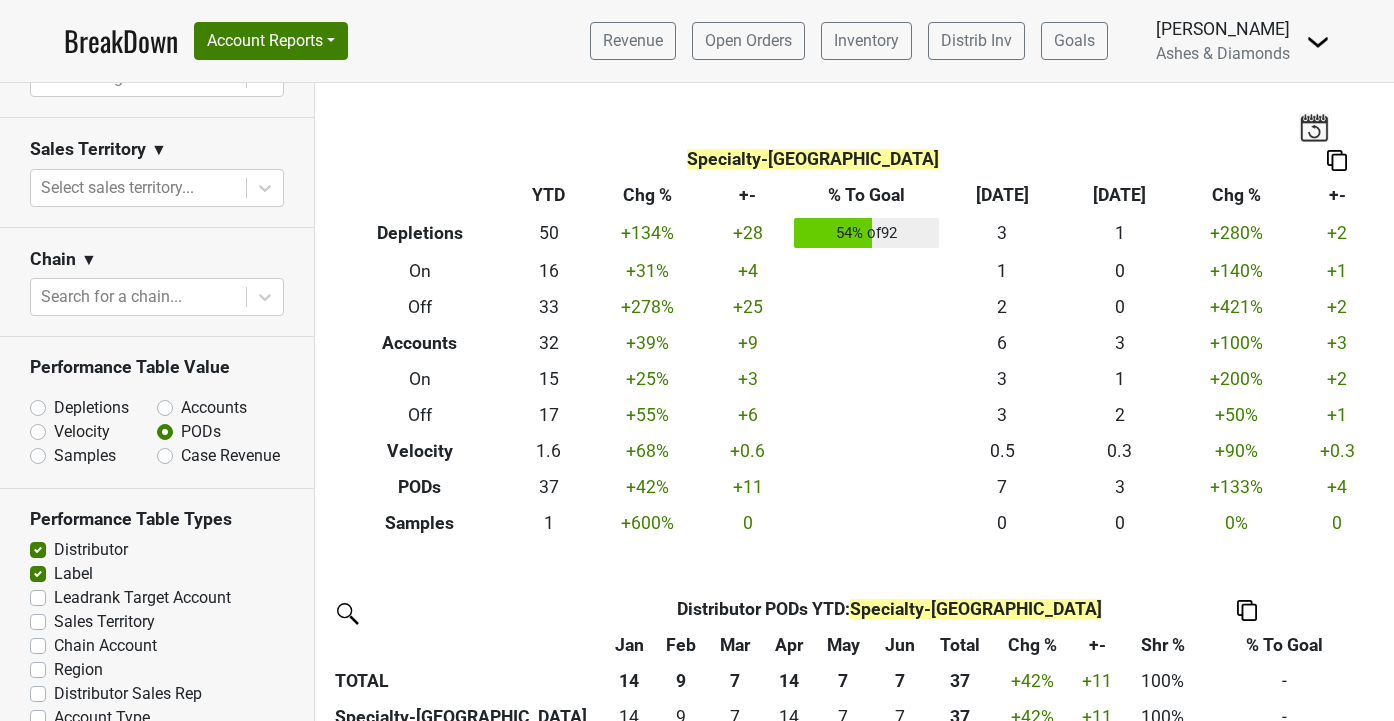 scroll, scrollTop: 861, scrollLeft: 0, axis: vertical 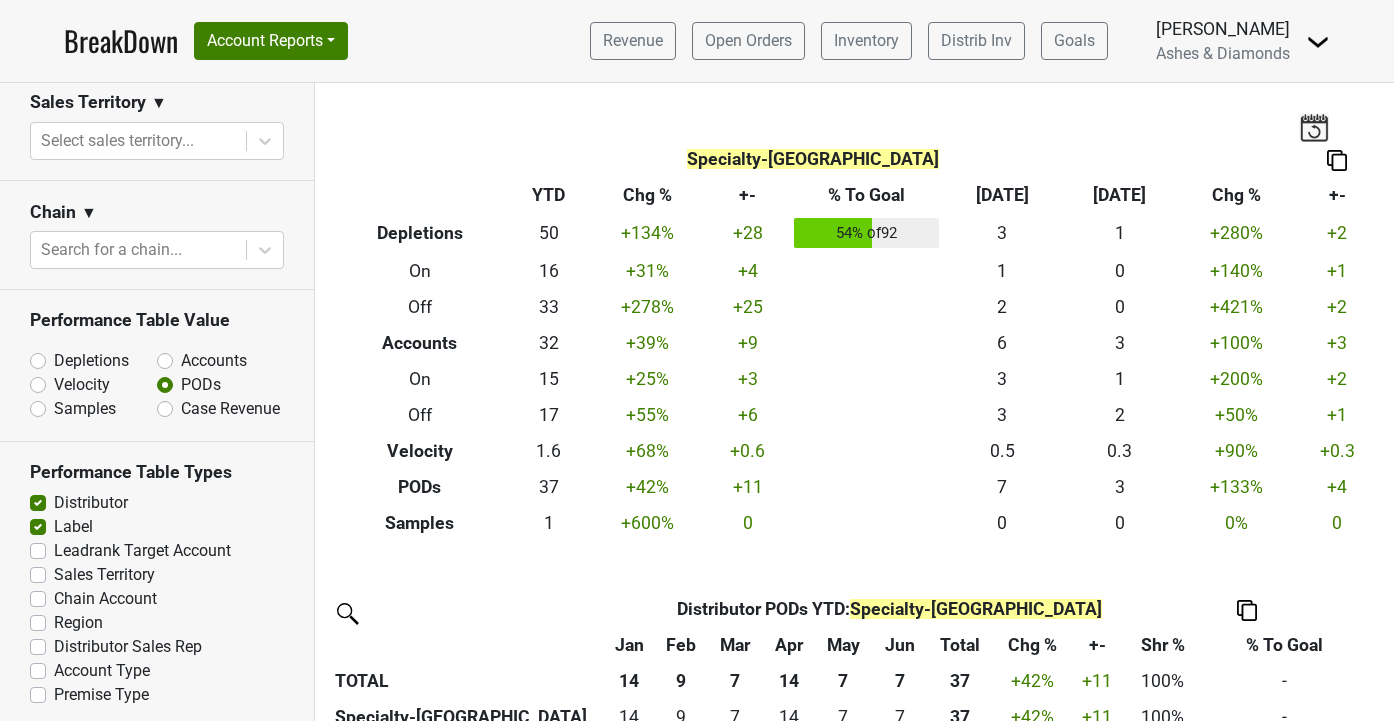 click on "Depletions" at bounding box center (91, 361) 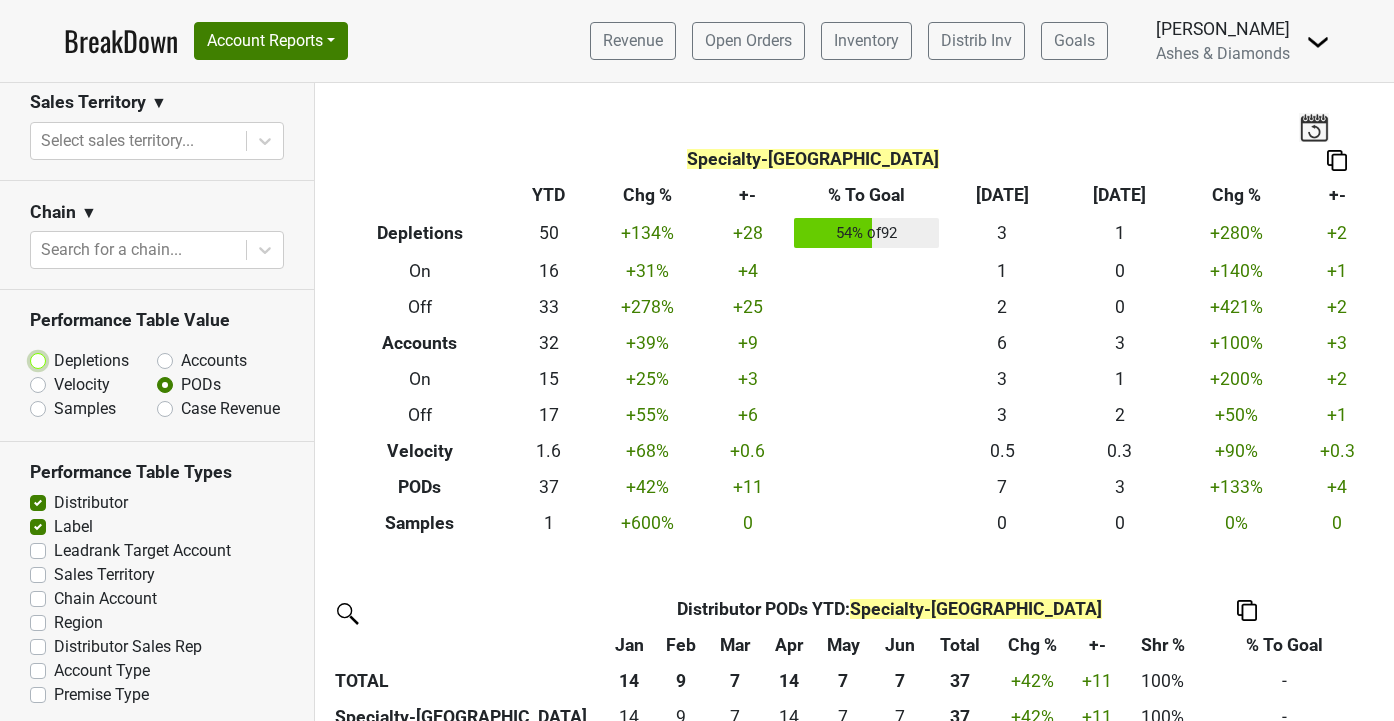 click on "Depletions" at bounding box center (90, 359) 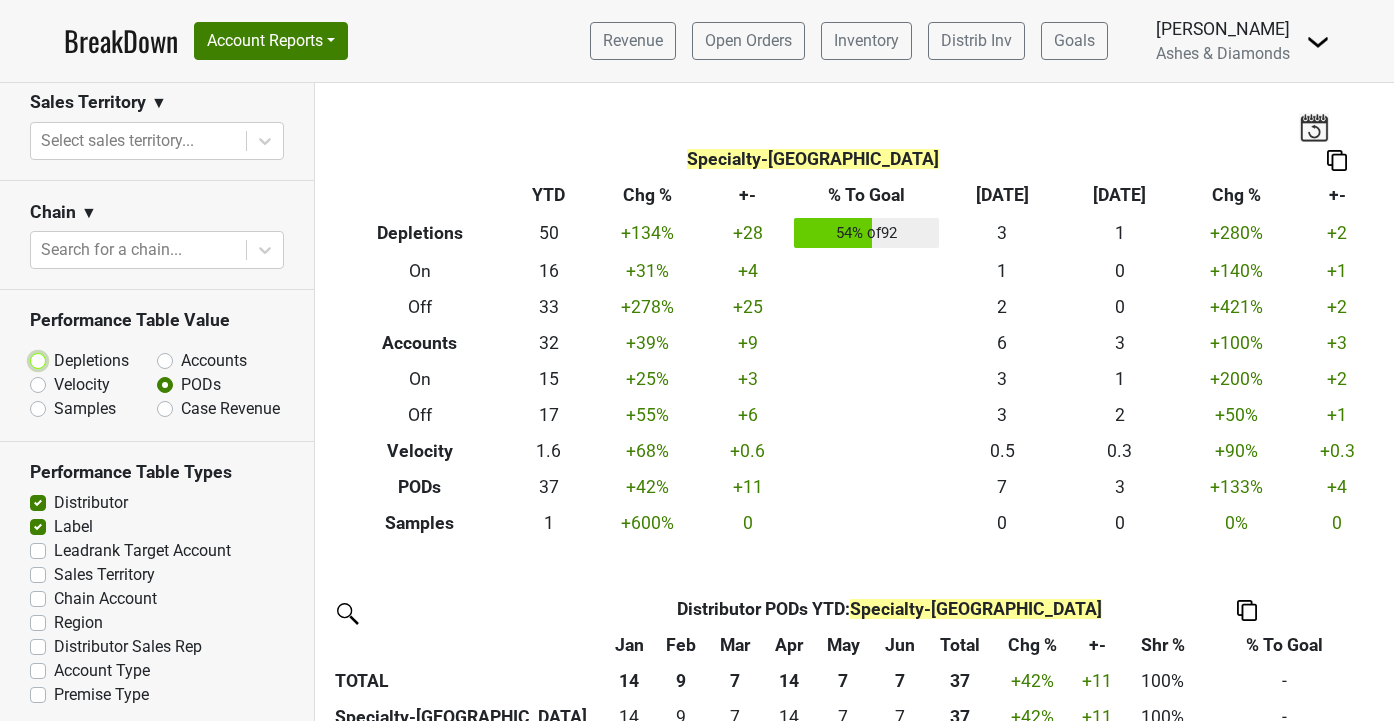 radio on "true" 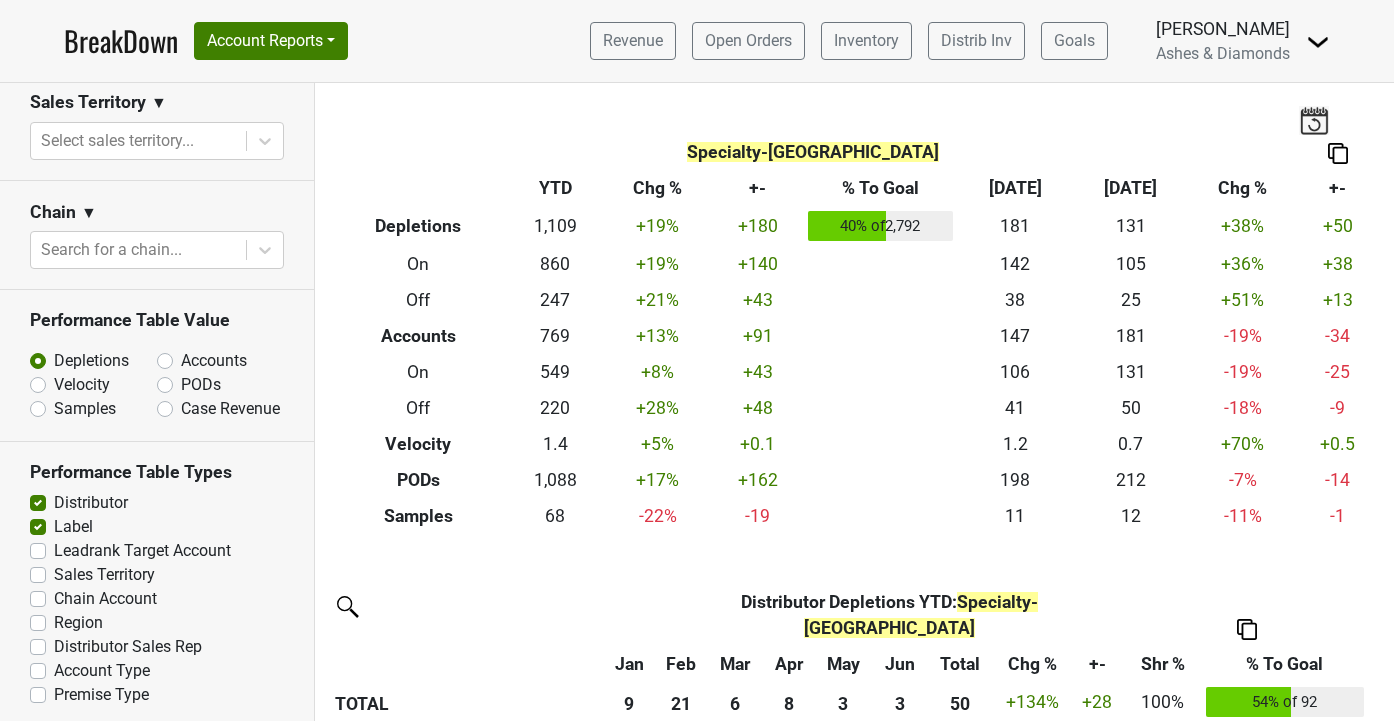 scroll, scrollTop: 0, scrollLeft: 0, axis: both 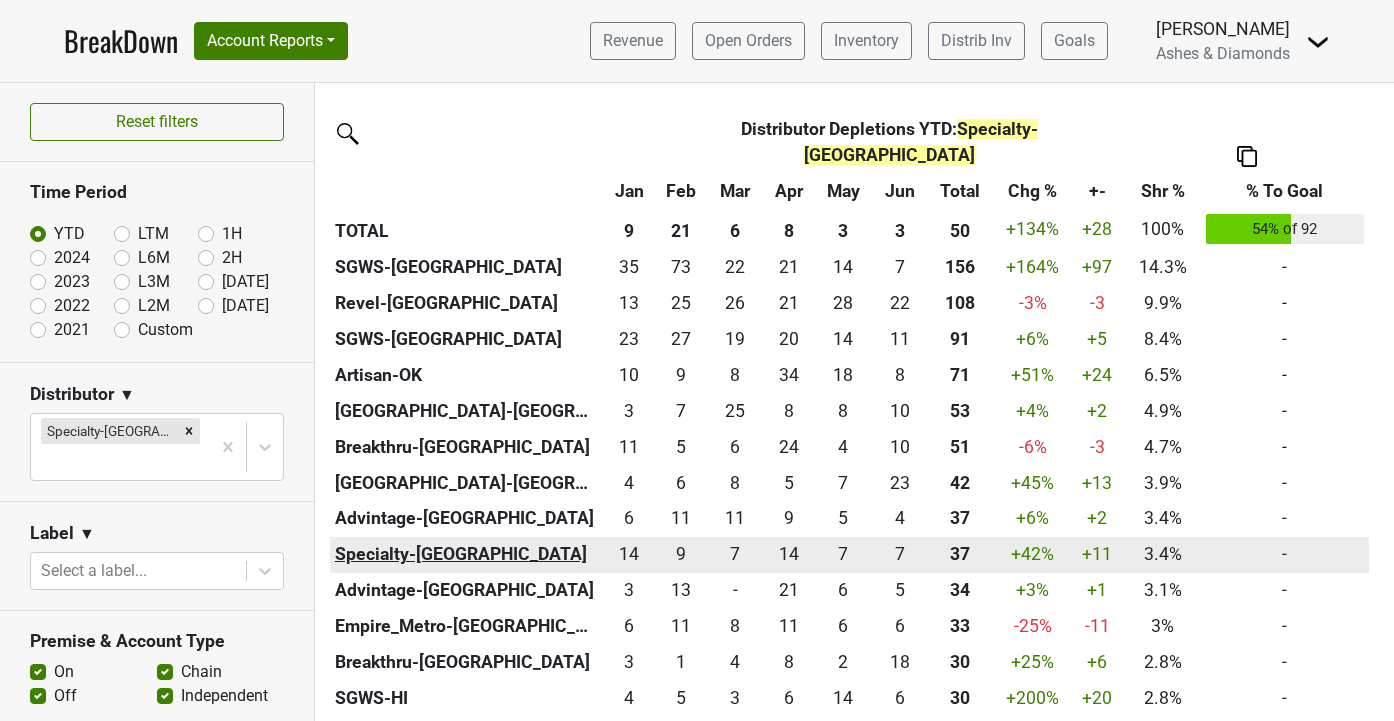 click on "Specialty-GA" at bounding box center (466, 555) 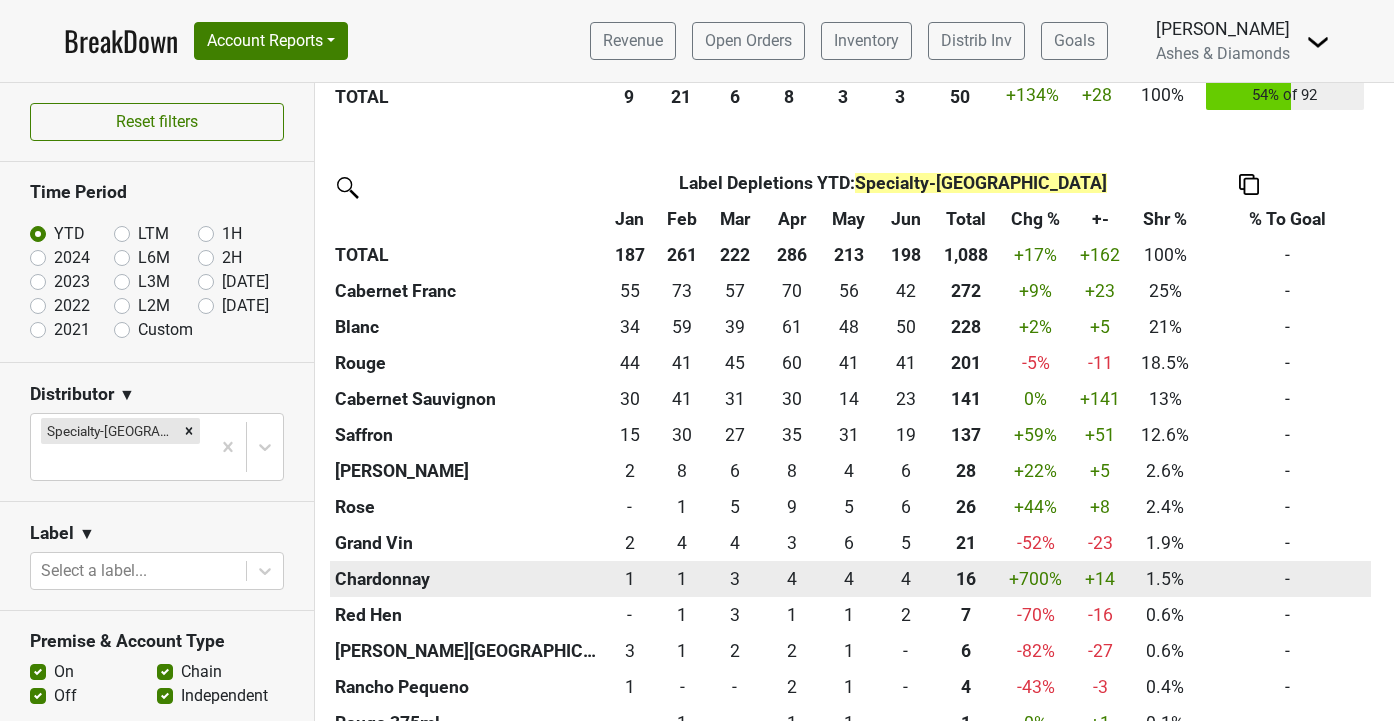scroll, scrollTop: 1942, scrollLeft: 0, axis: vertical 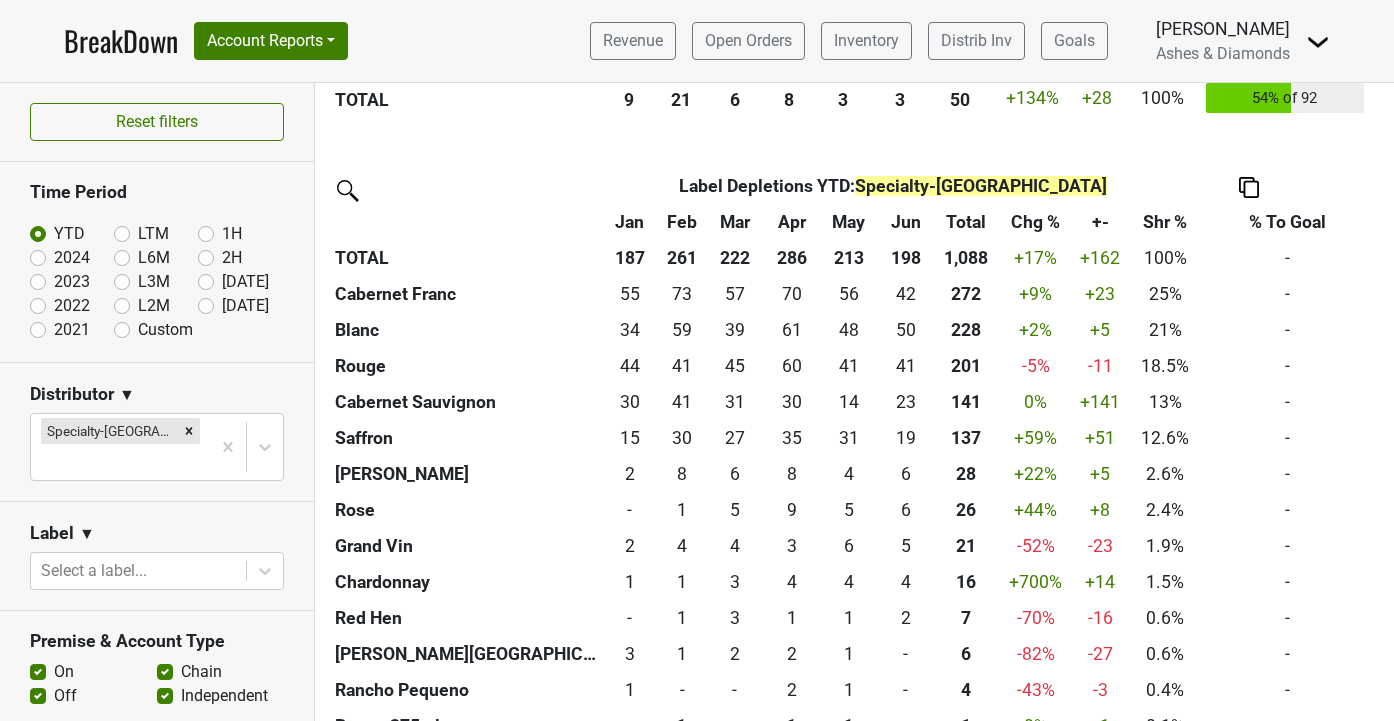 click at bounding box center (1249, 187) 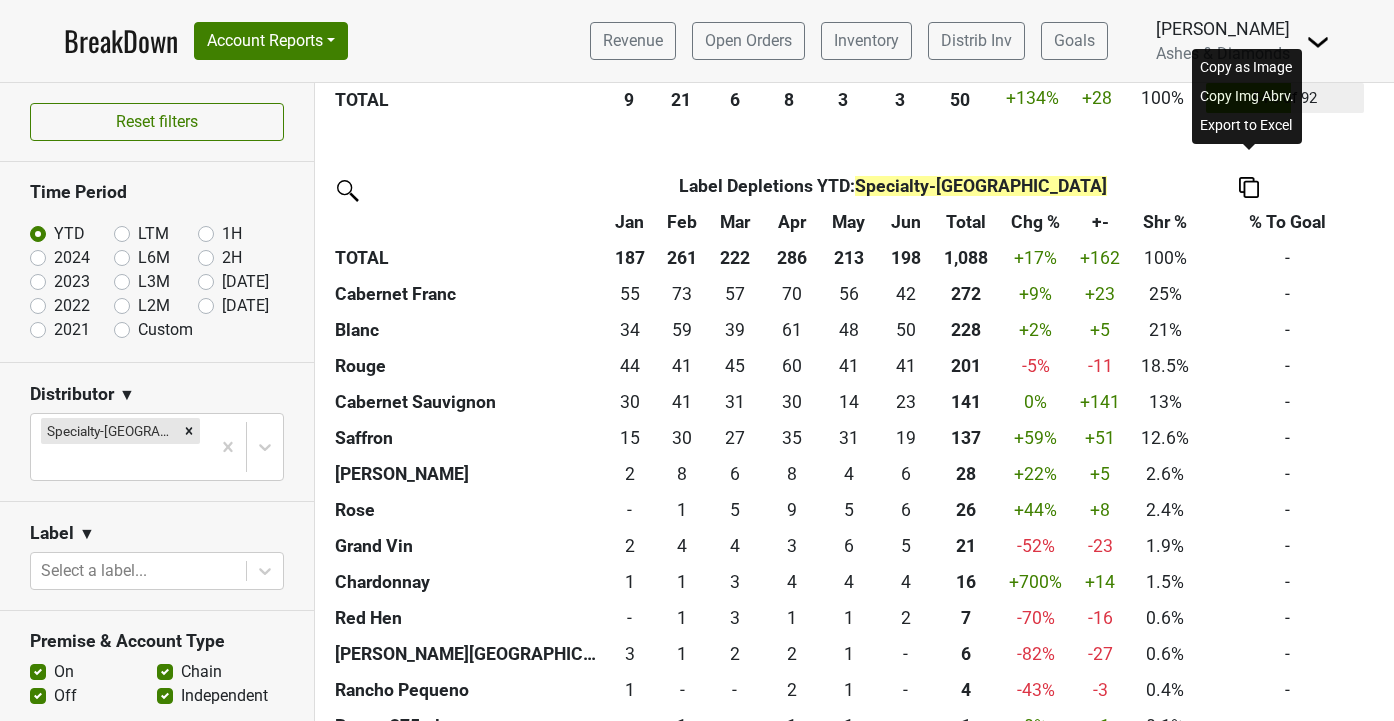 click on "Export to Excel" at bounding box center (1247, 125) 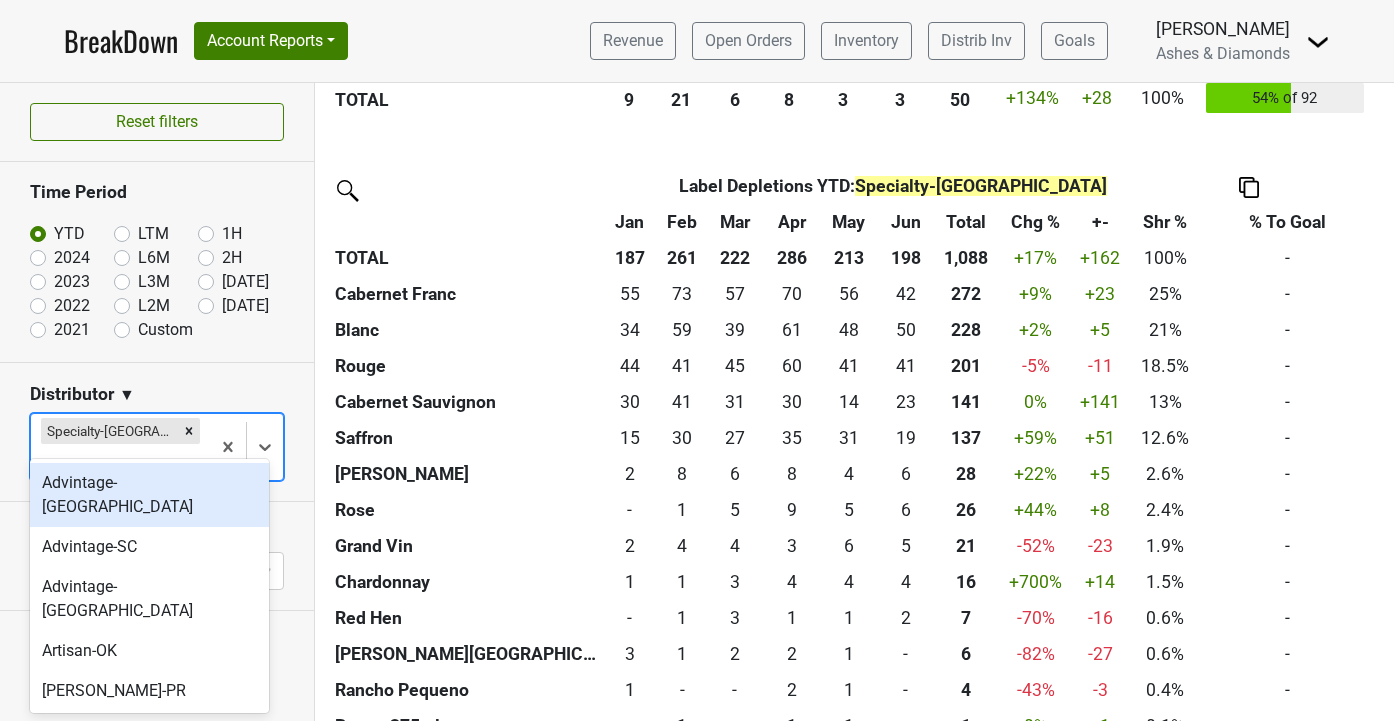 click on "Specialty-GA" at bounding box center [157, 447] 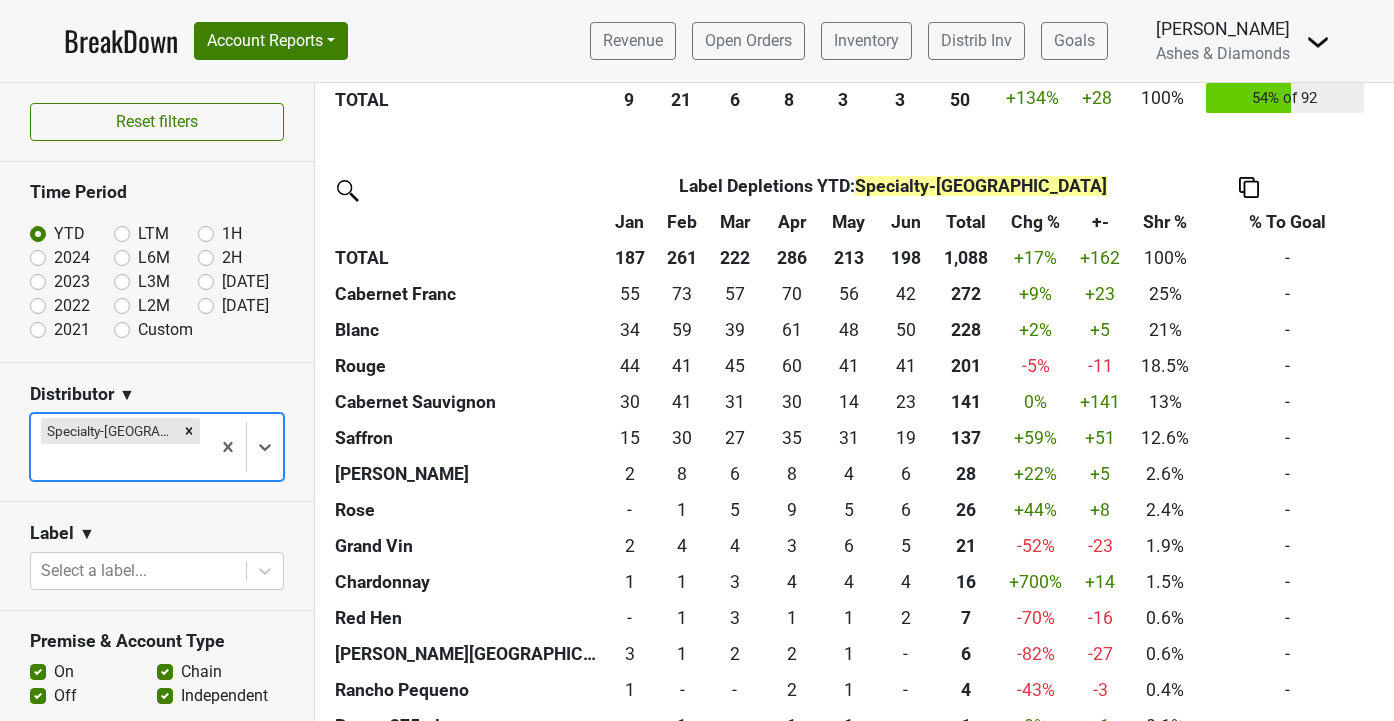 click at bounding box center [120, 462] 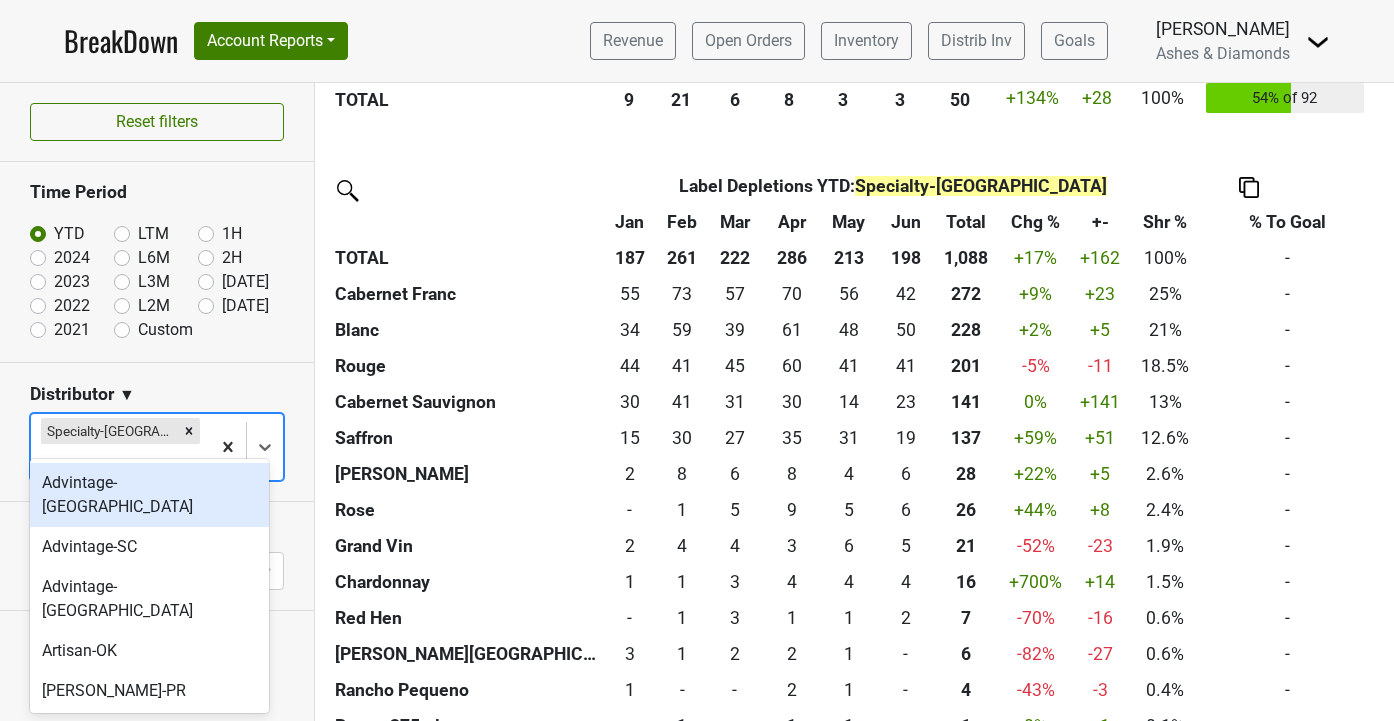 drag, startPoint x: 163, startPoint y: 432, endPoint x: 197, endPoint y: 434, distance: 34.058773 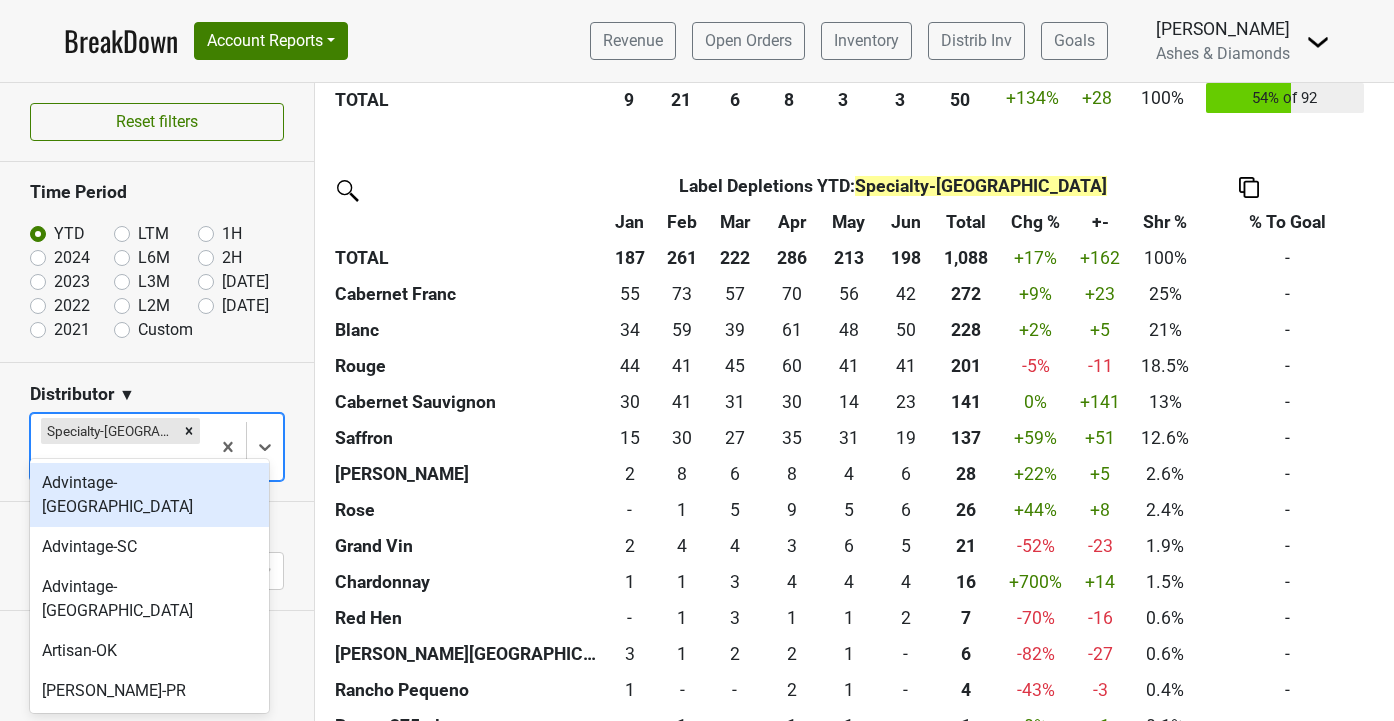 click at bounding box center (120, 462) 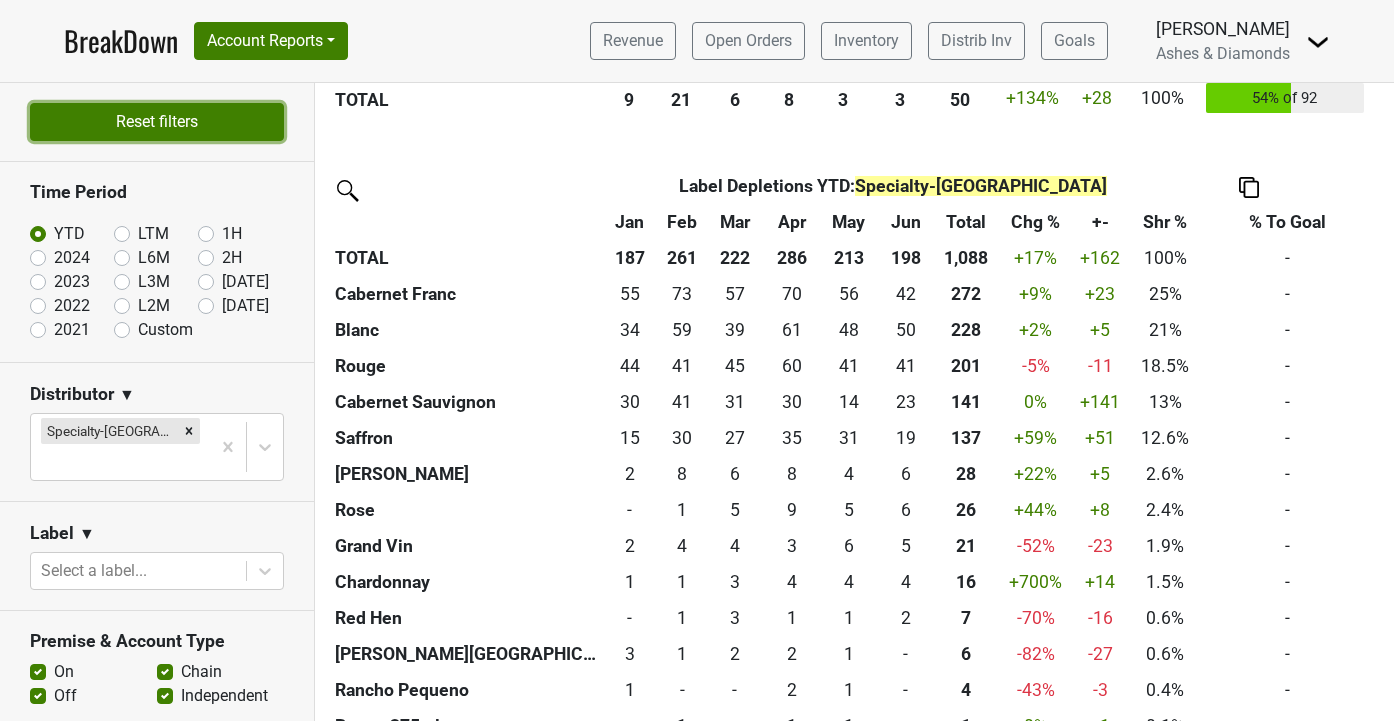 click on "Reset filters" at bounding box center [157, 122] 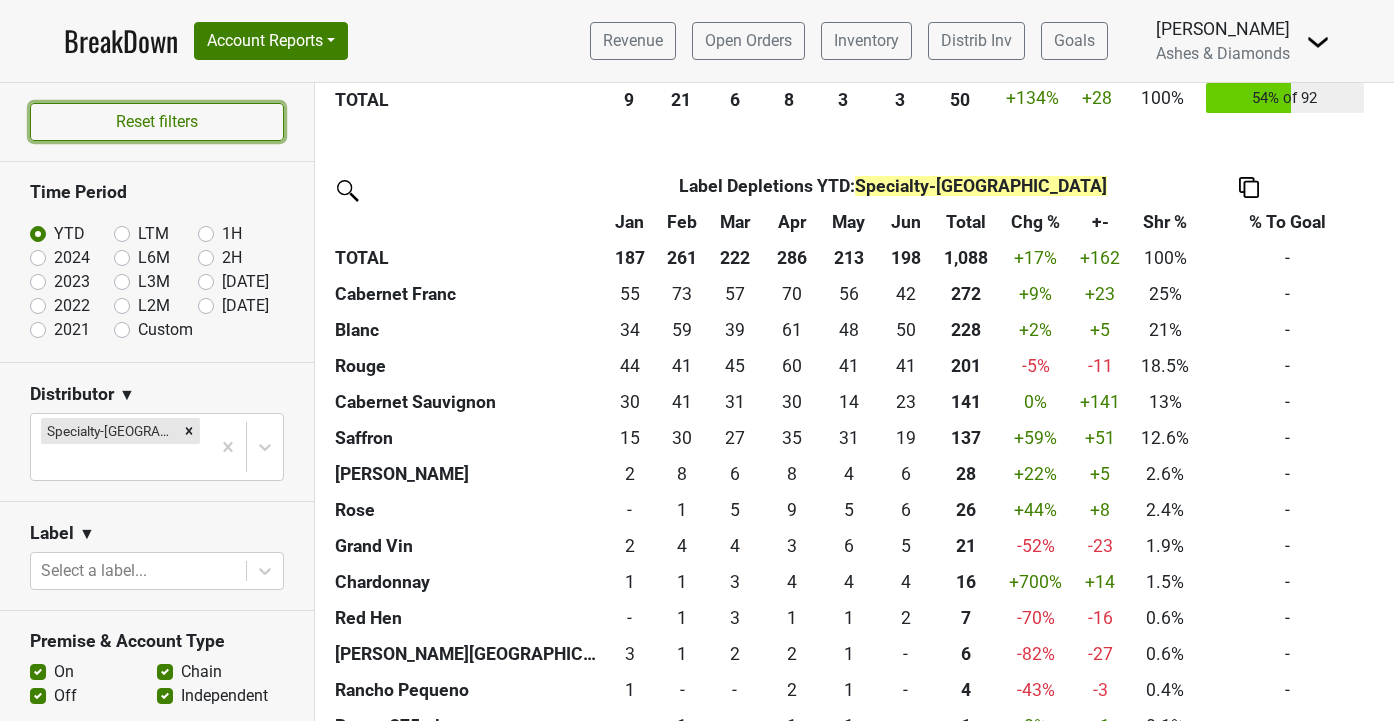 scroll, scrollTop: 0, scrollLeft: 0, axis: both 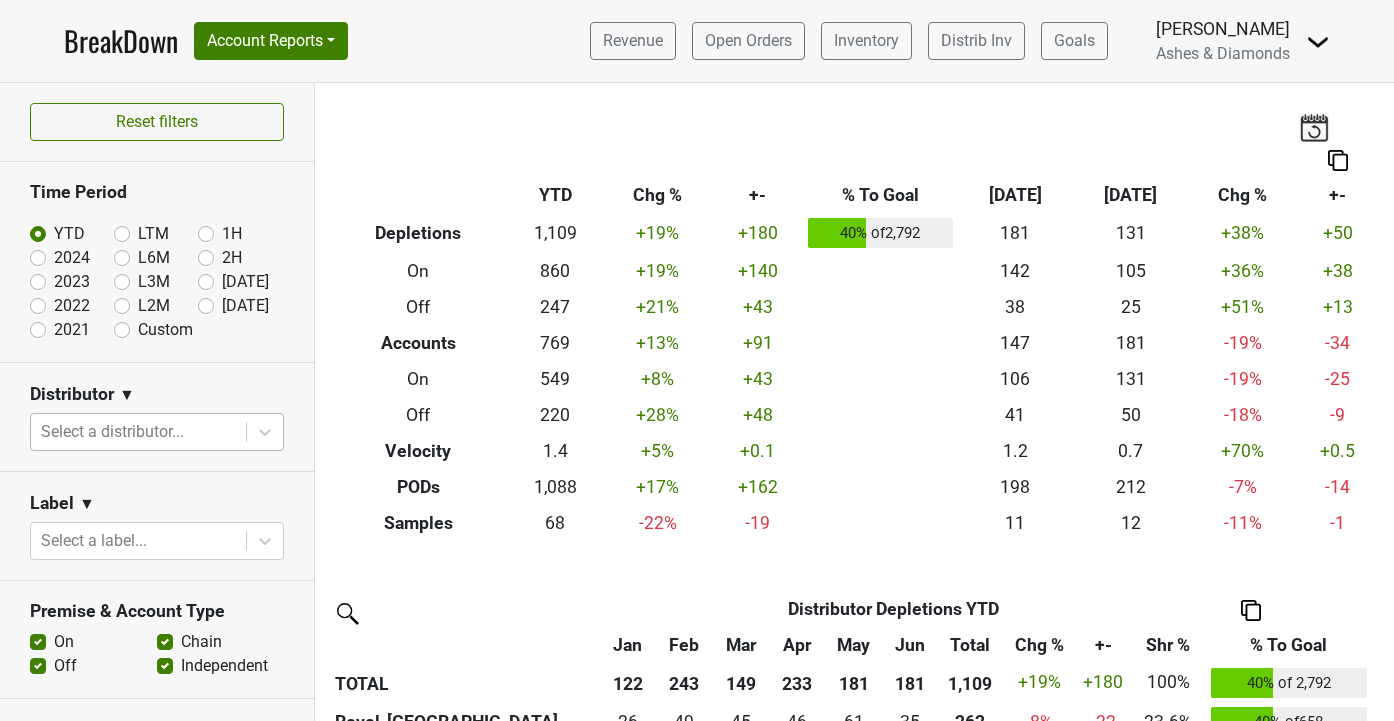 click at bounding box center [138, 432] 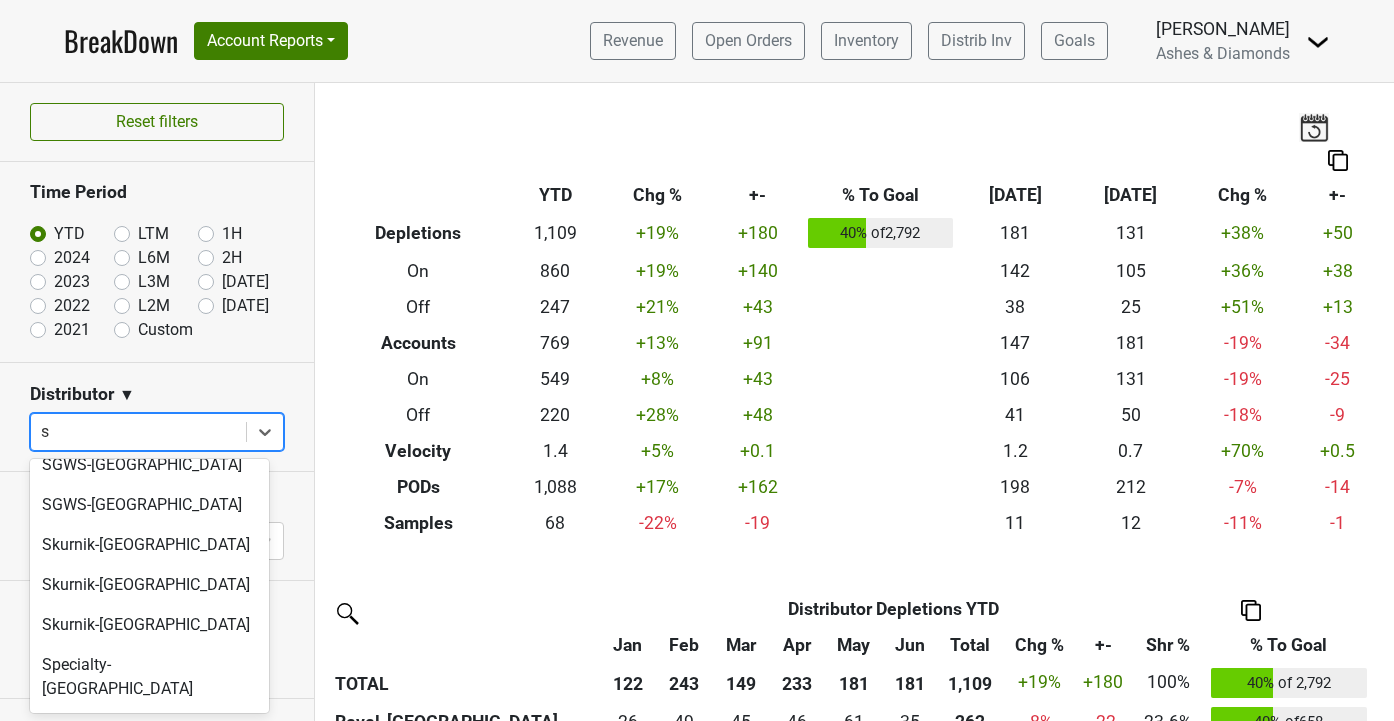 scroll, scrollTop: 0, scrollLeft: 0, axis: both 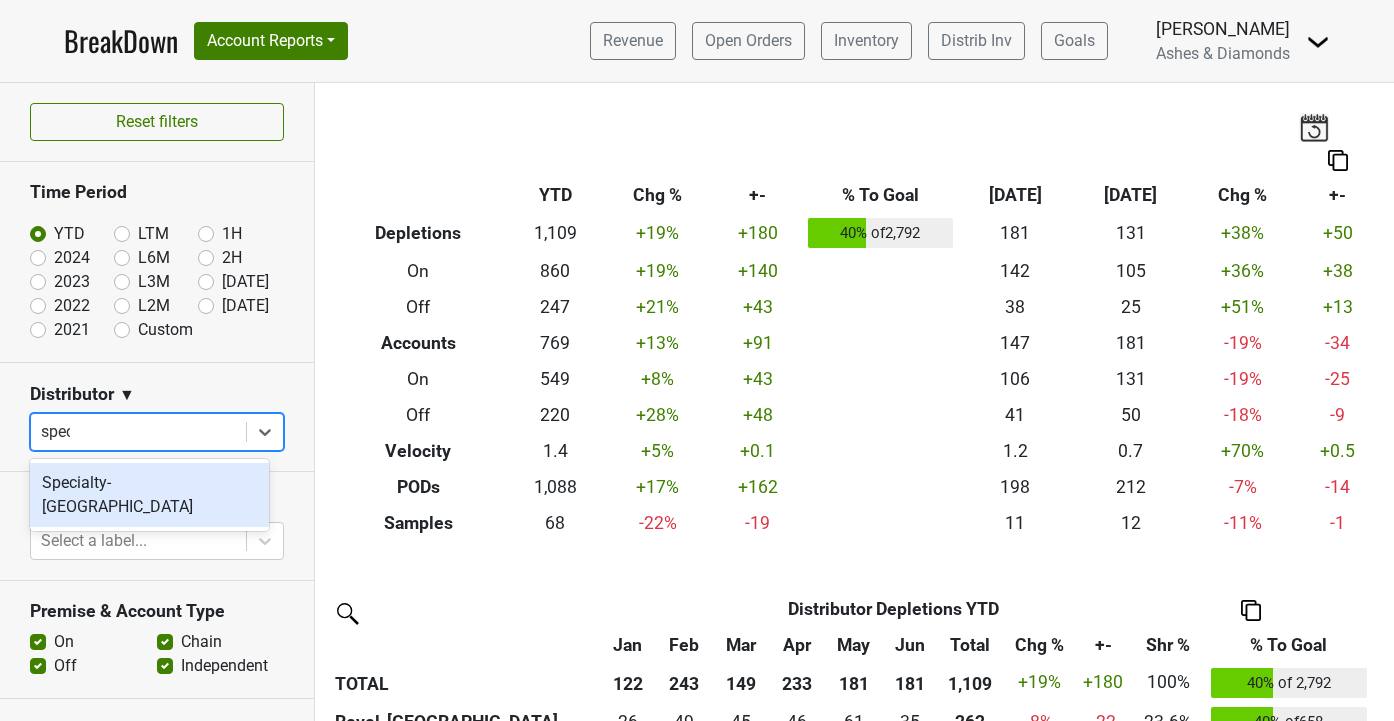 type on "speci" 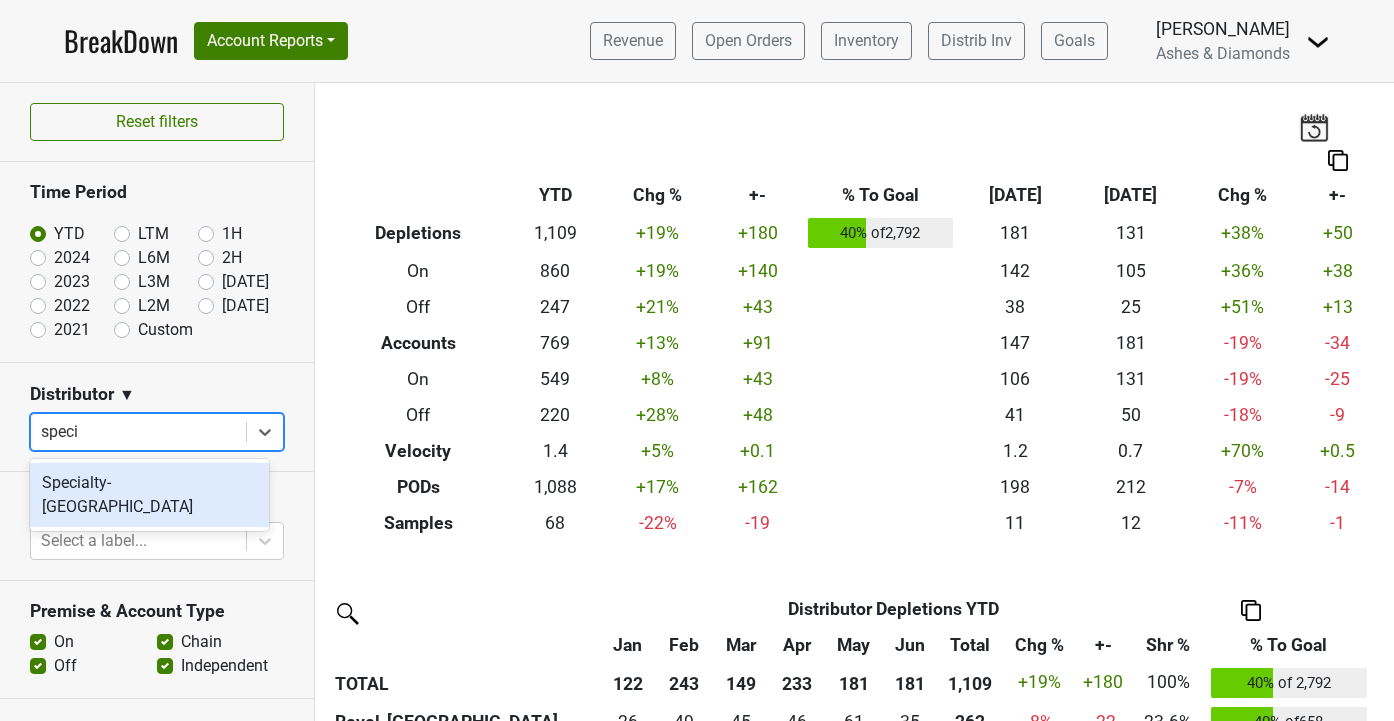 type 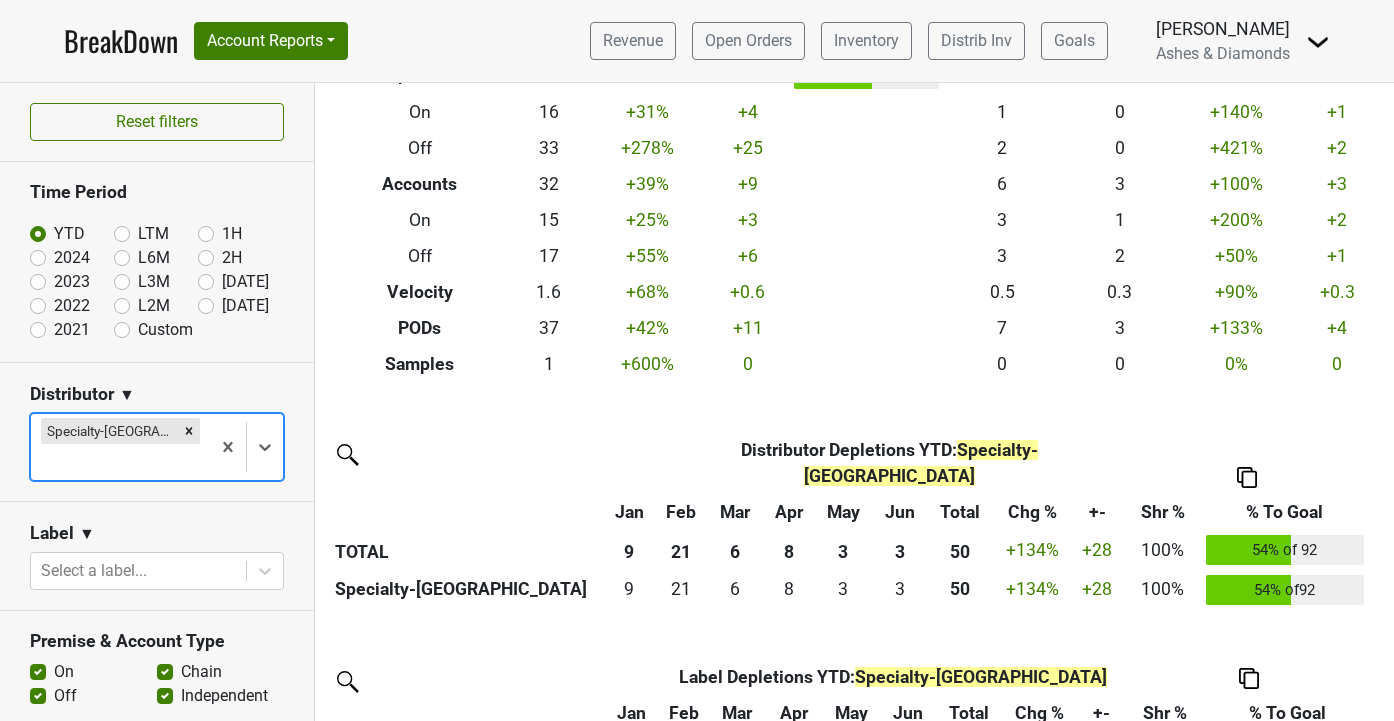 scroll, scrollTop: 342, scrollLeft: 0, axis: vertical 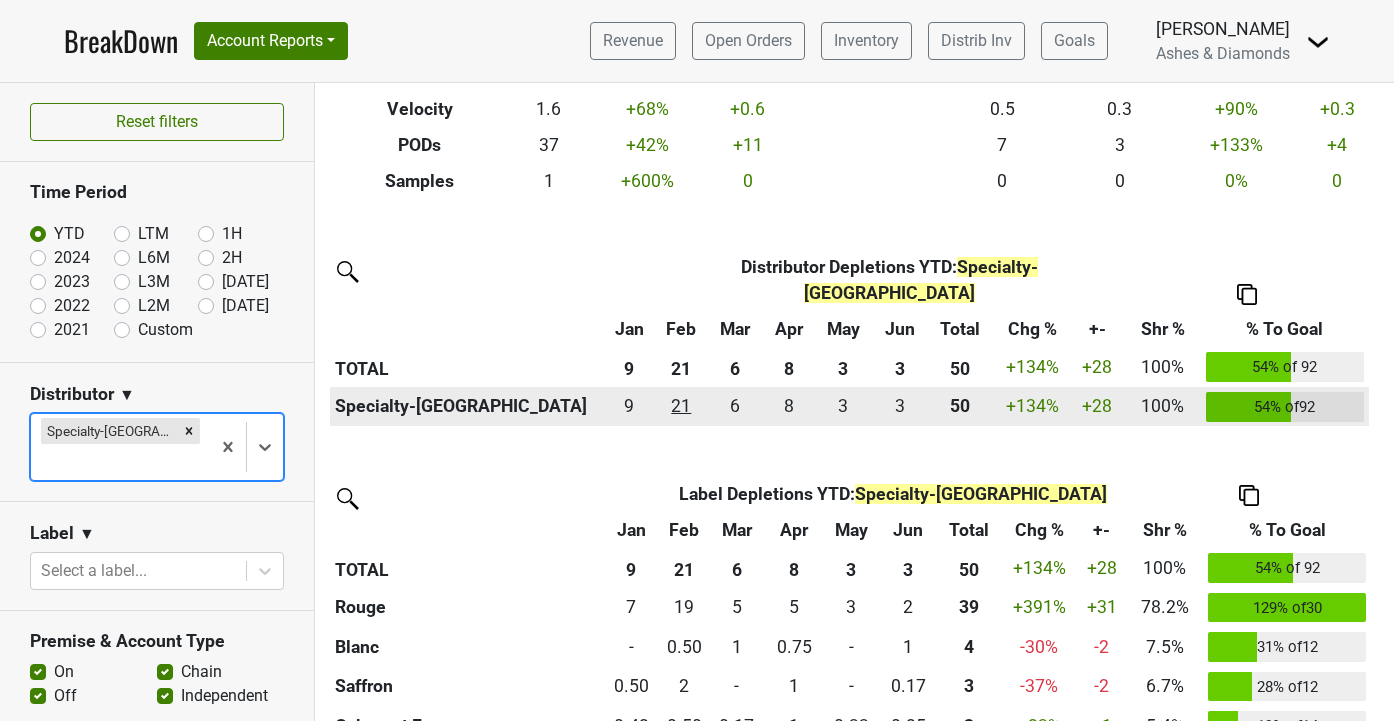 click on "21.167 21" at bounding box center (681, 406) 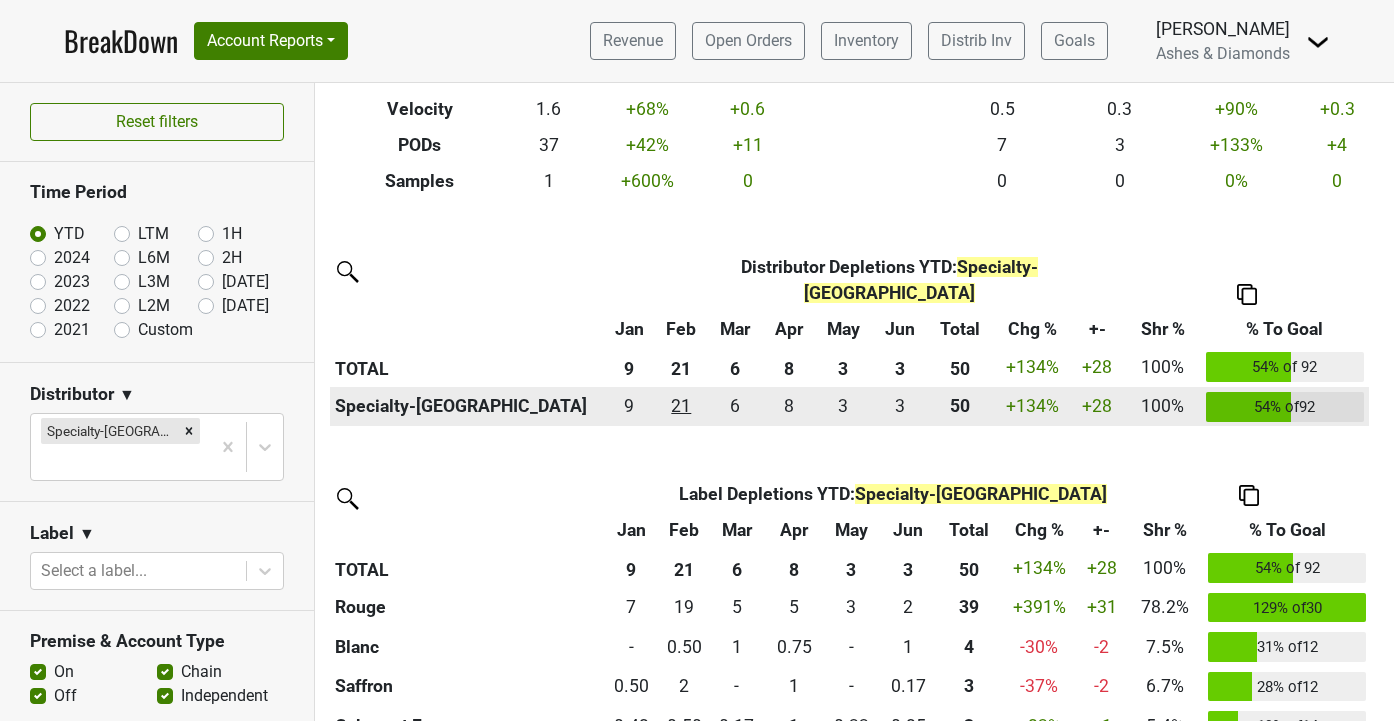 click on "21.167 21" at bounding box center [681, 406] 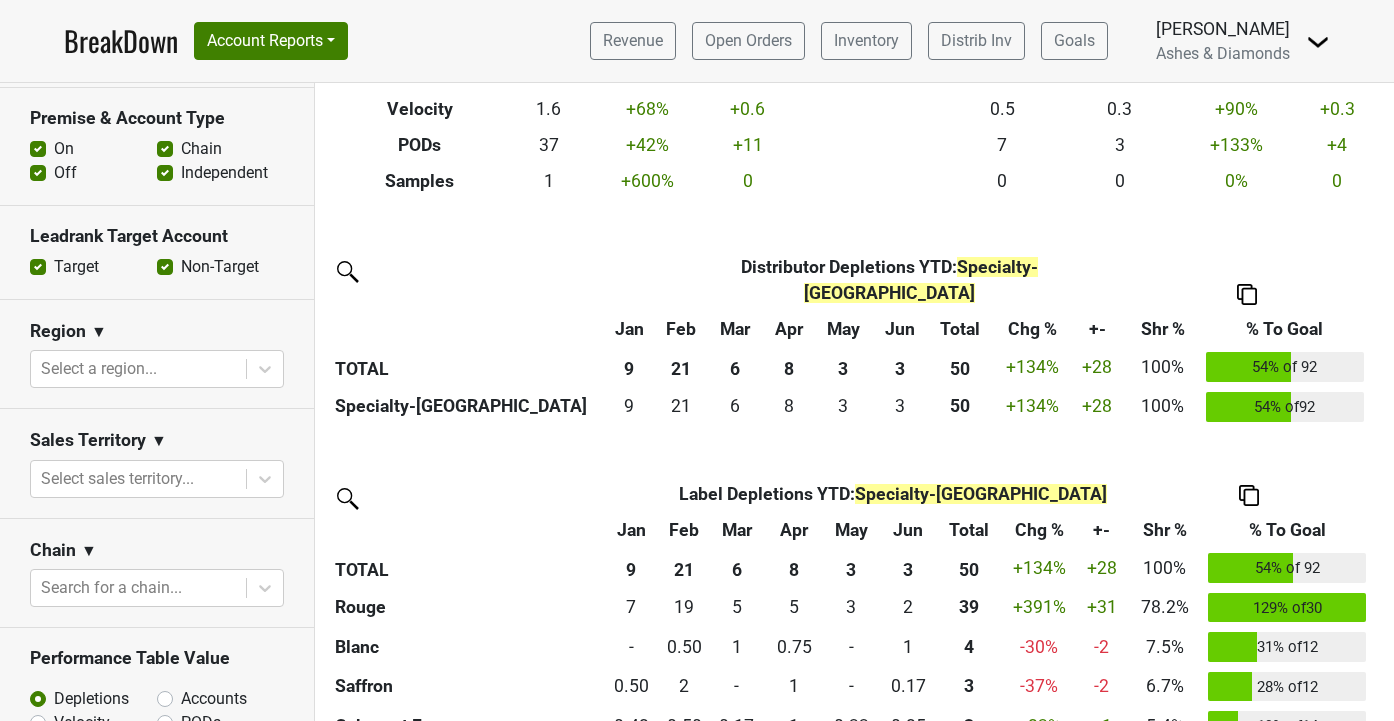 scroll, scrollTop: 600, scrollLeft: 0, axis: vertical 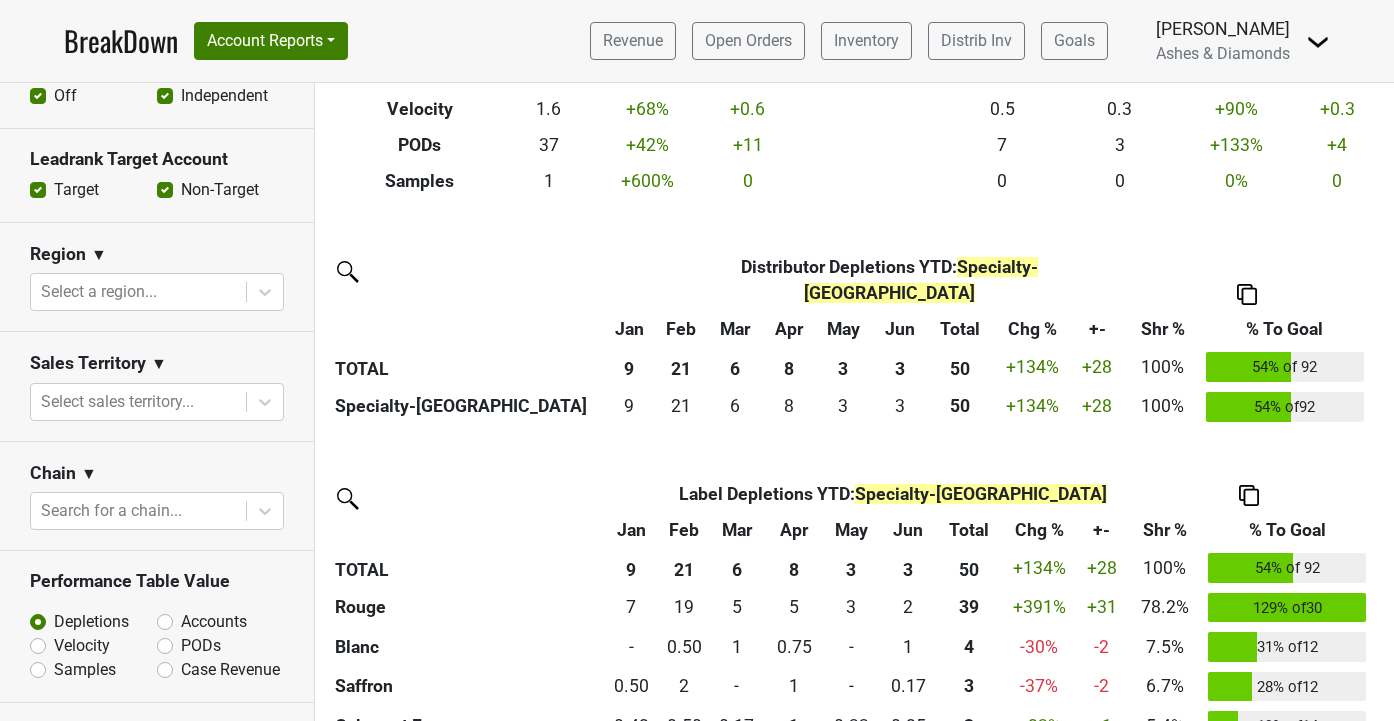click on "PODs" at bounding box center [201, 646] 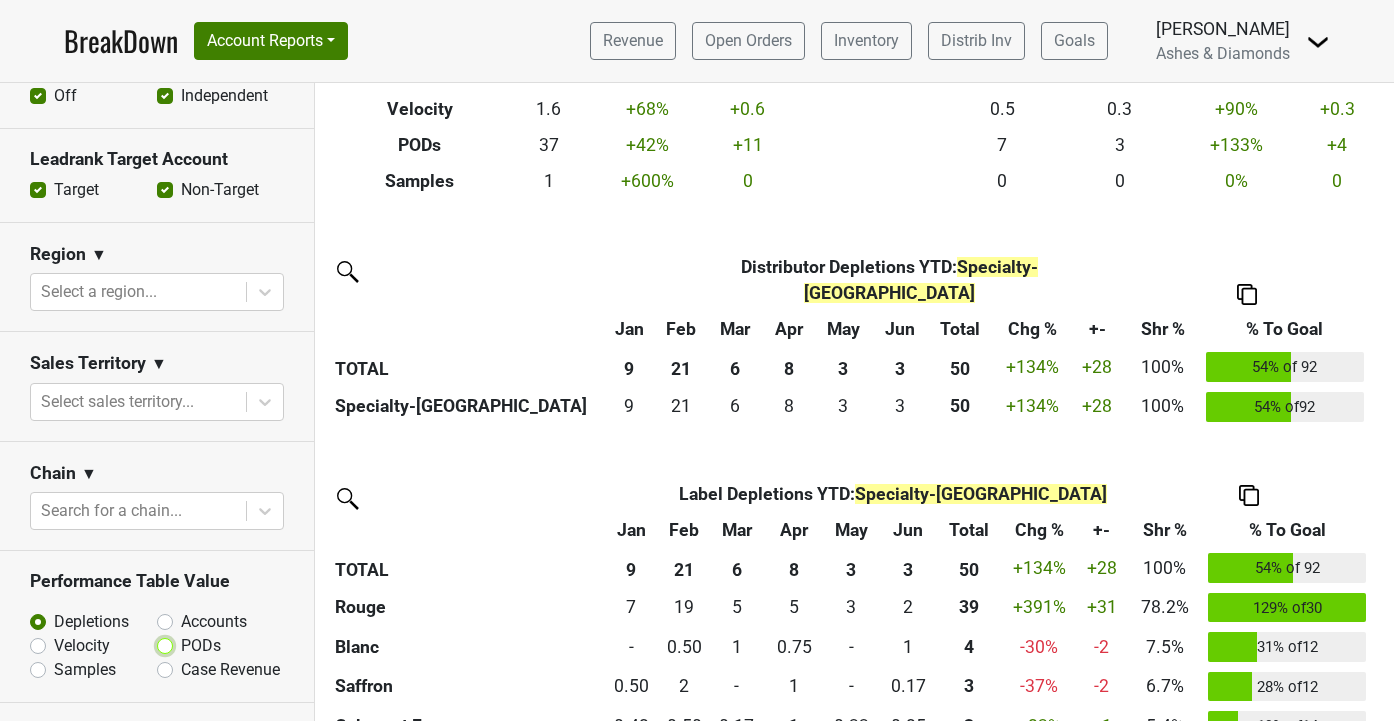 click on "PODs" at bounding box center [217, 644] 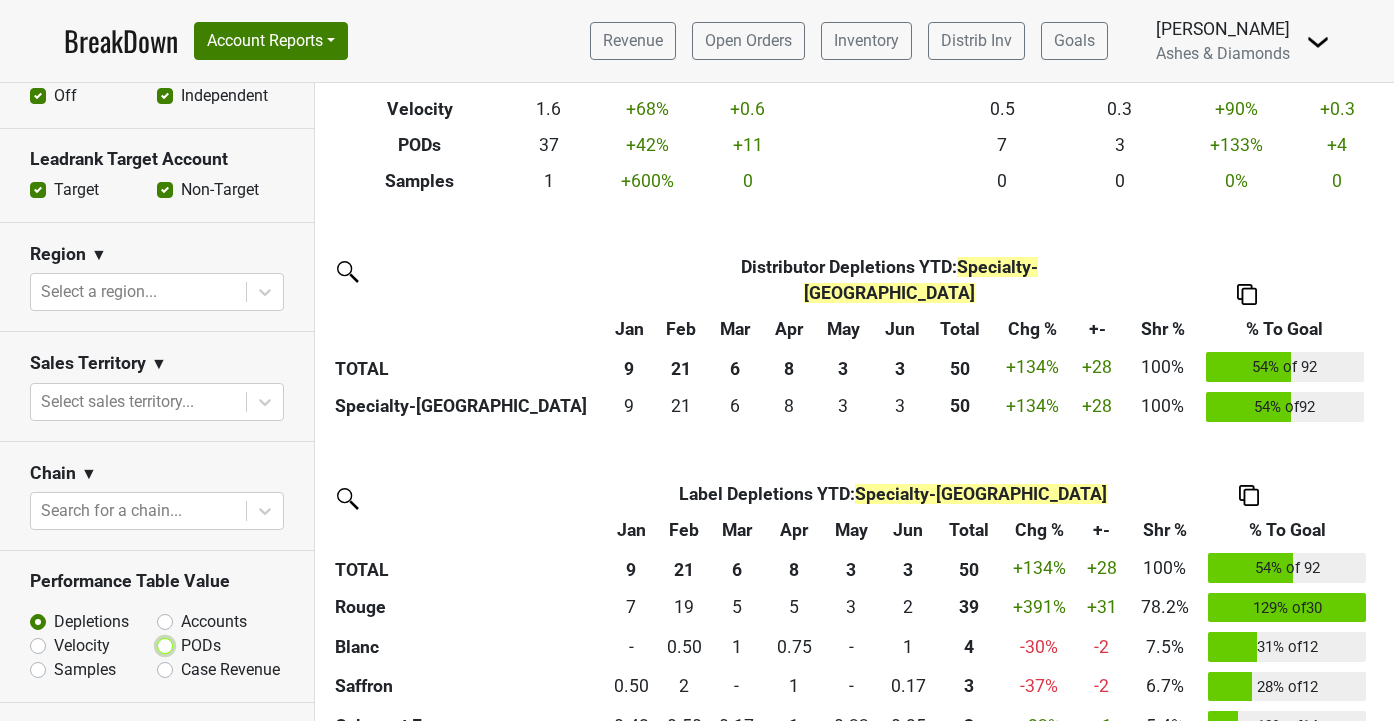 radio on "true" 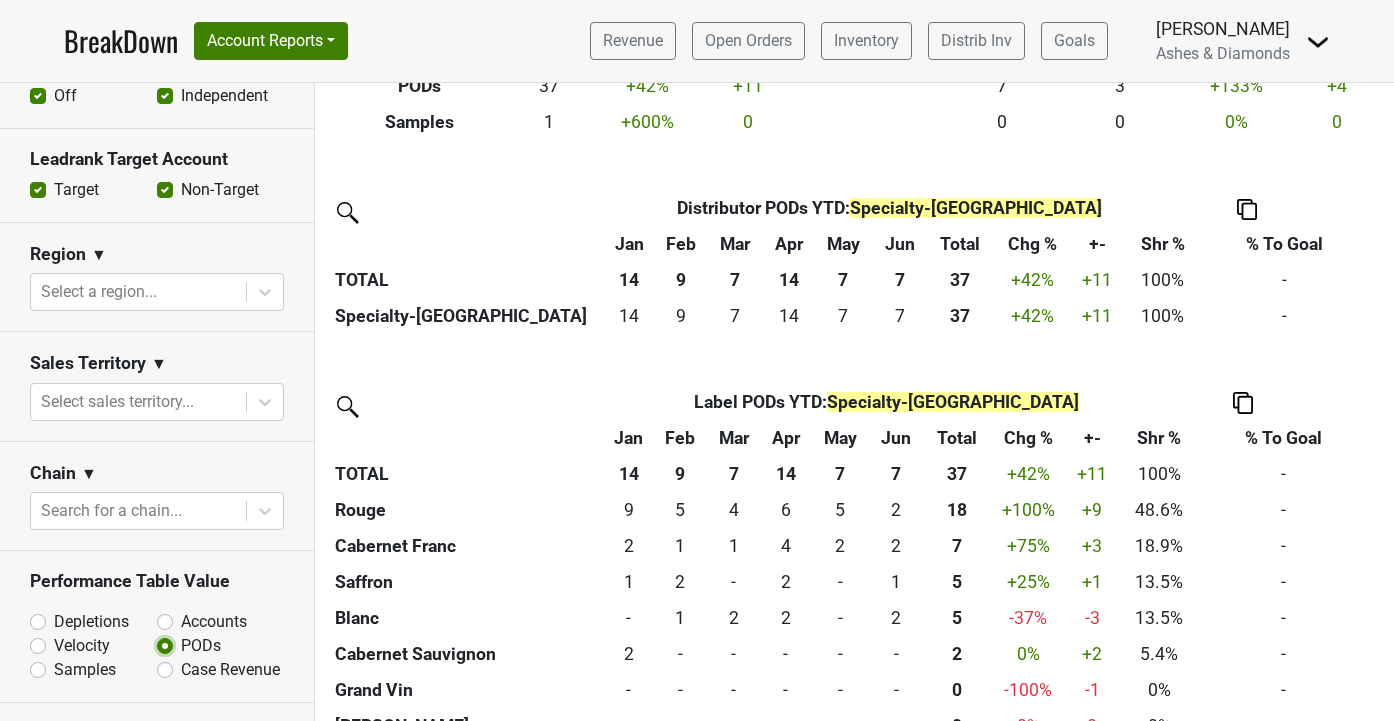 scroll, scrollTop: 439, scrollLeft: 0, axis: vertical 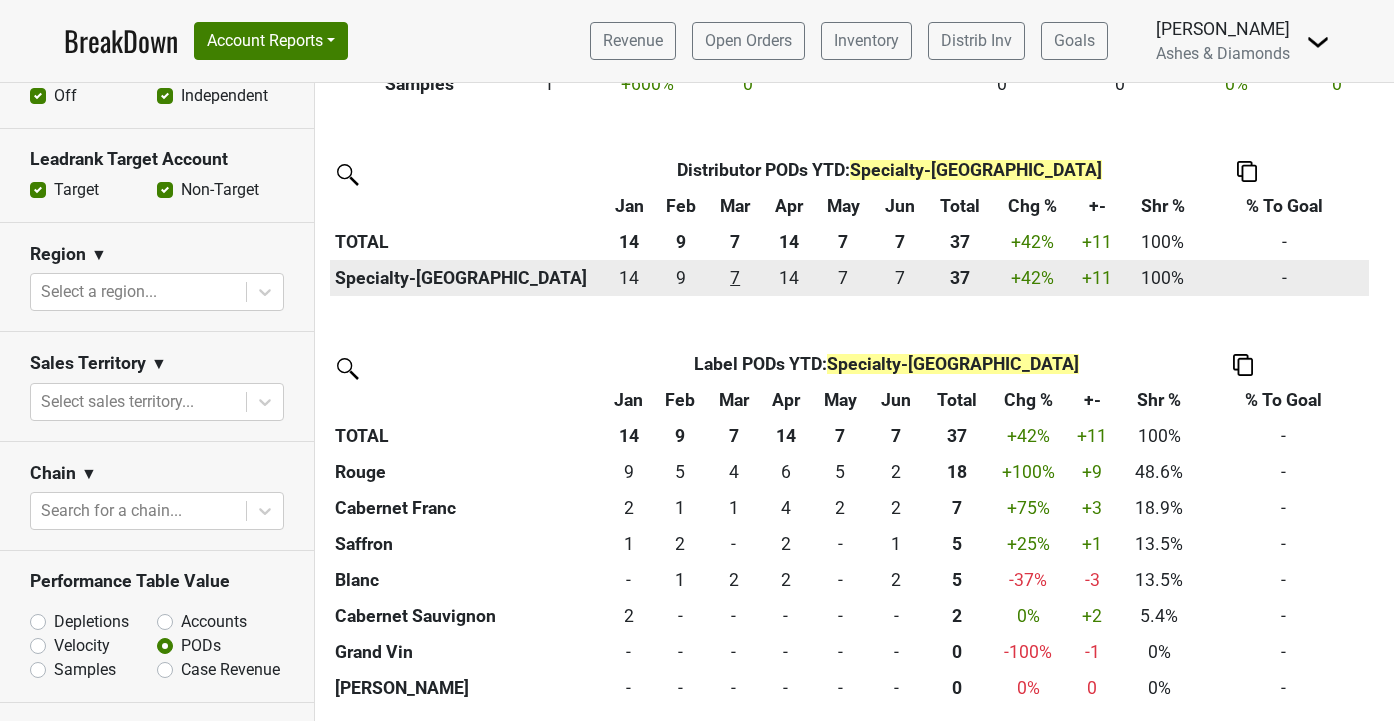 click on "7 7" at bounding box center (735, 278) 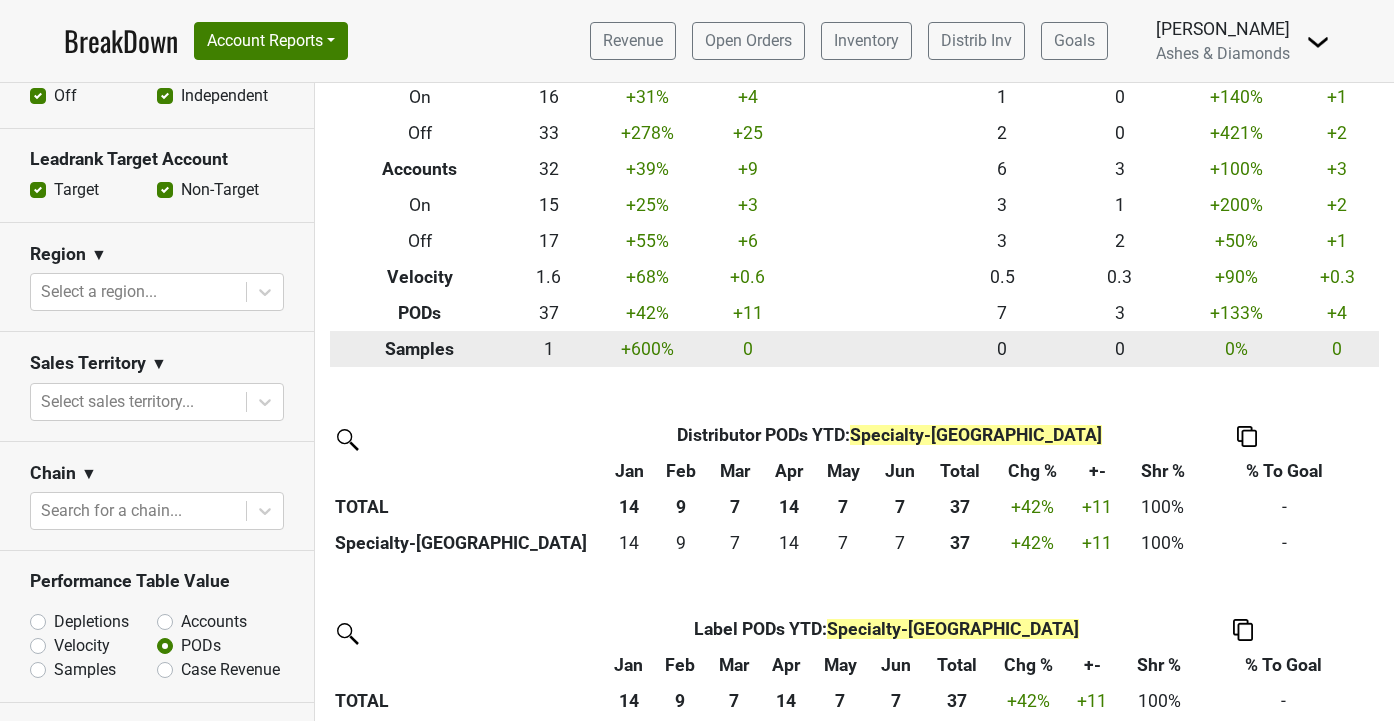 scroll, scrollTop: 79, scrollLeft: 0, axis: vertical 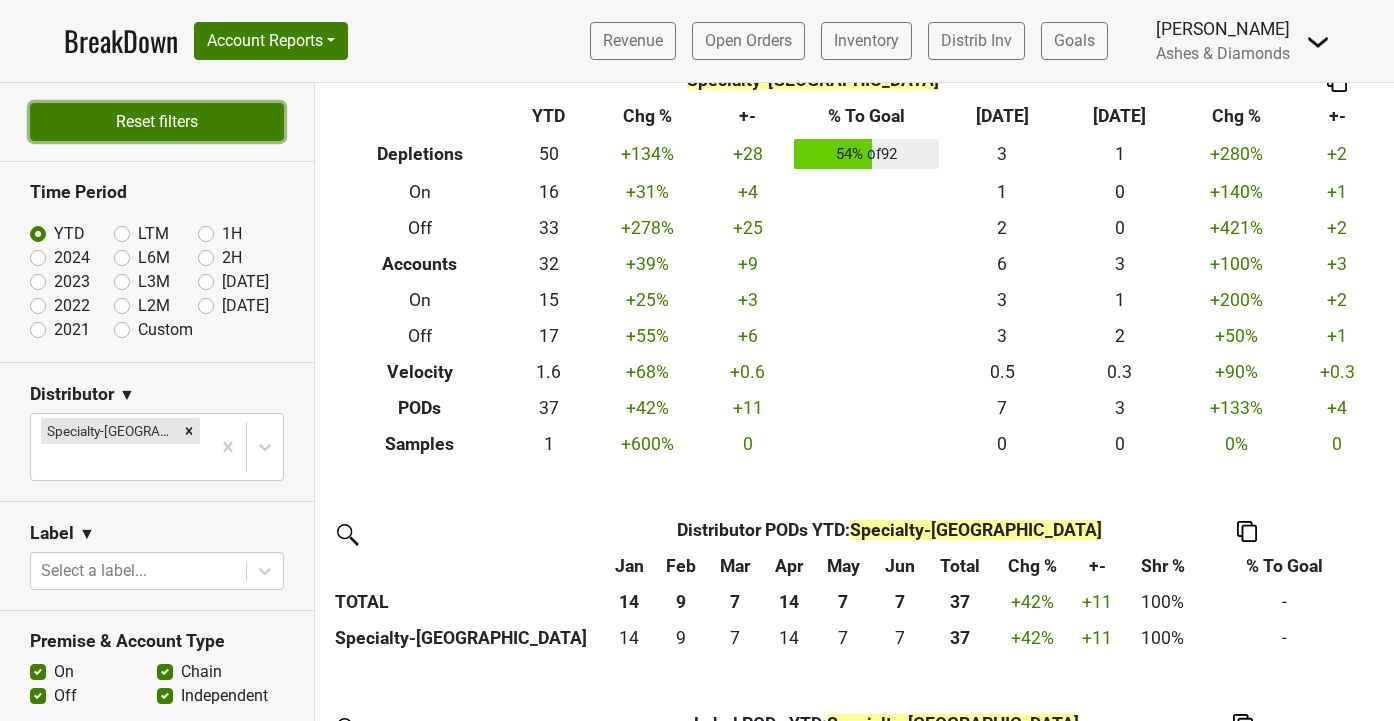 click on "Reset filters" at bounding box center [157, 122] 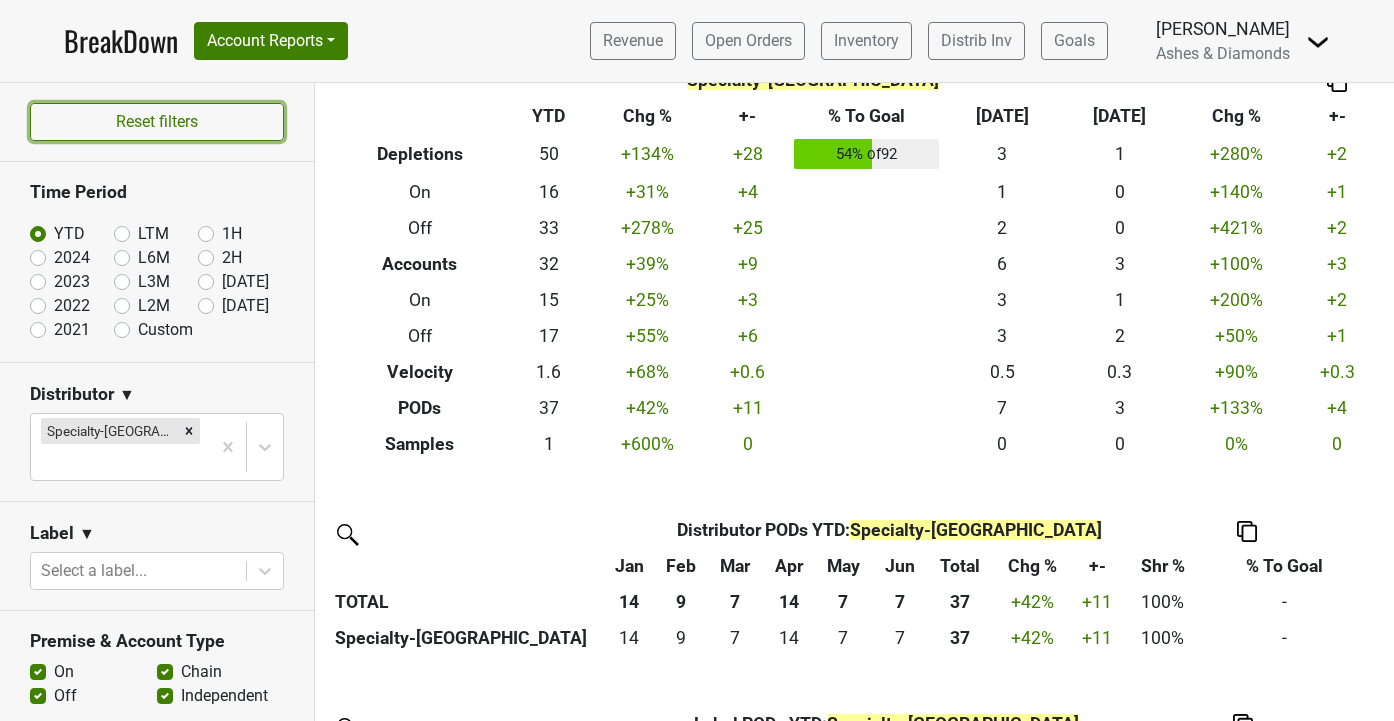 radio on "true" 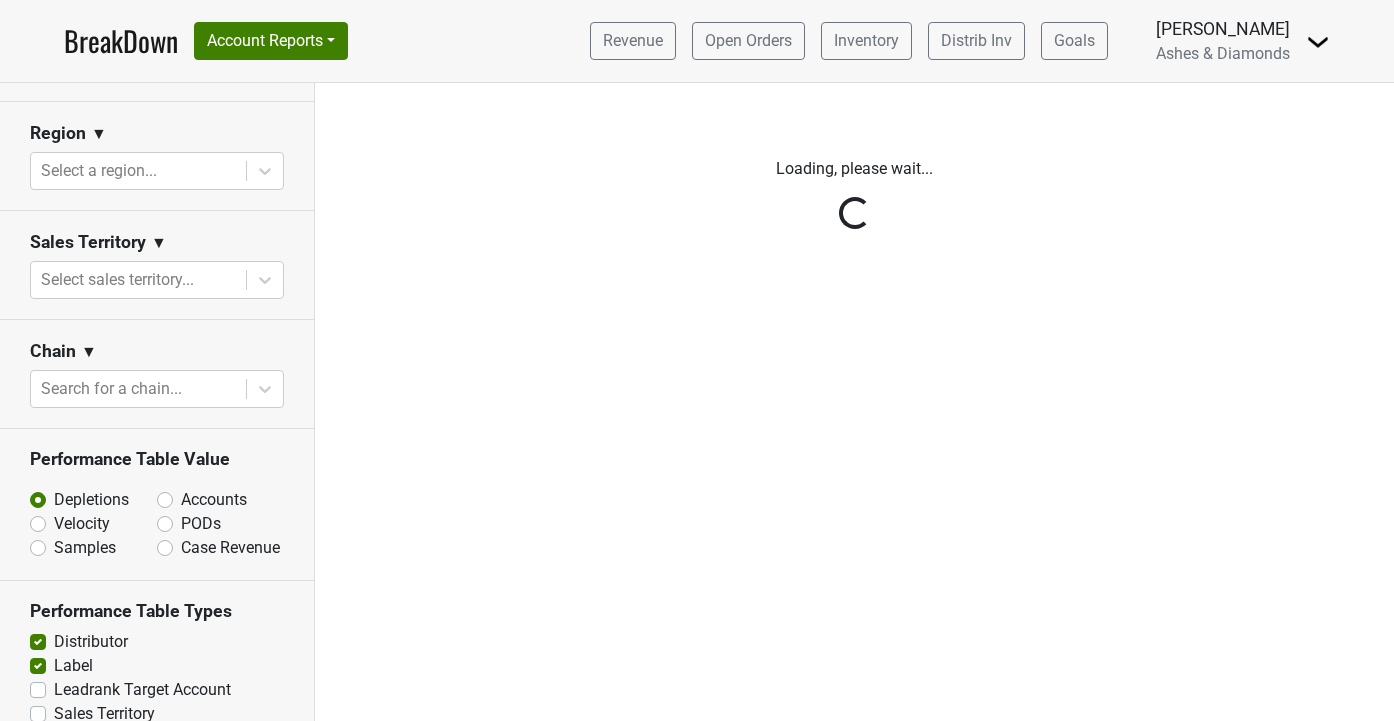 scroll, scrollTop: 0, scrollLeft: 0, axis: both 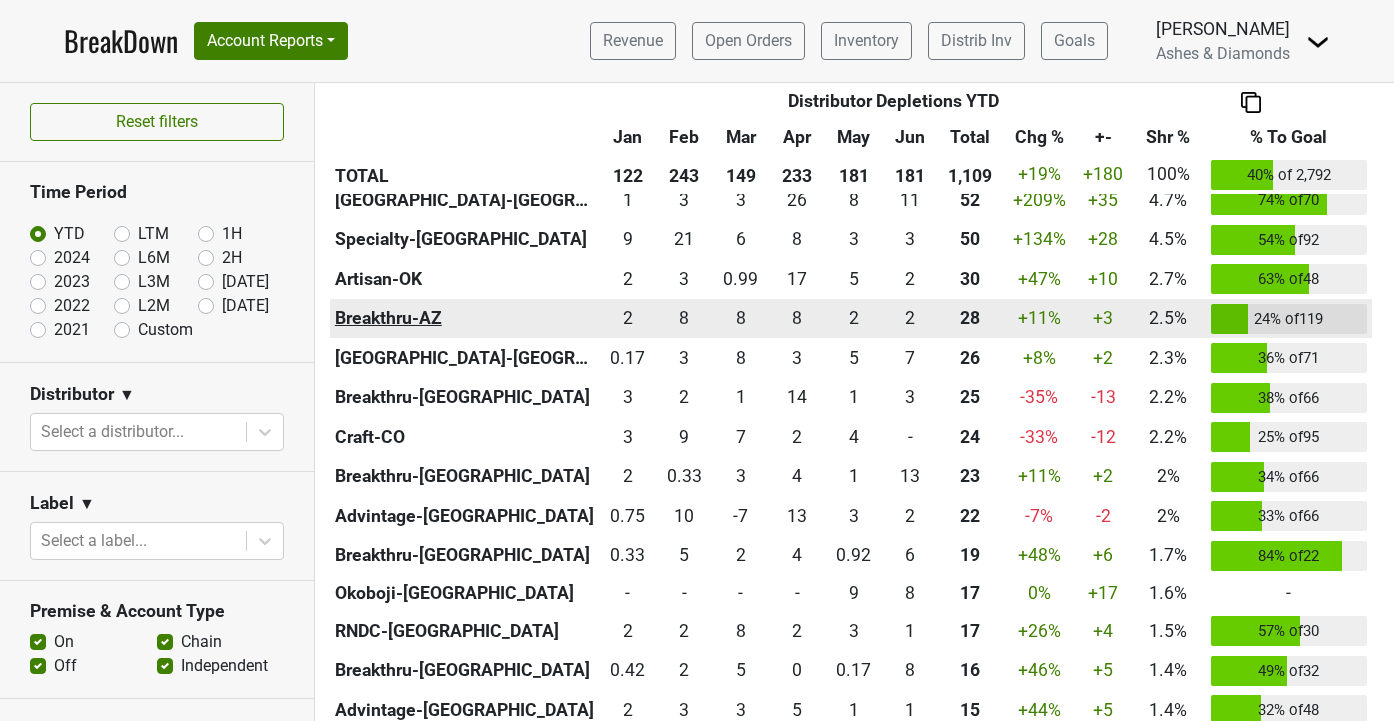 click on "Breakthru-AZ" at bounding box center [464, 319] 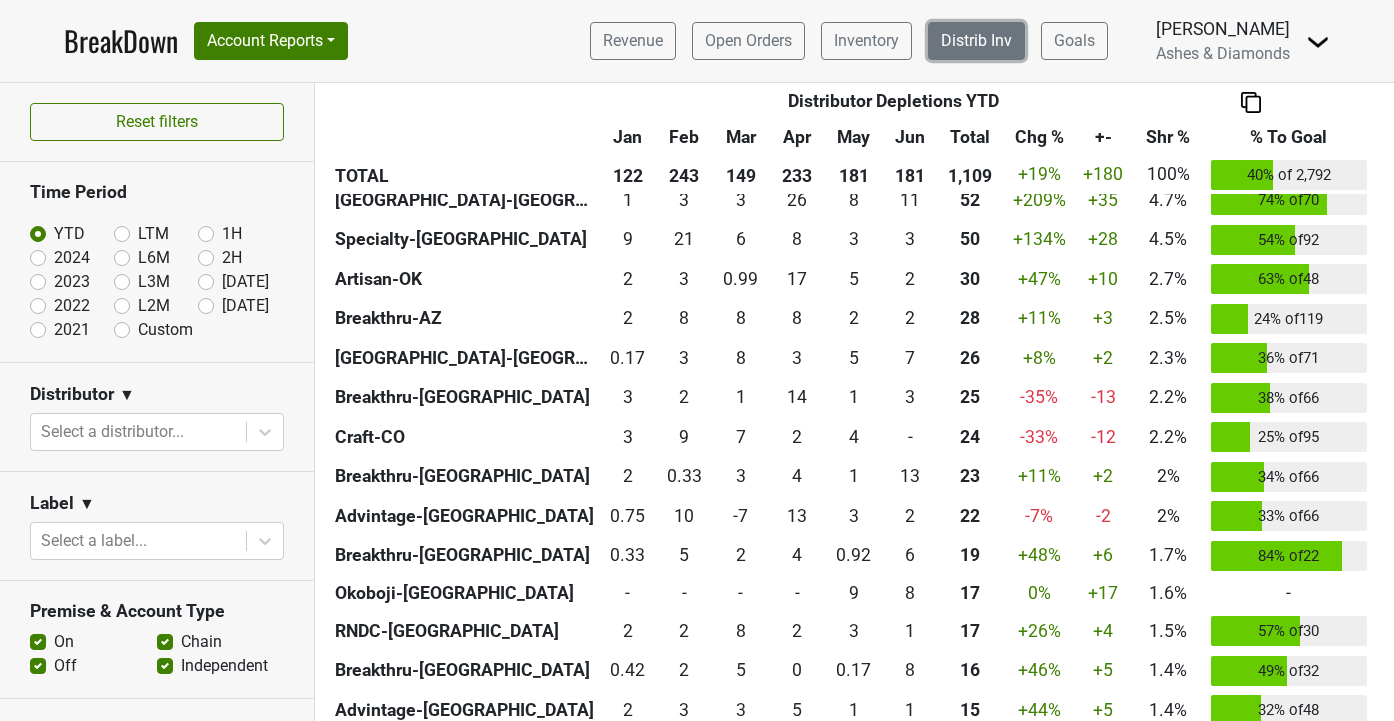 click on "Distrib Inv" at bounding box center [976, 41] 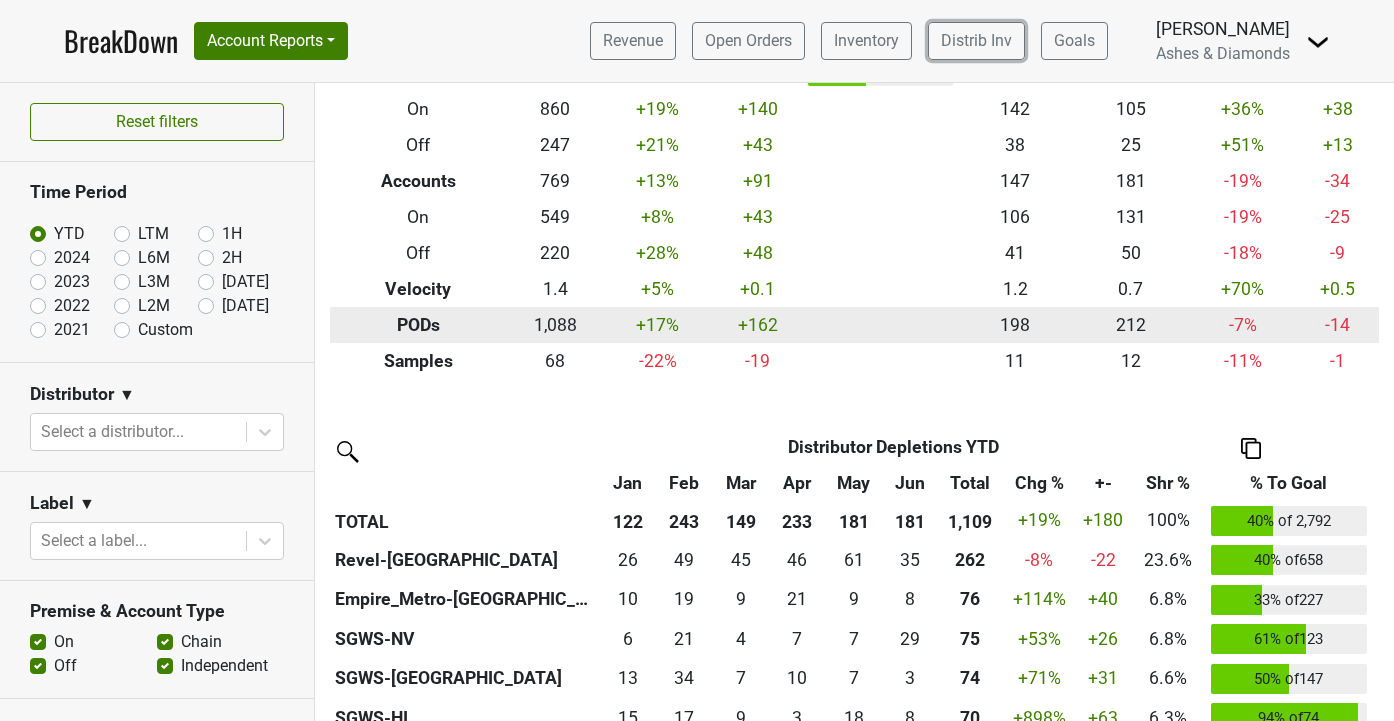 scroll, scrollTop: 159, scrollLeft: 0, axis: vertical 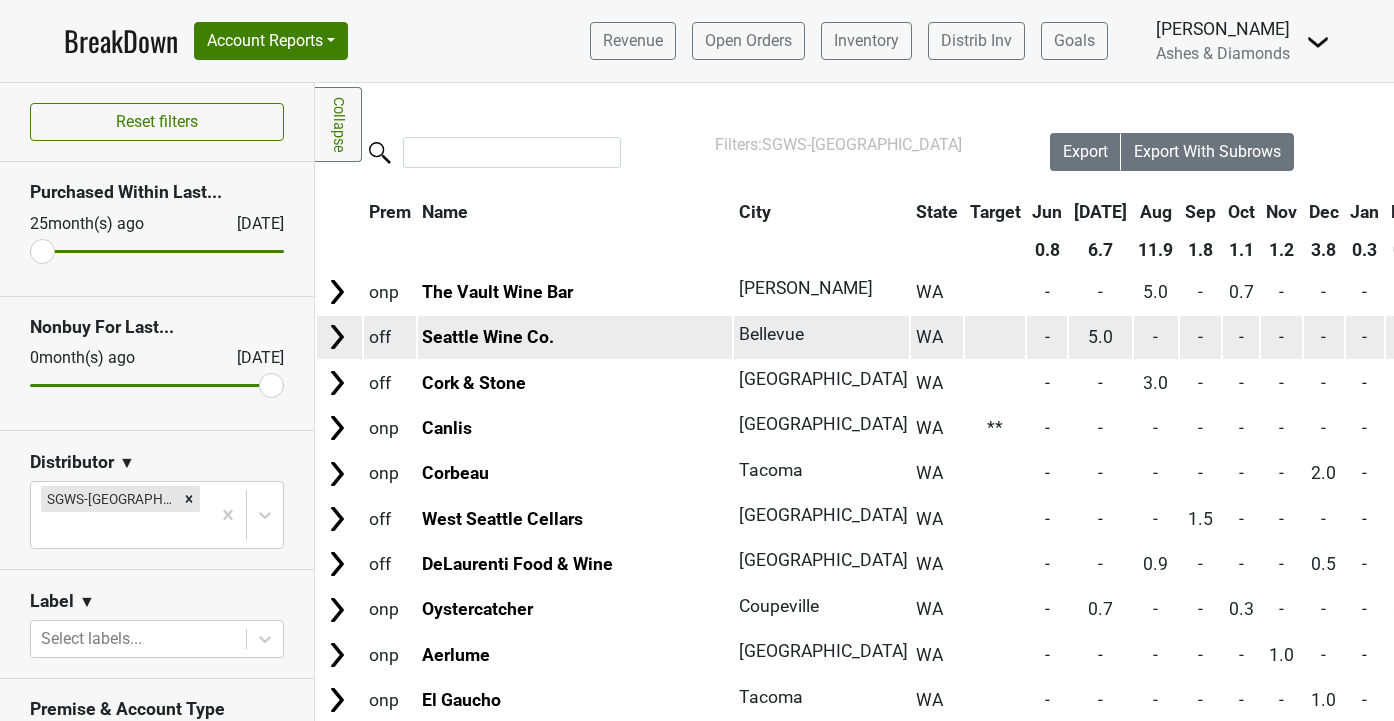 click on "5.0" at bounding box center (1100, 337) 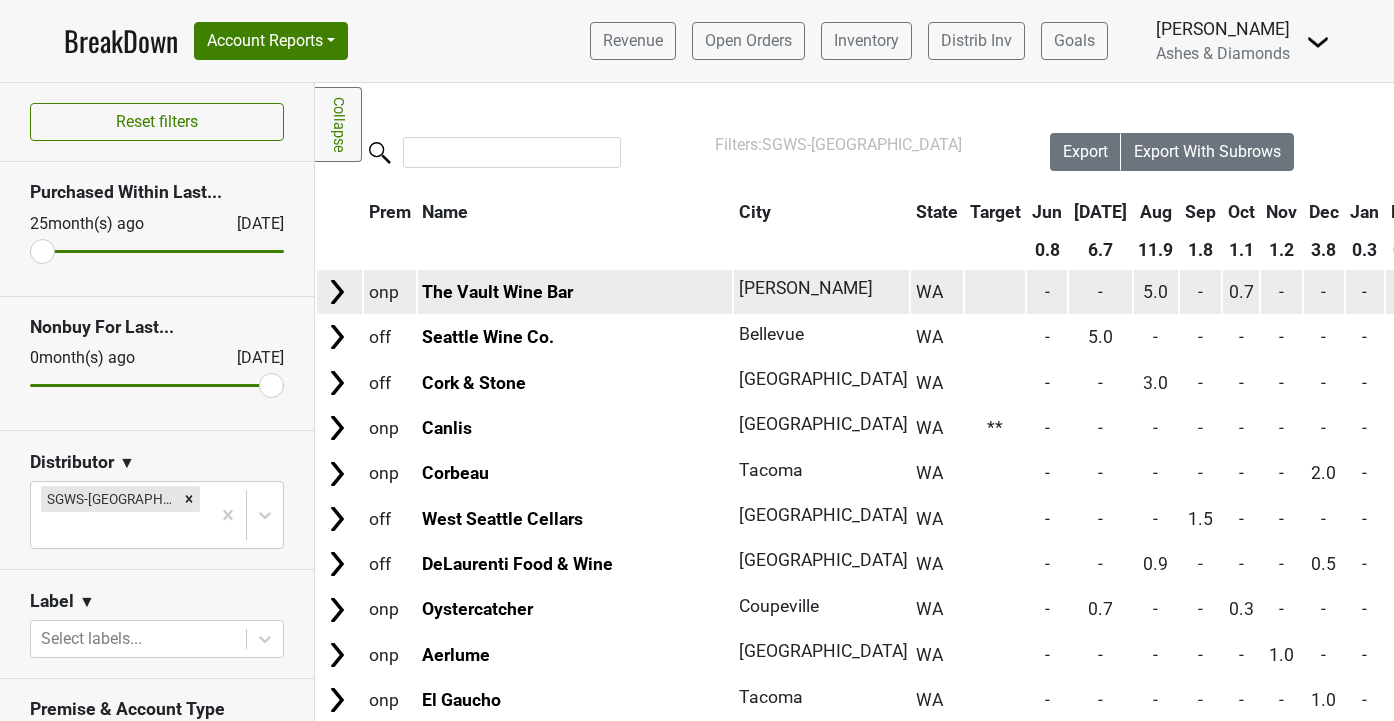 click on "5.0" at bounding box center (1155, 292) 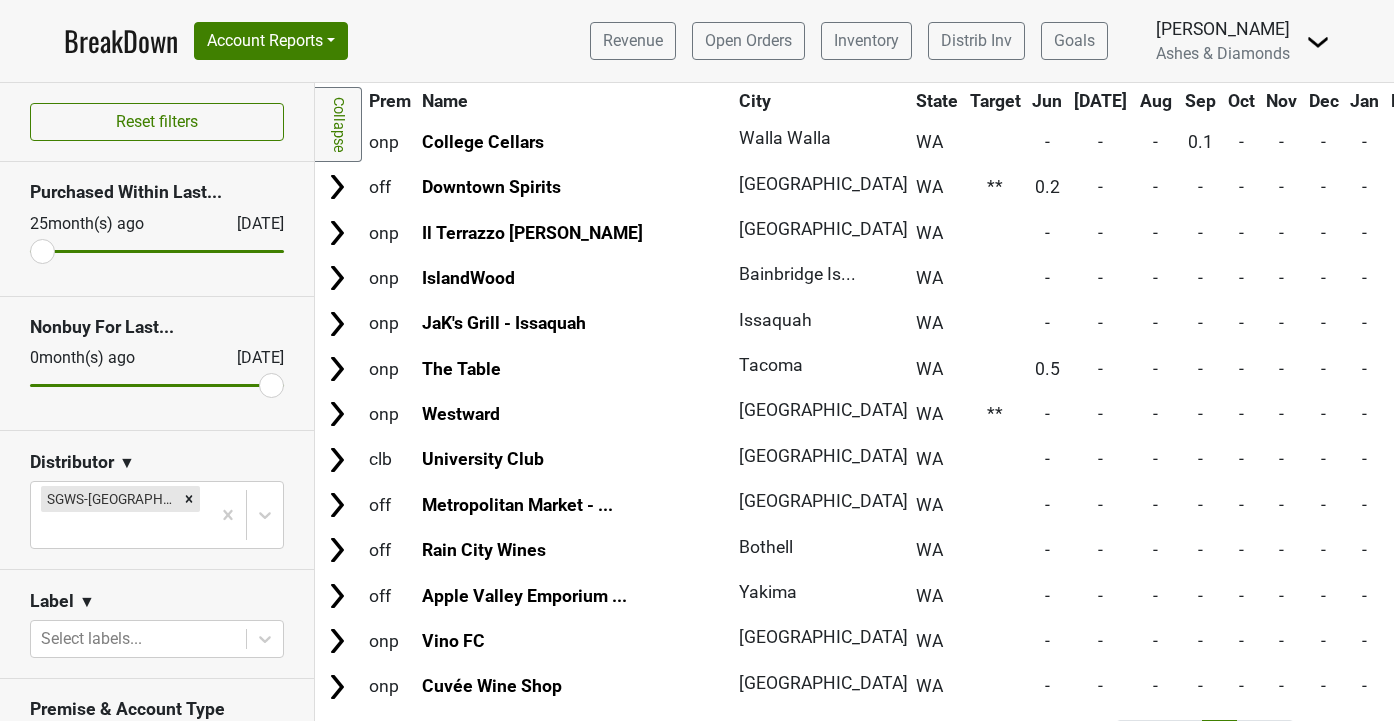 scroll, scrollTop: 1307, scrollLeft: 0, axis: vertical 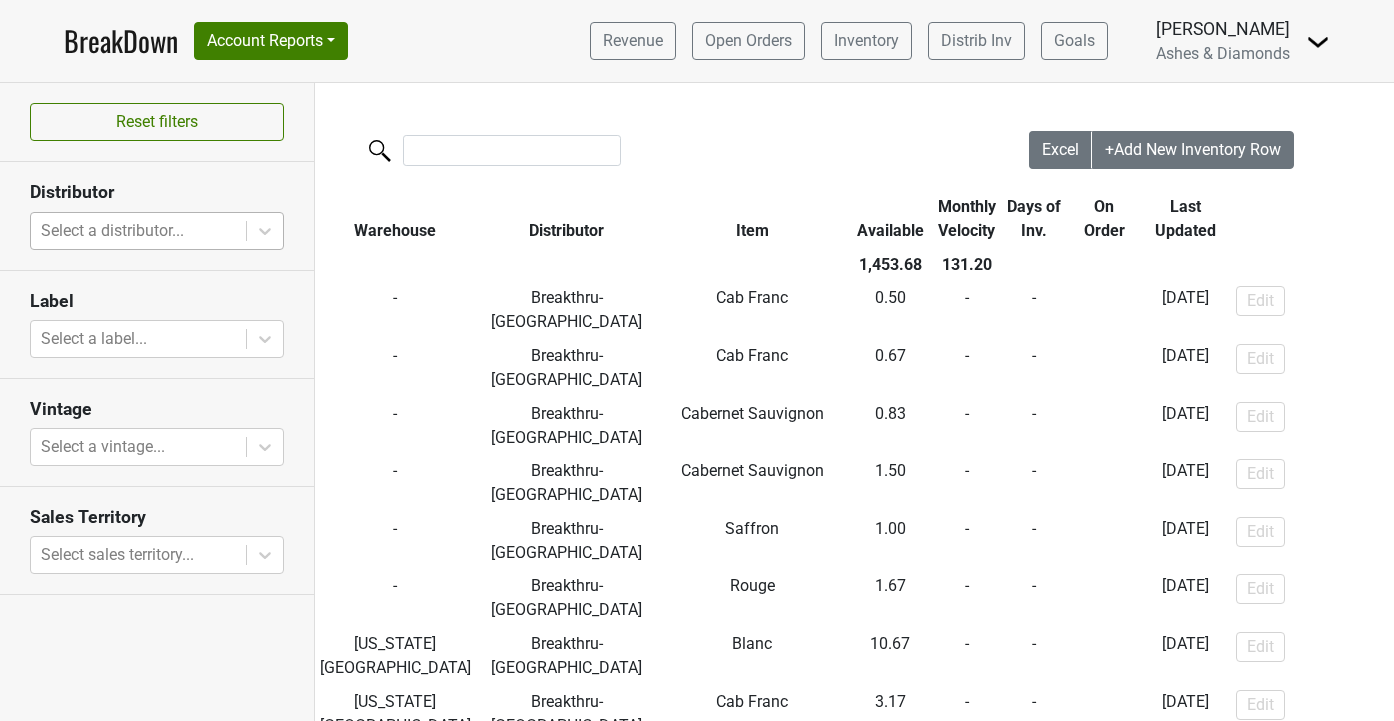 click on "Select a distributor..." at bounding box center [138, 231] 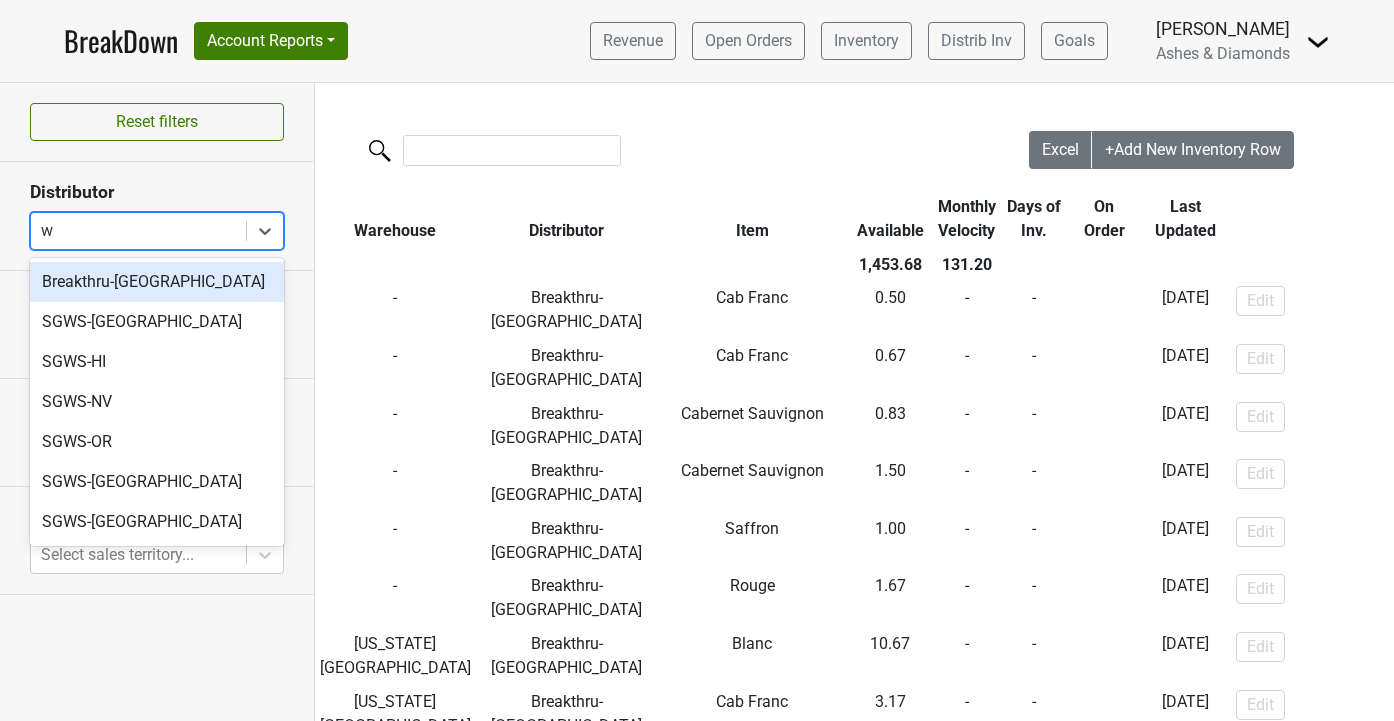 type on "wa" 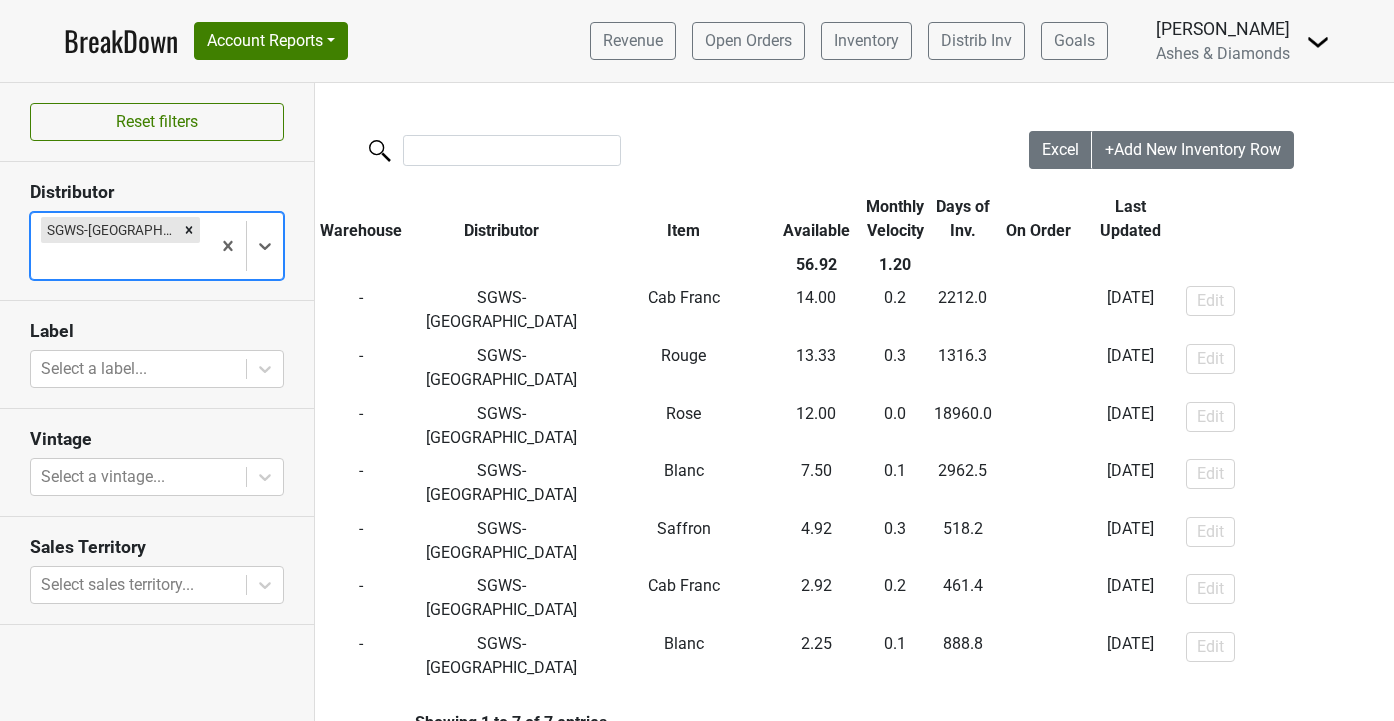 click at bounding box center (120, 261) 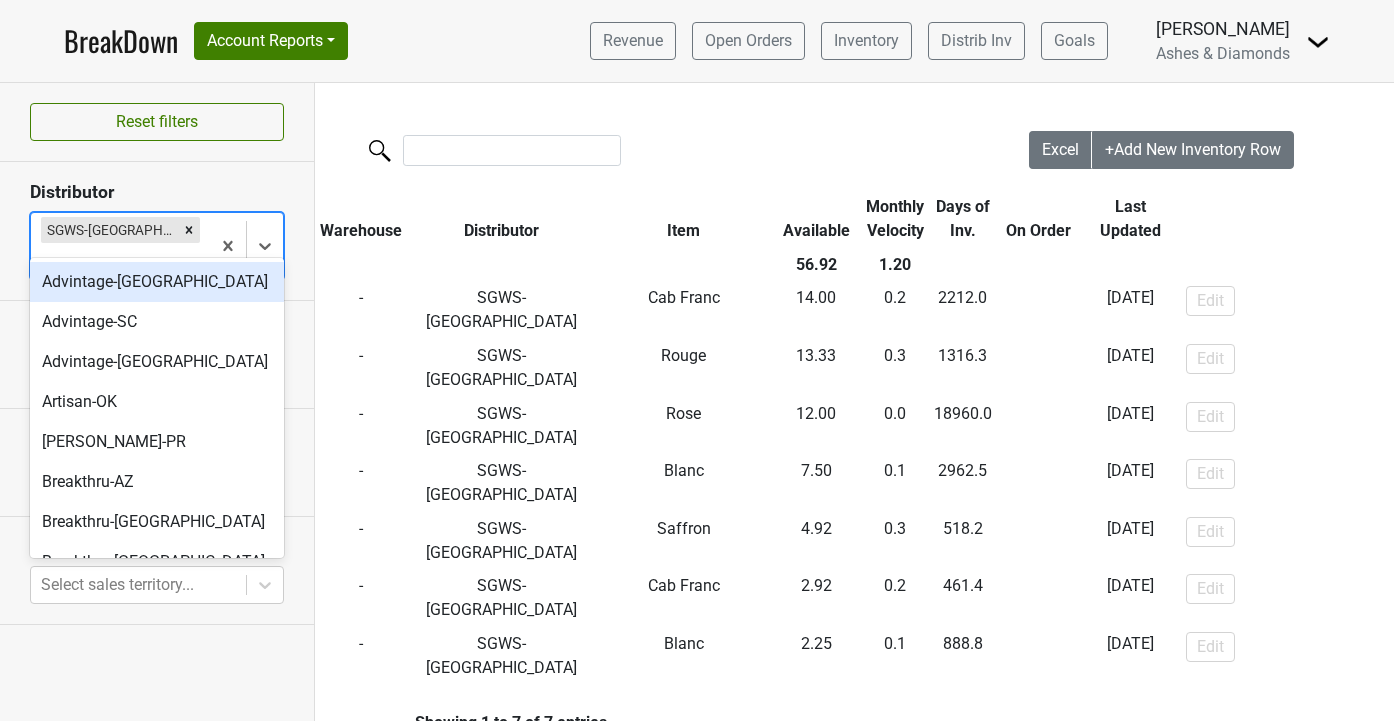 type on "\" 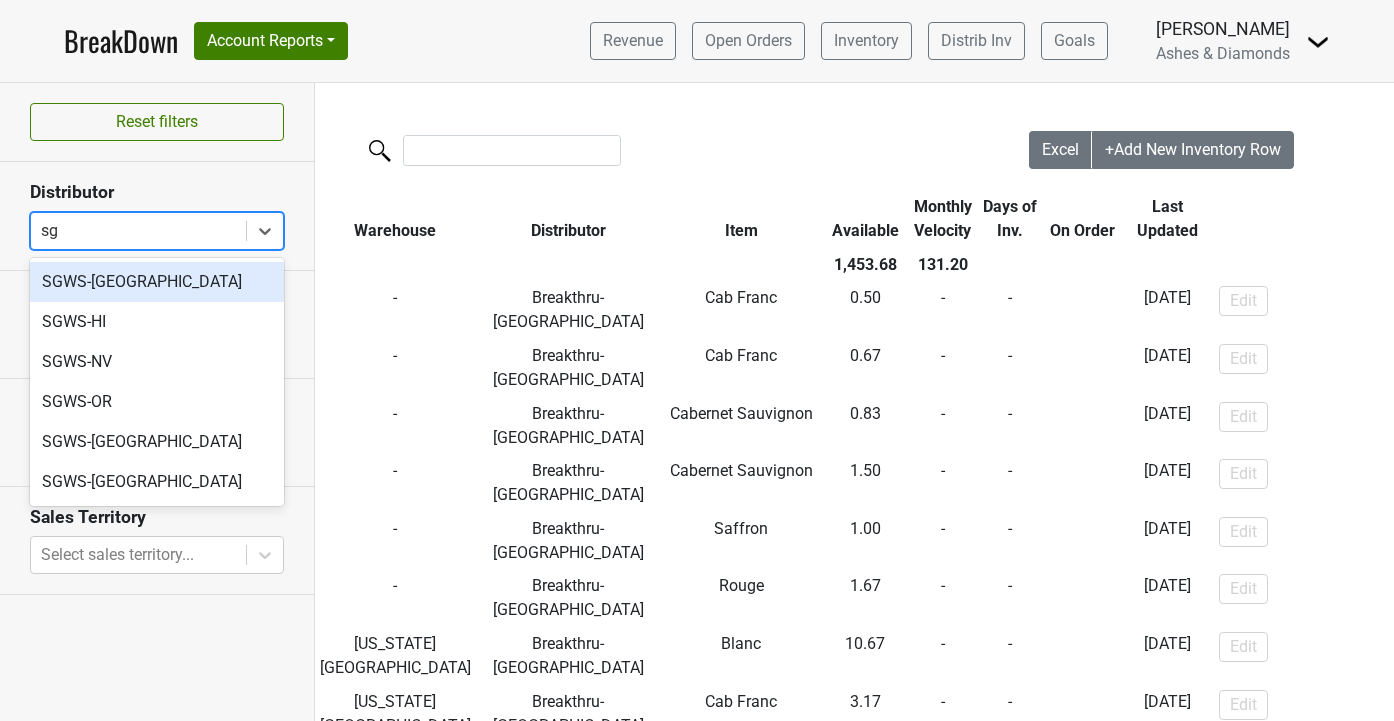 type on "sgw" 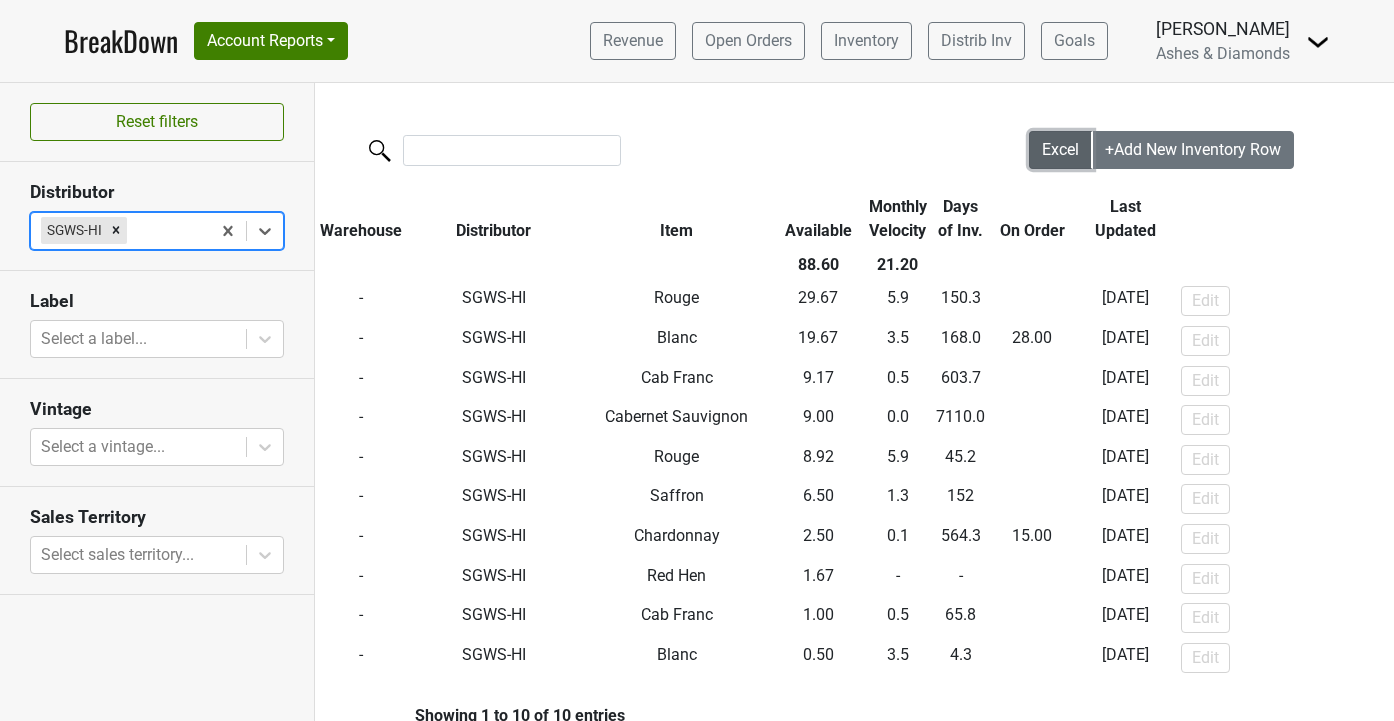 click on "Excel" at bounding box center (1061, 150) 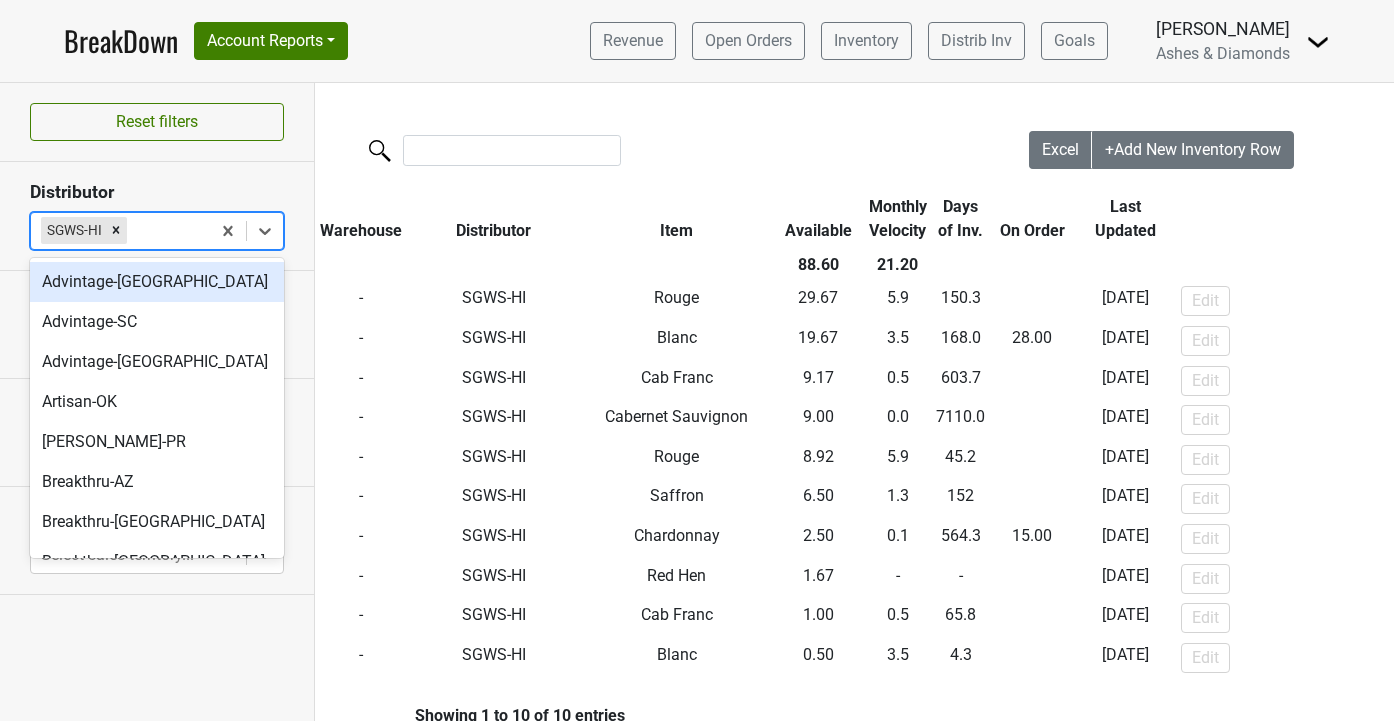 click on "SGWS-HI" at bounding box center (120, 231) 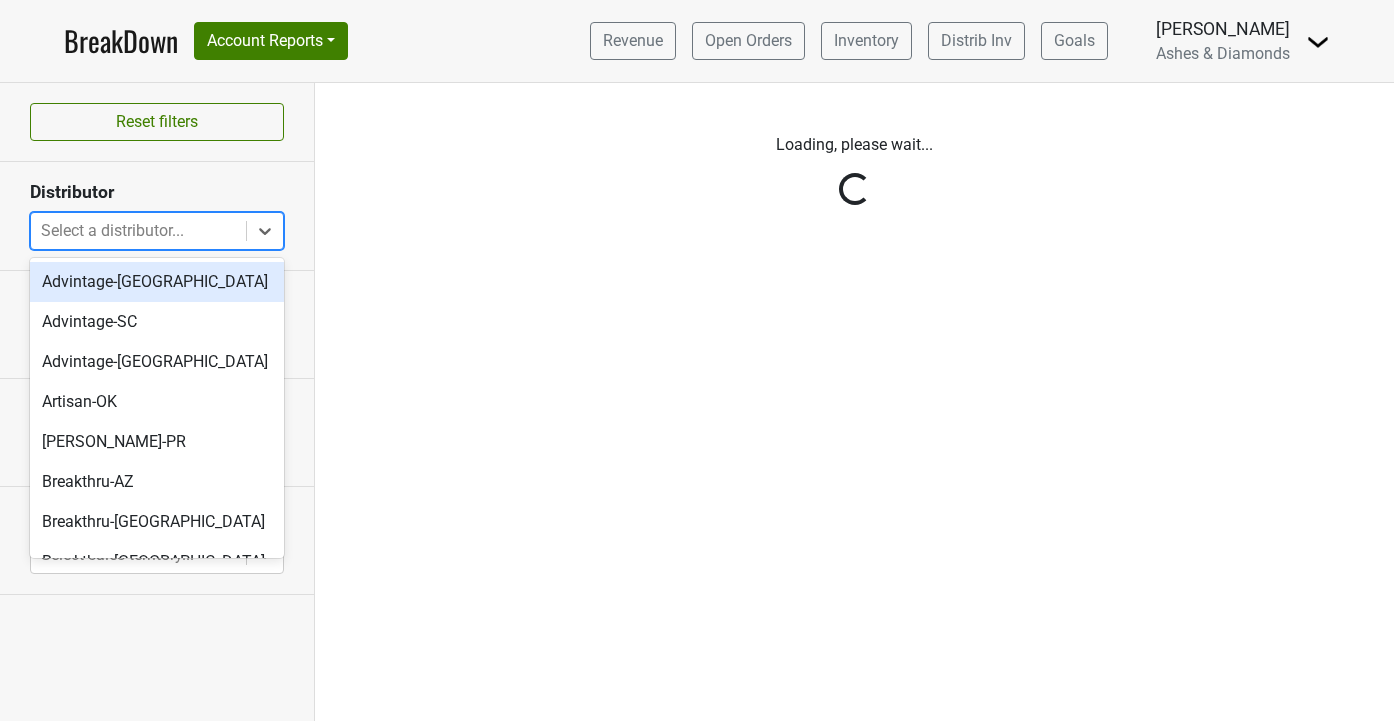click on "Reset filters Distributor option SGWS-HI, deselected. option Advintage-NC focused, 1 of 30. 30 results available. Use Up and Down to choose options, press Enter to select the currently focused option, press Escape to exit the menu, press Tab to select the option and exit the menu. Select a distributor... Label Select a label... Vintage Select a vintage... Sales Territory Select sales territory..." at bounding box center [157, 402] 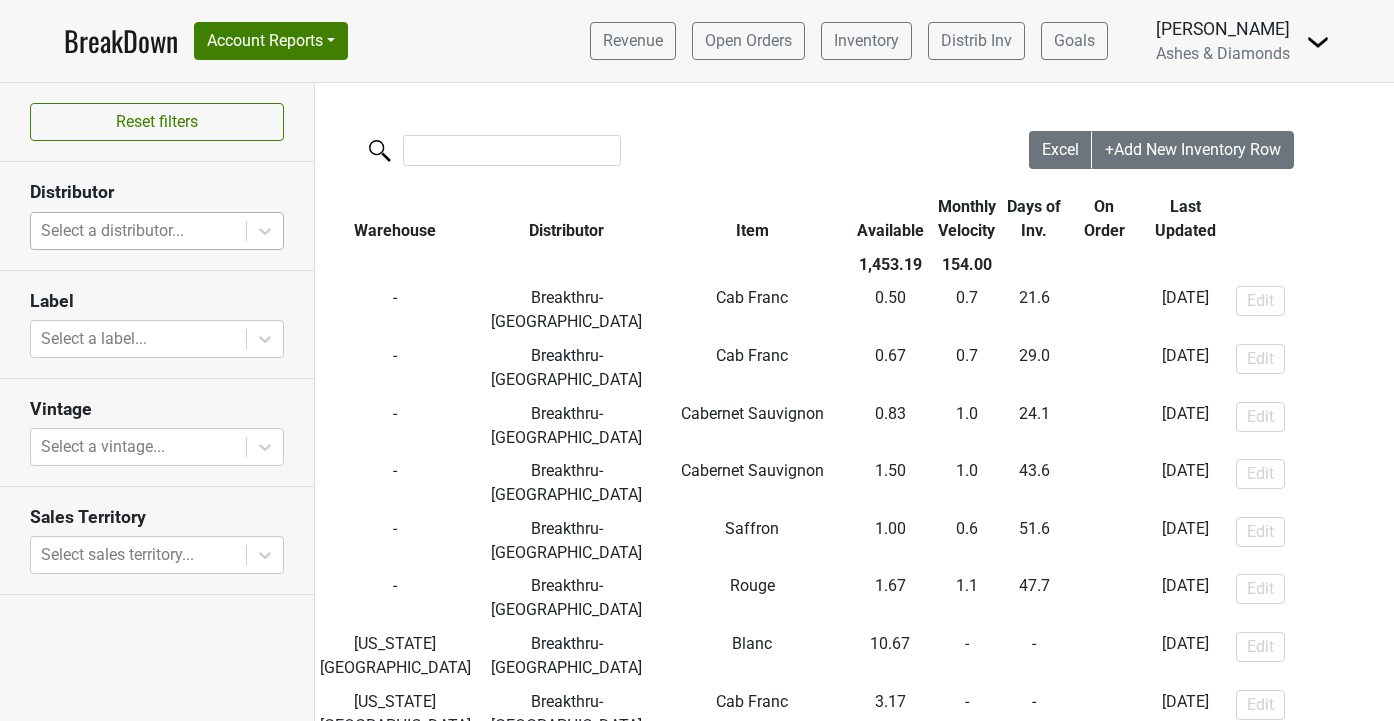 click at bounding box center [138, 231] 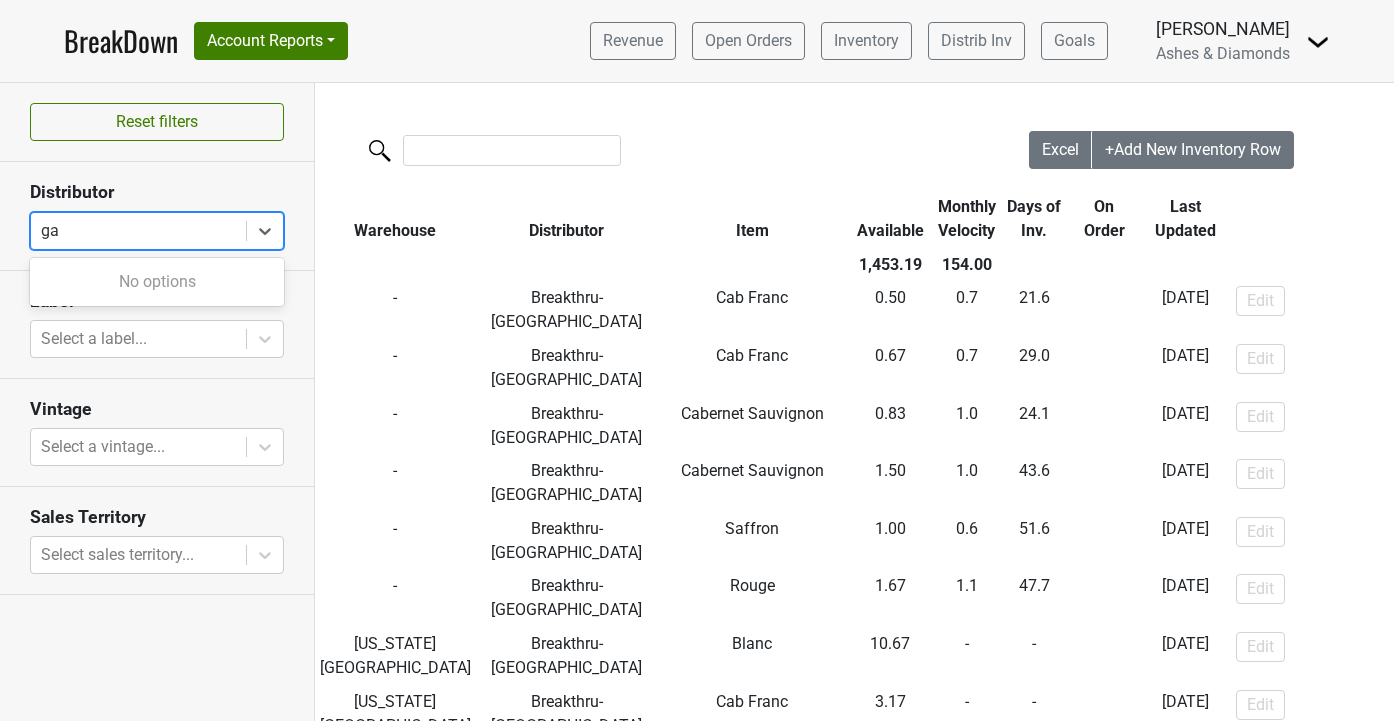 type on "g" 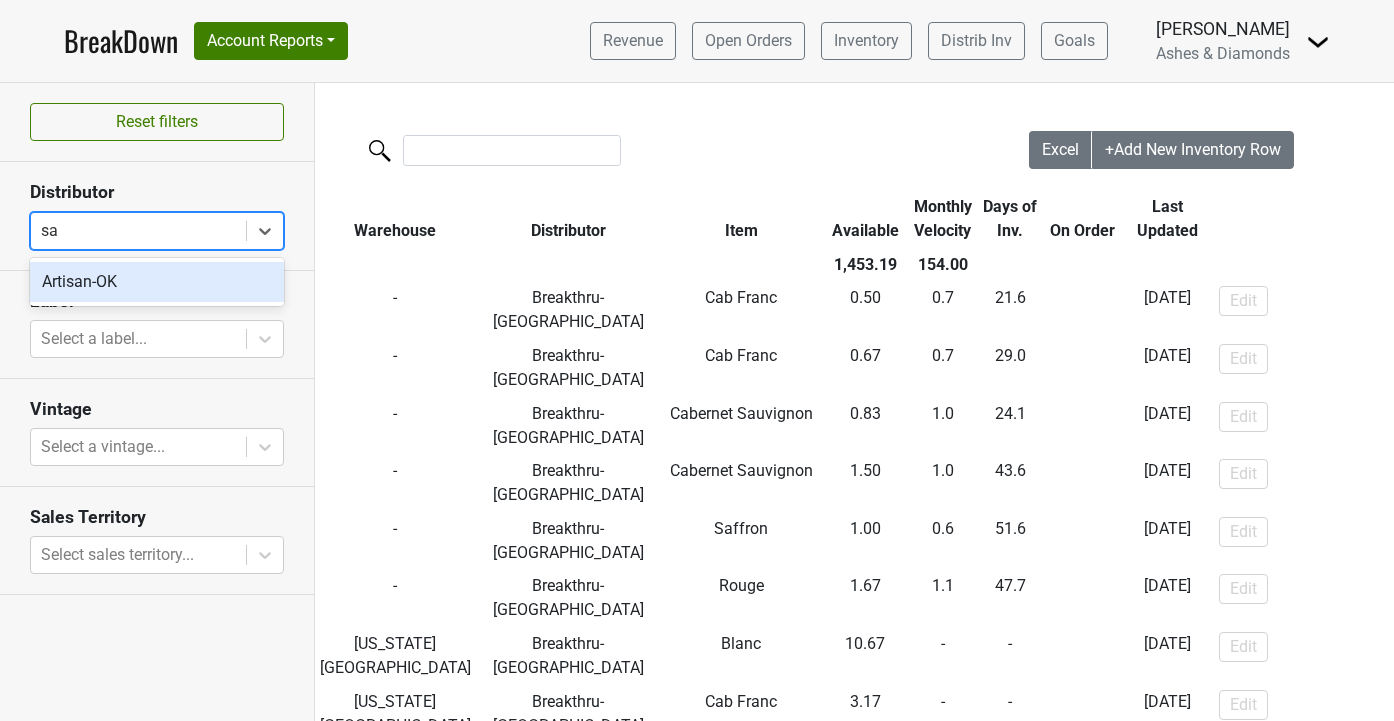 type on "s" 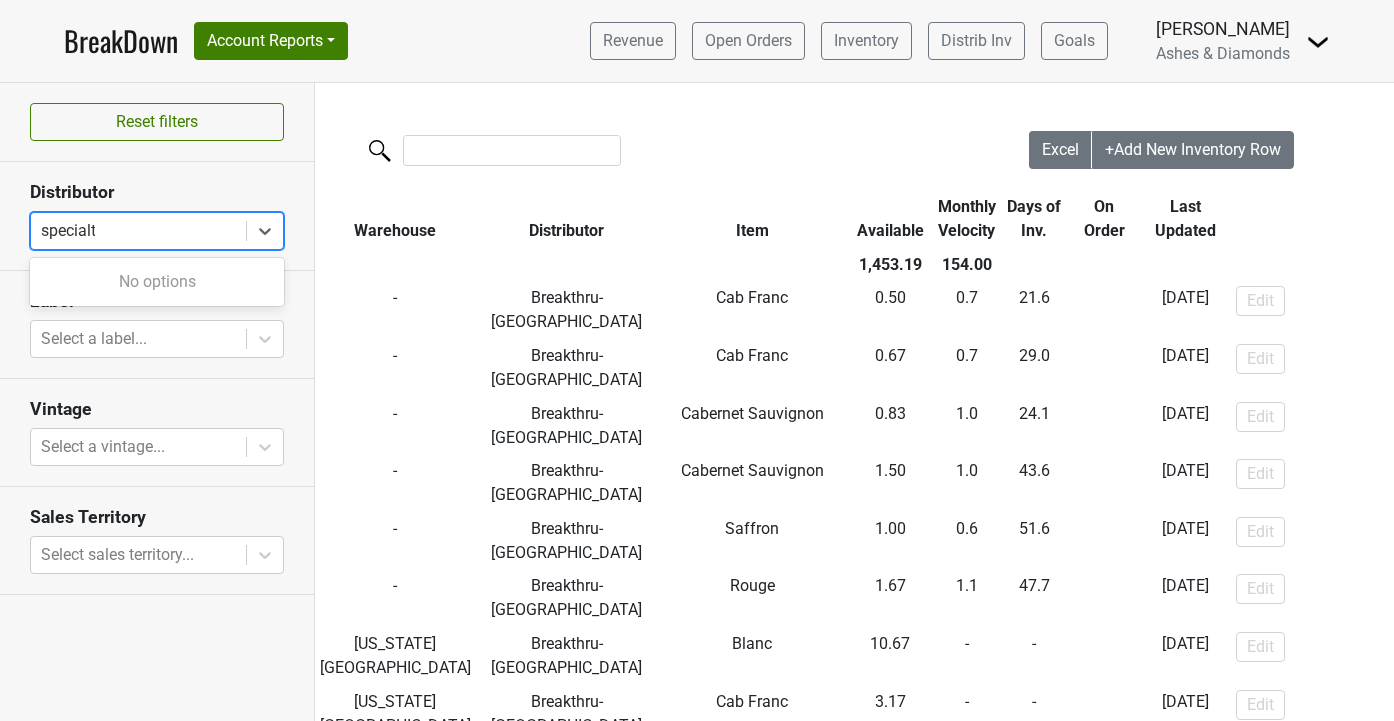 type on "specialty" 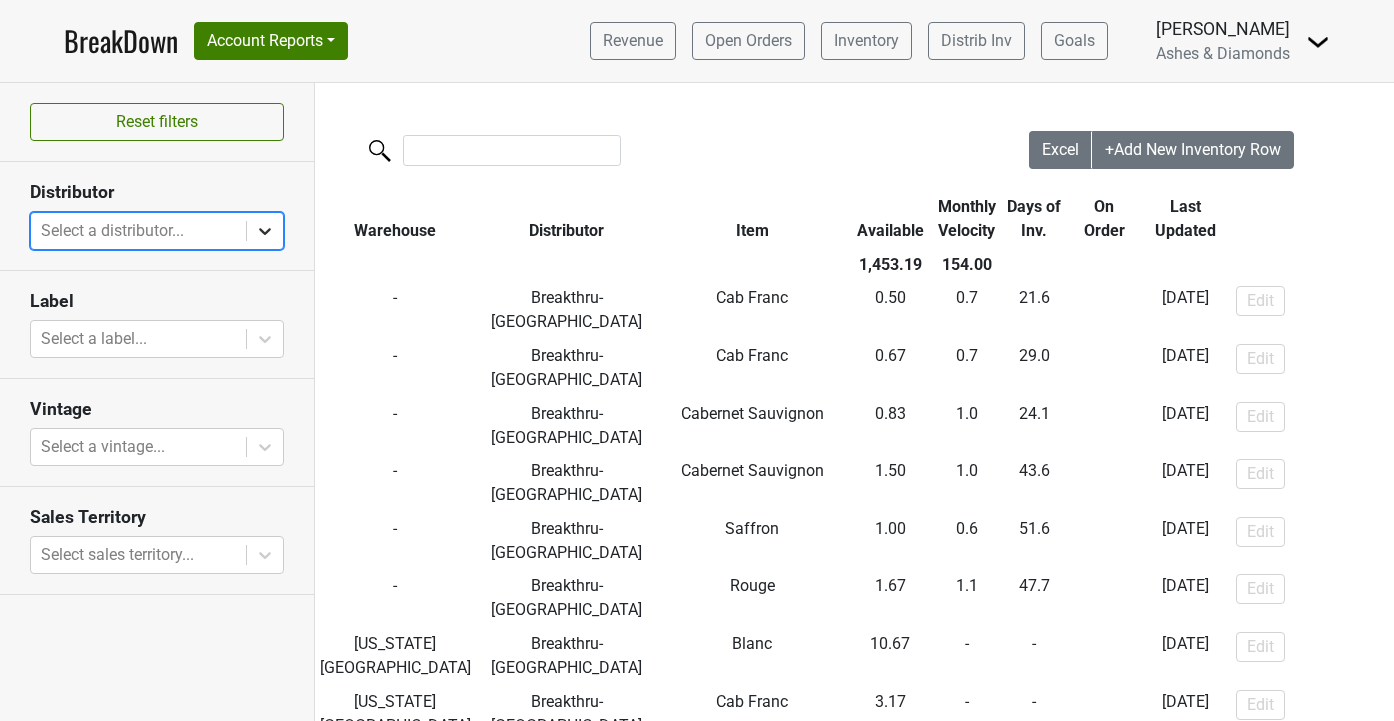 click 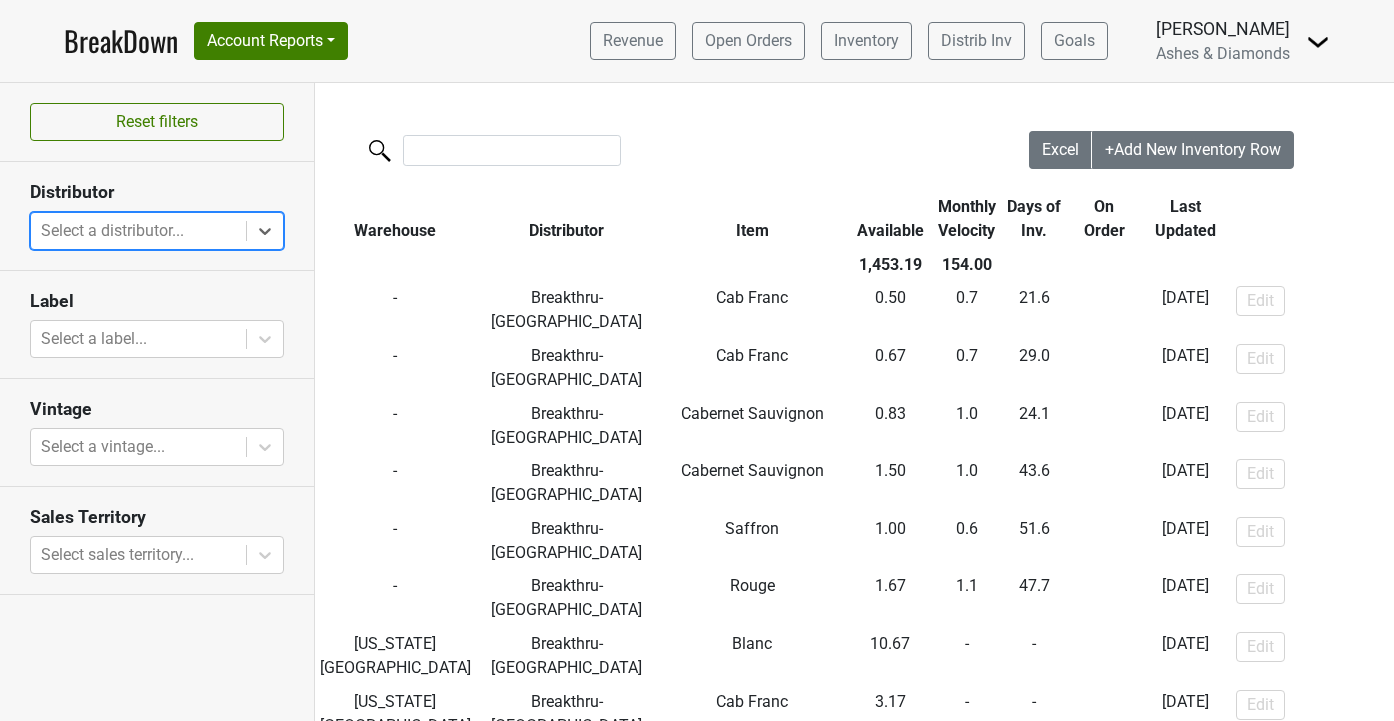 drag, startPoint x: 185, startPoint y: 224, endPoint x: 196, endPoint y: 223, distance: 11.045361 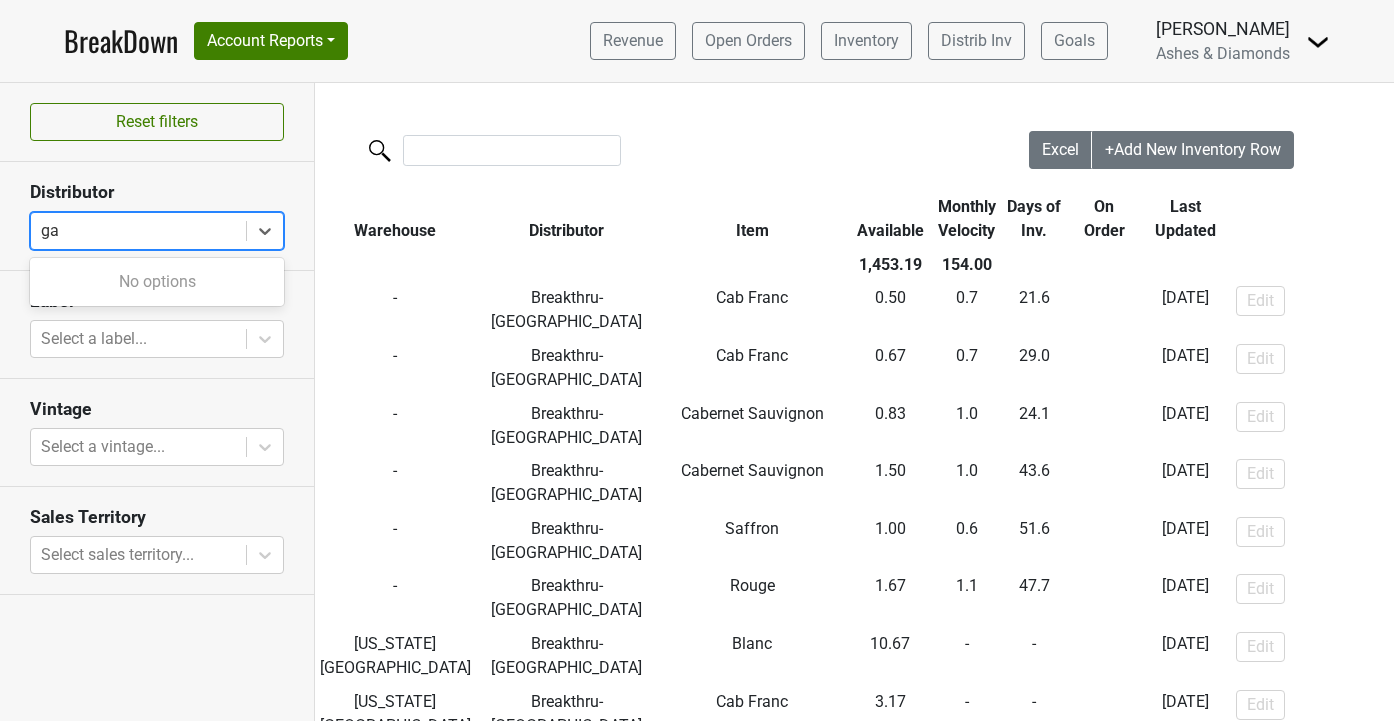 type on "g" 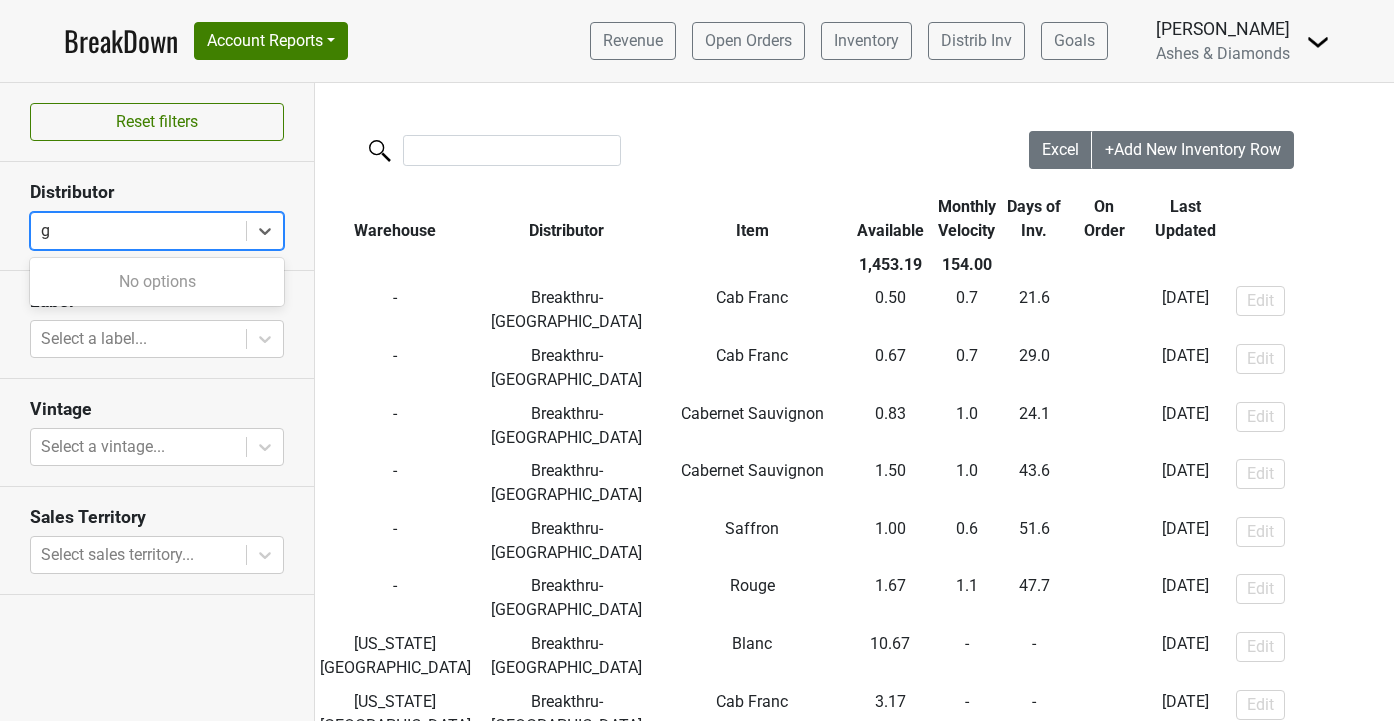 type 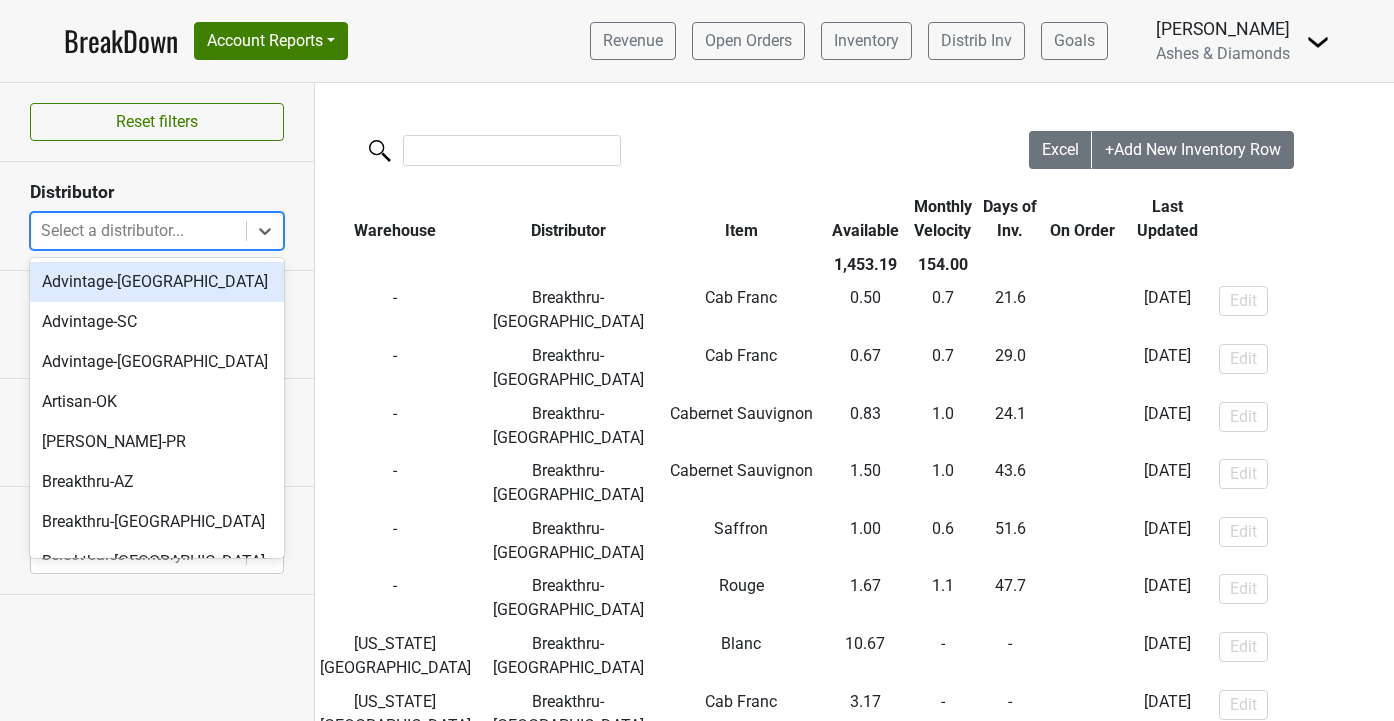 click at bounding box center (472, 148) 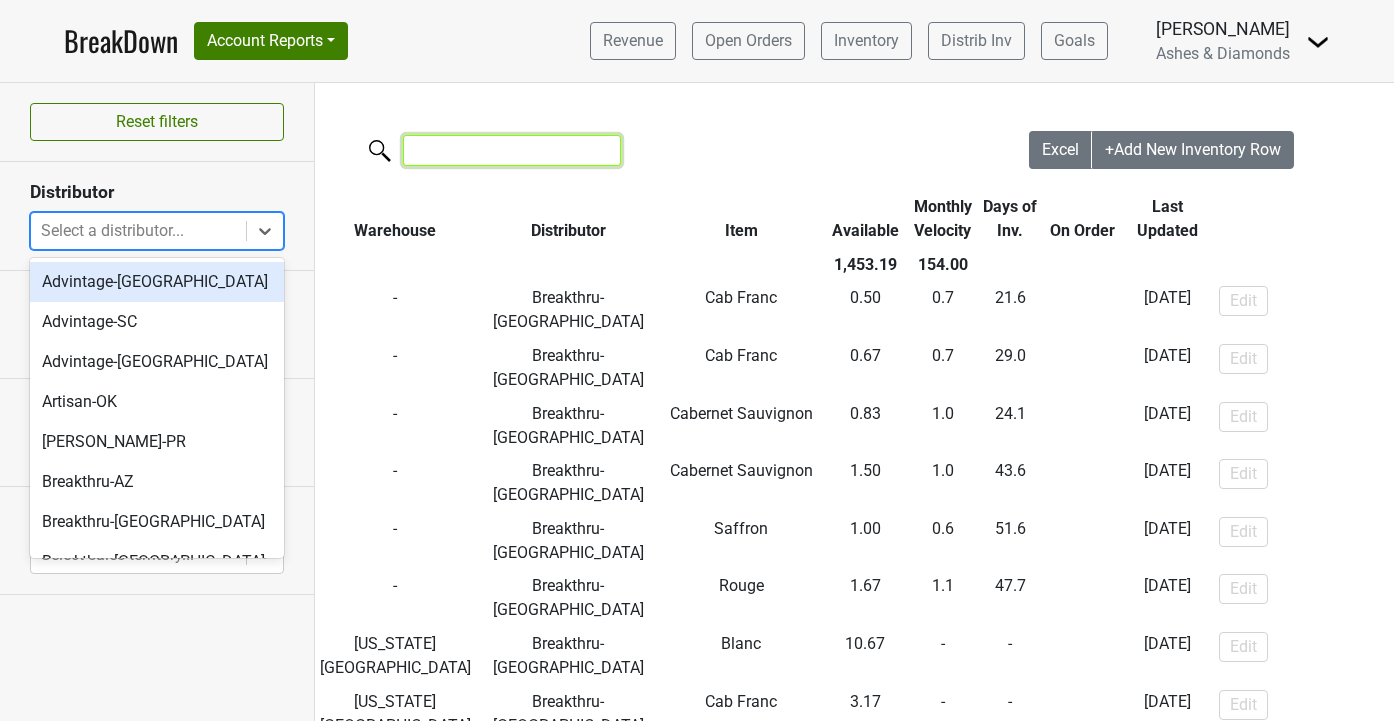 click at bounding box center [512, 150] 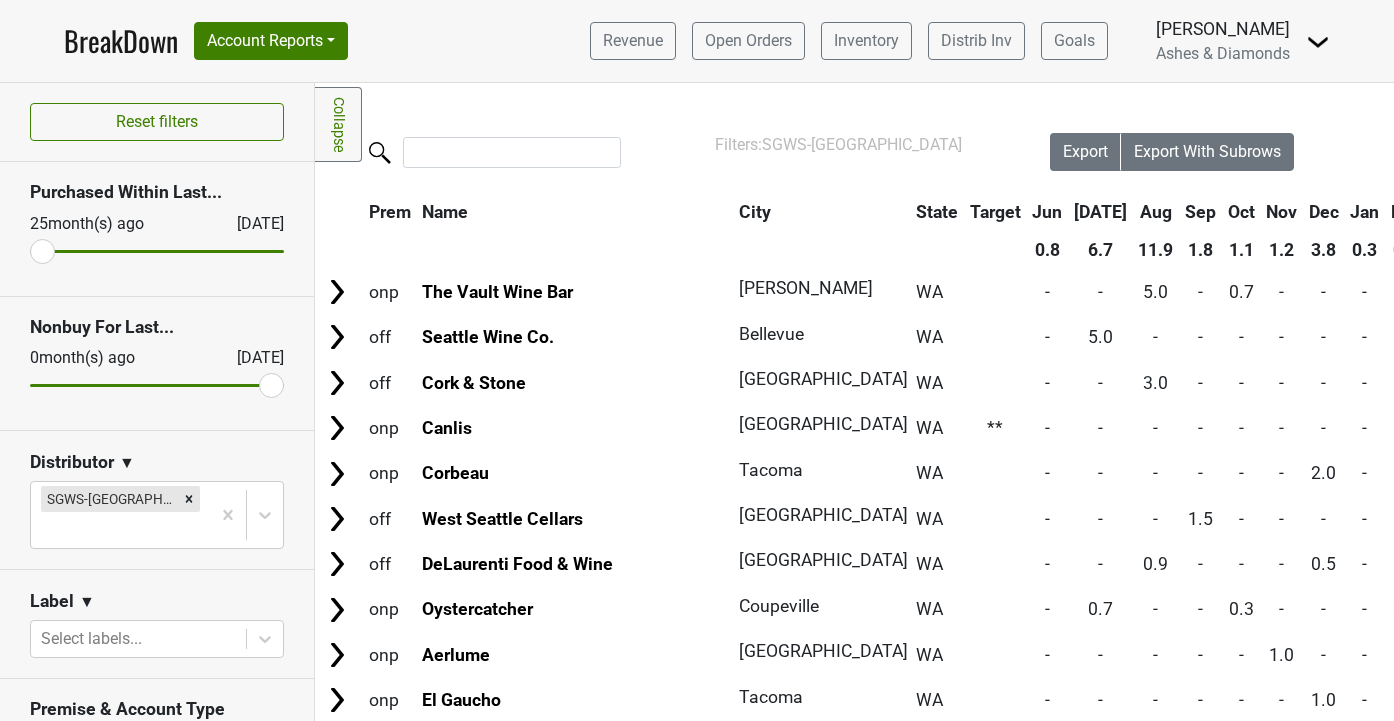 scroll, scrollTop: 0, scrollLeft: 0, axis: both 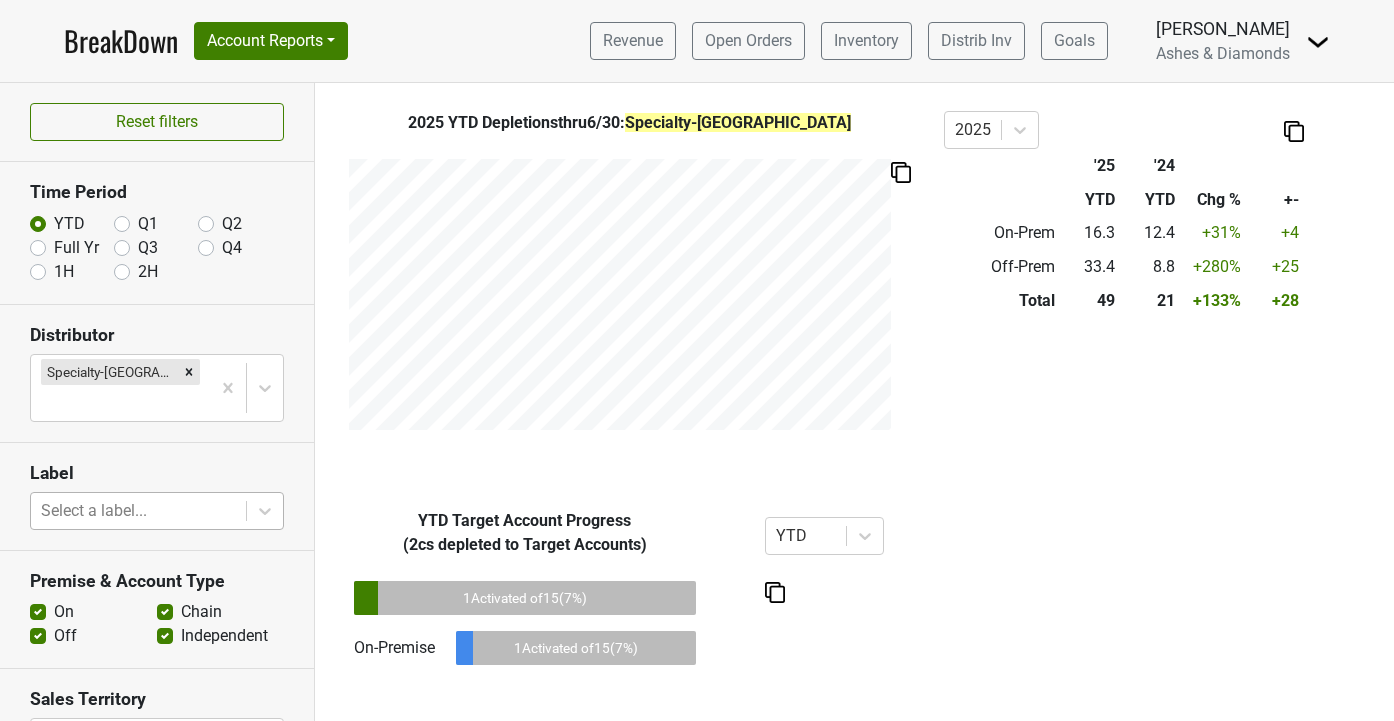 click at bounding box center [138, 511] 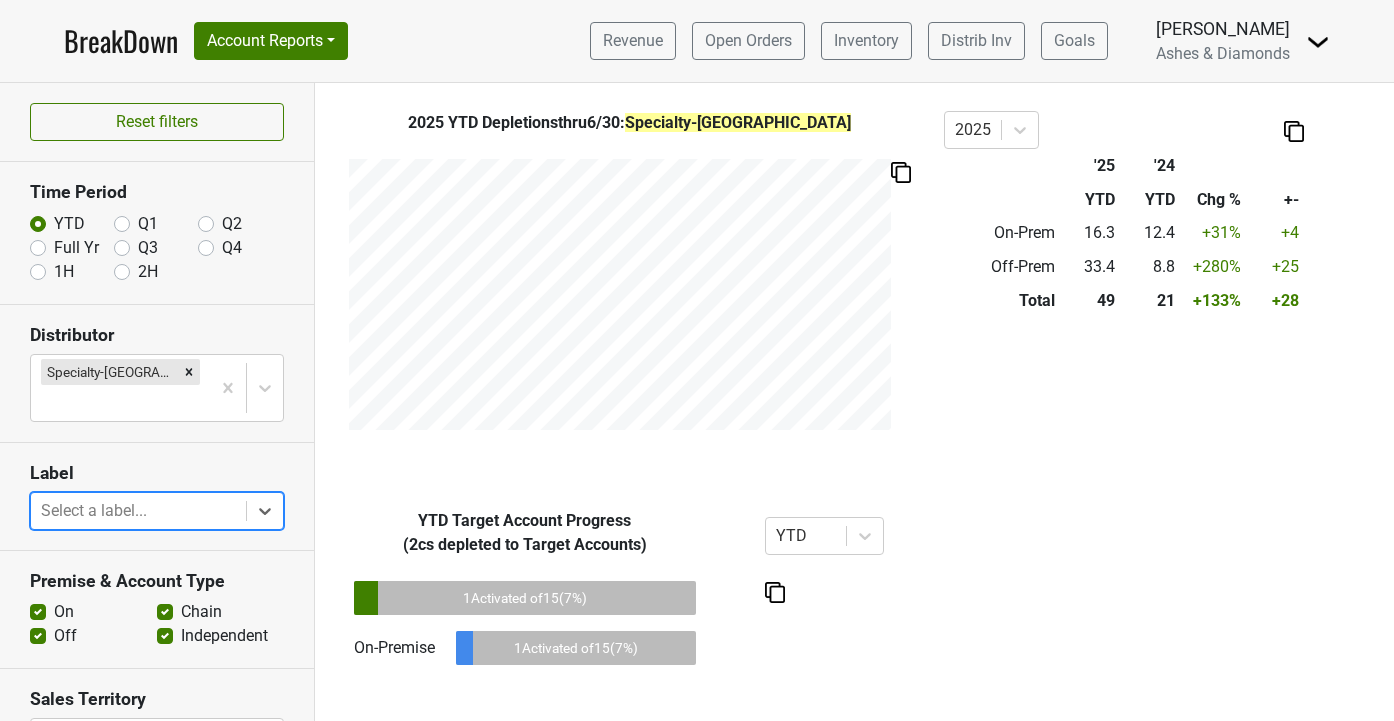 drag, startPoint x: 121, startPoint y: 479, endPoint x: 143, endPoint y: 395, distance: 86.833176 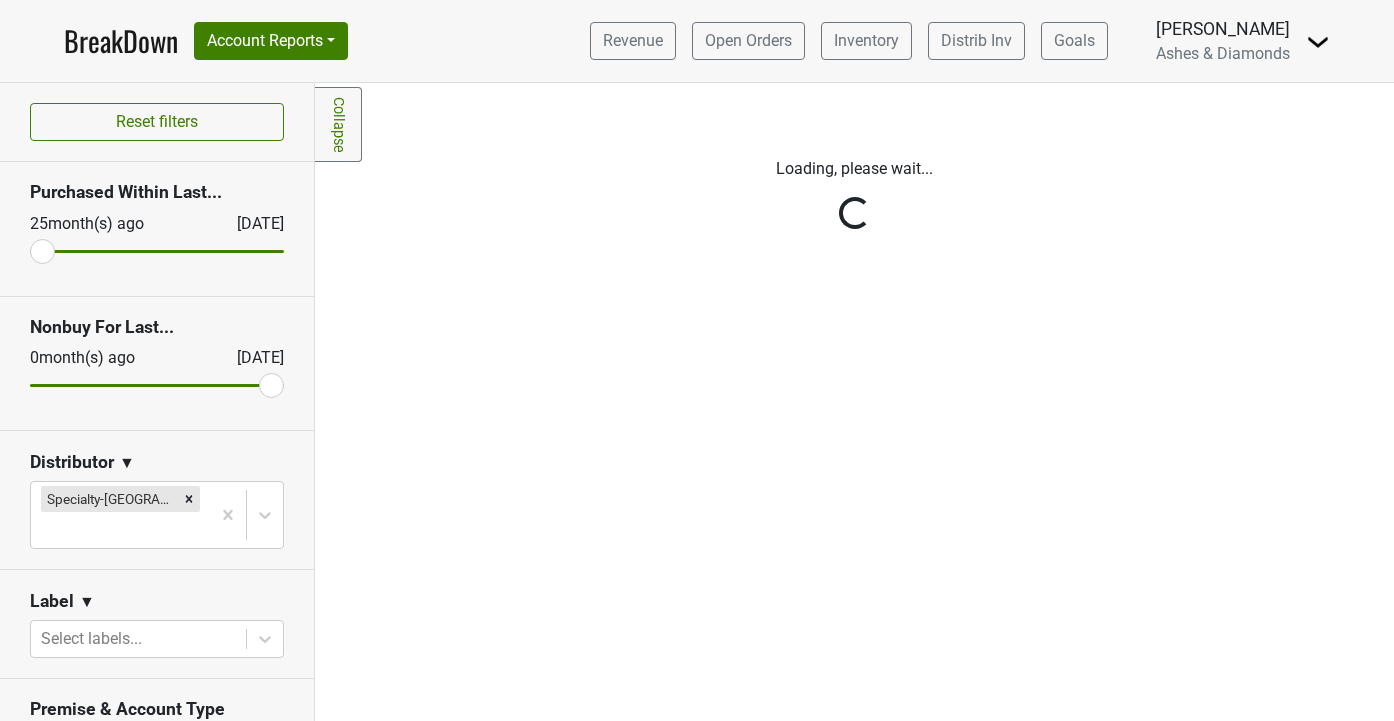 scroll, scrollTop: 0, scrollLeft: 0, axis: both 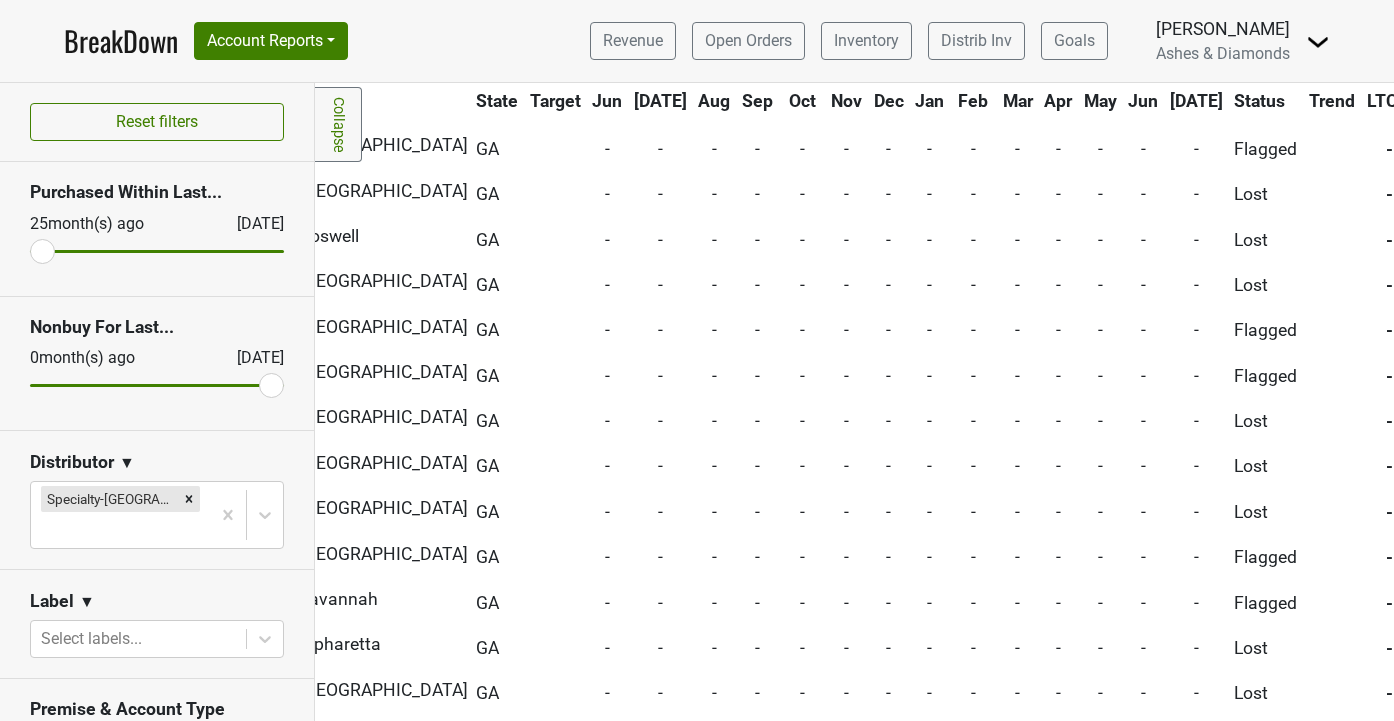 click on "Jun" at bounding box center [1144, 101] 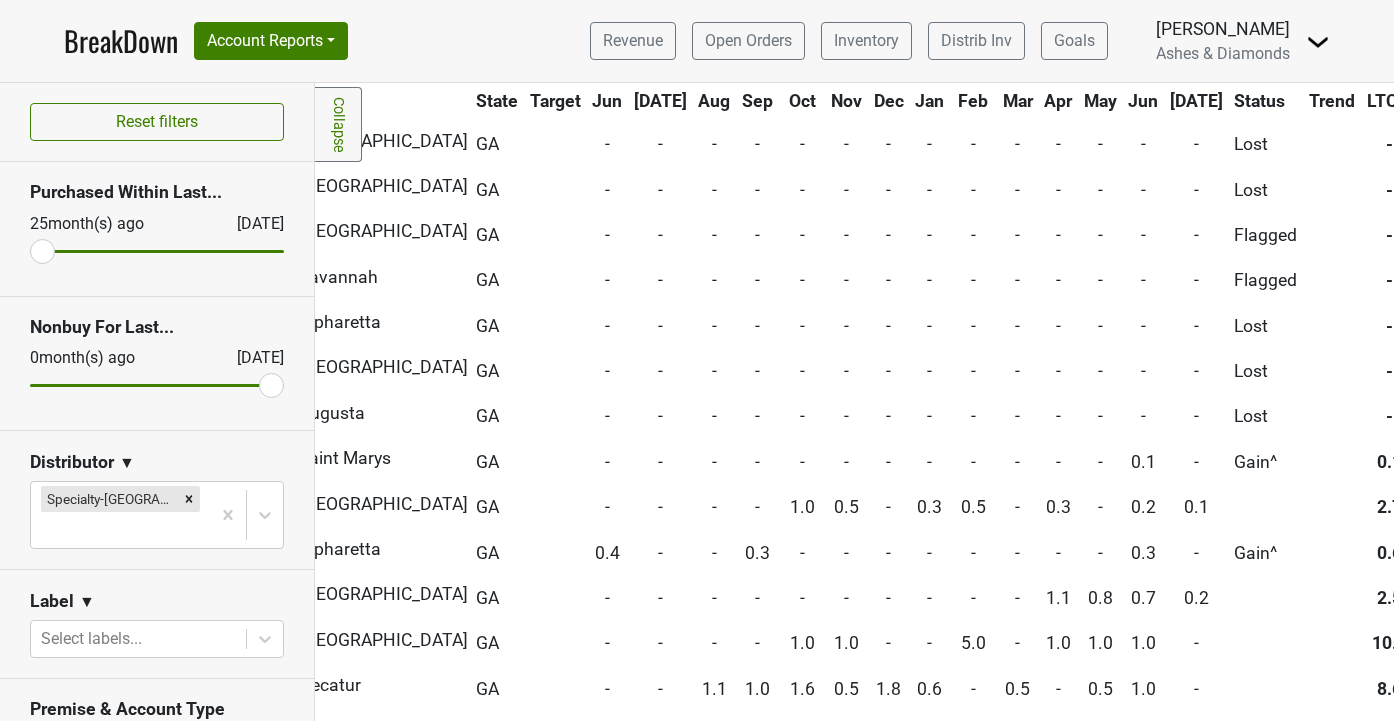 scroll, scrollTop: 2804, scrollLeft: 449, axis: both 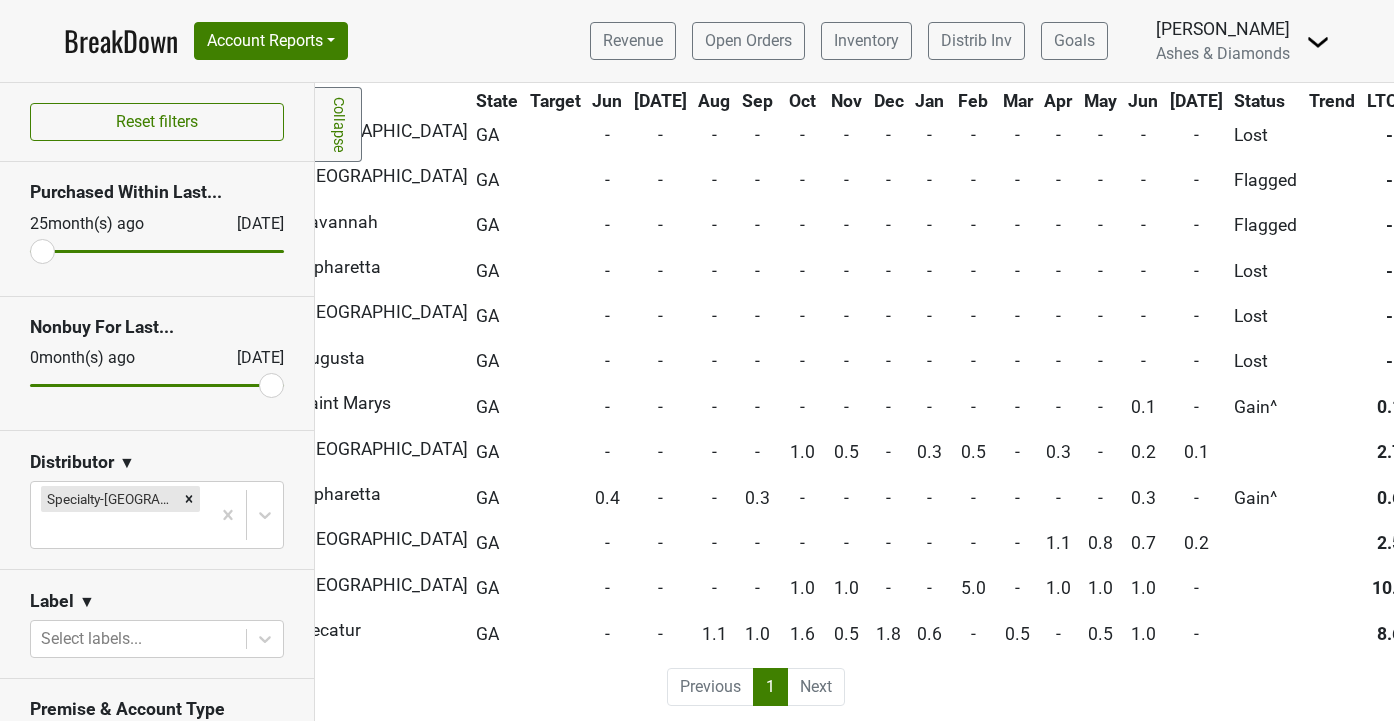 click on "Next" at bounding box center [816, 687] 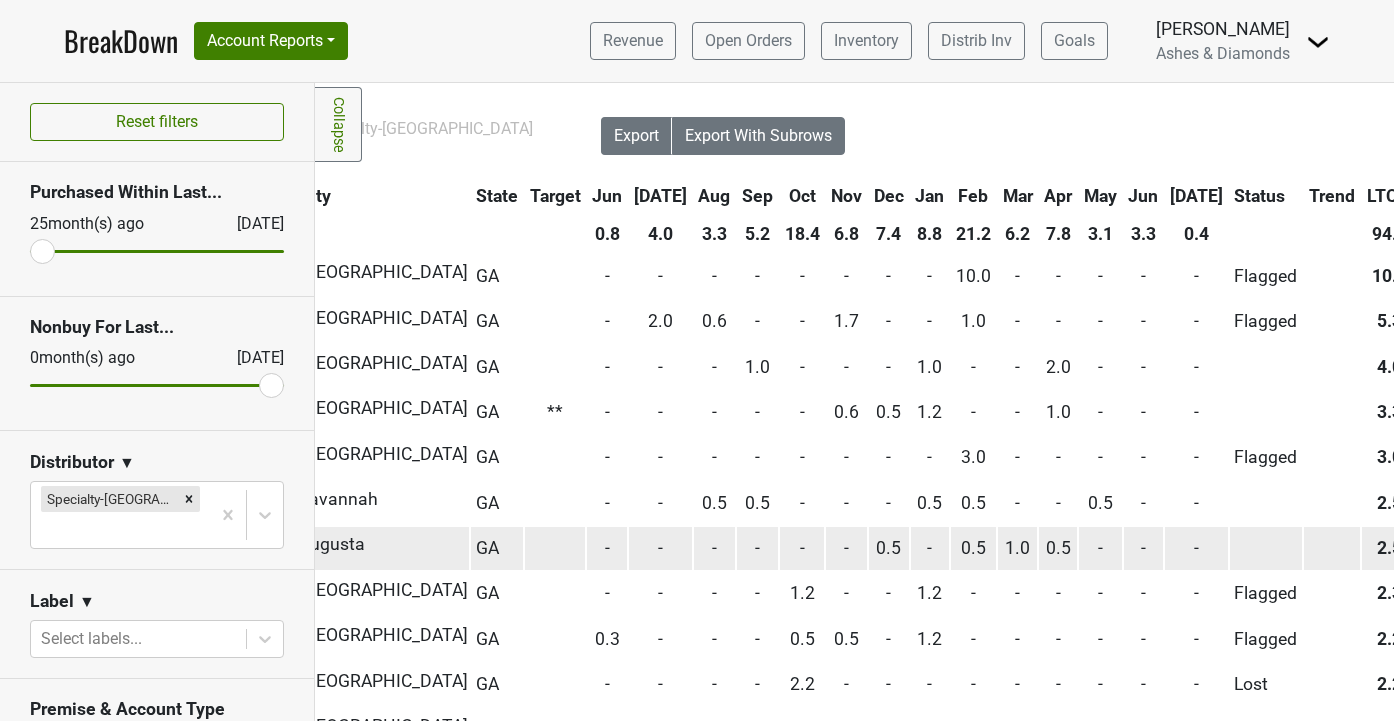scroll, scrollTop: 0, scrollLeft: 449, axis: horizontal 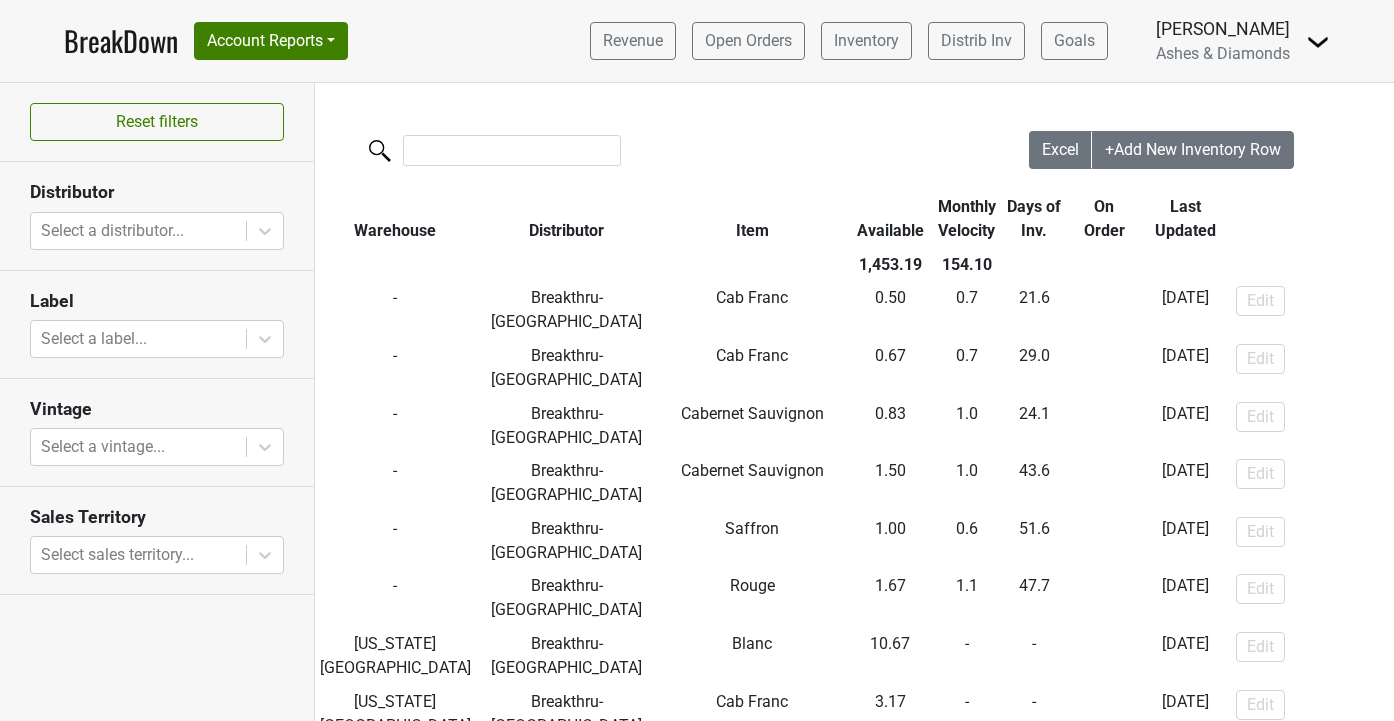 click on "Distributor Select a distributor..." at bounding box center (157, 216) 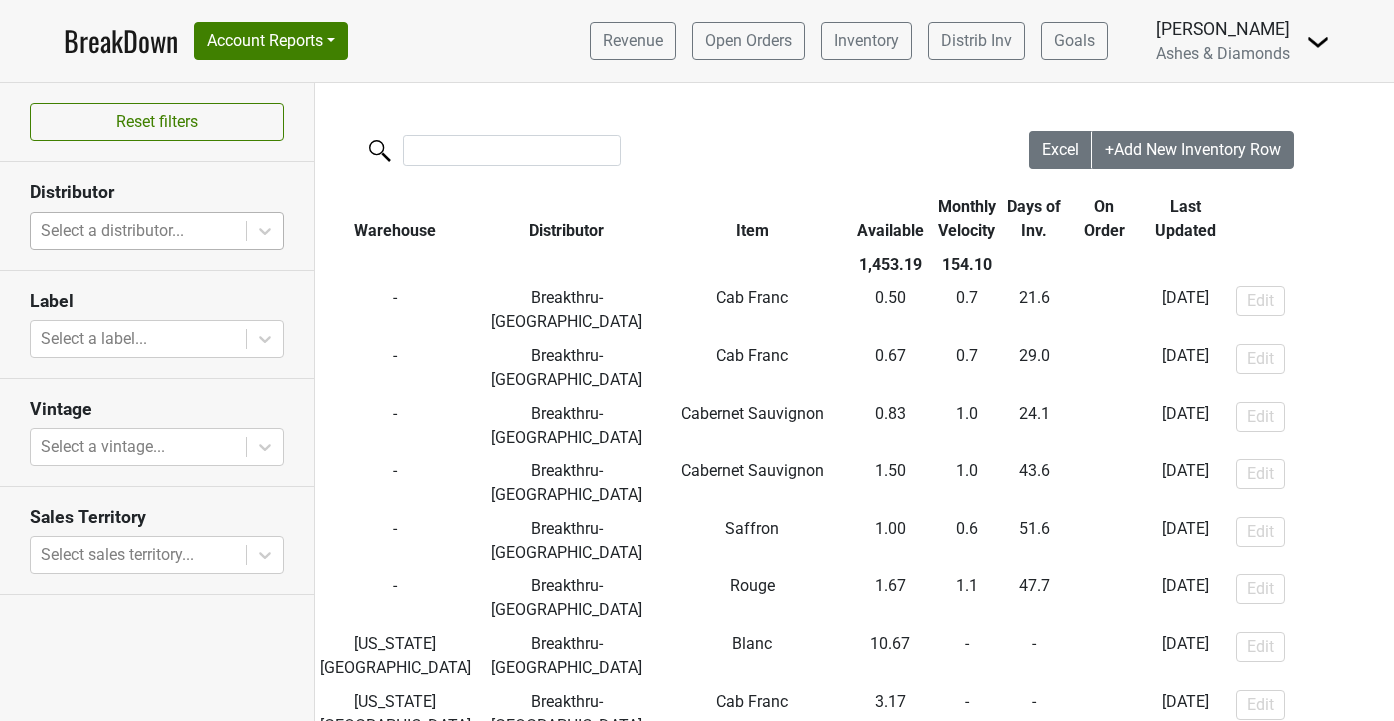 click at bounding box center [138, 231] 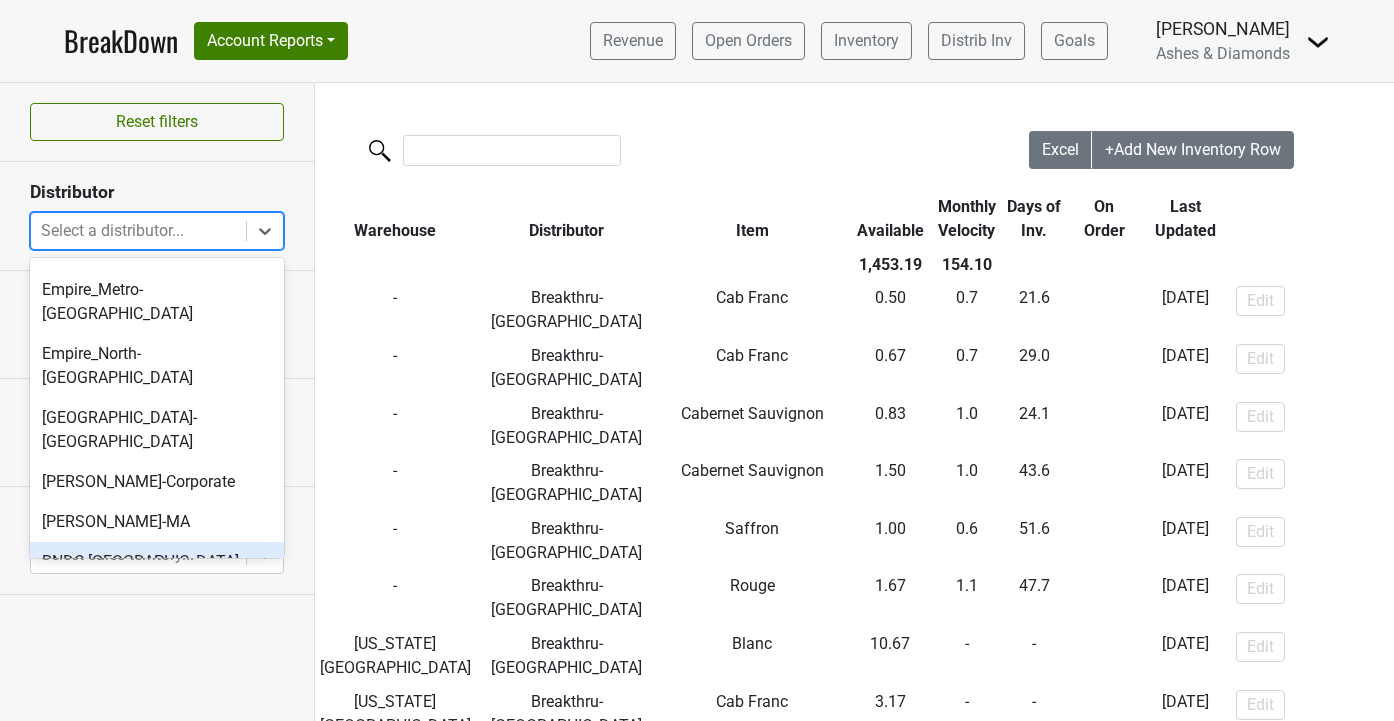 scroll, scrollTop: 416, scrollLeft: 0, axis: vertical 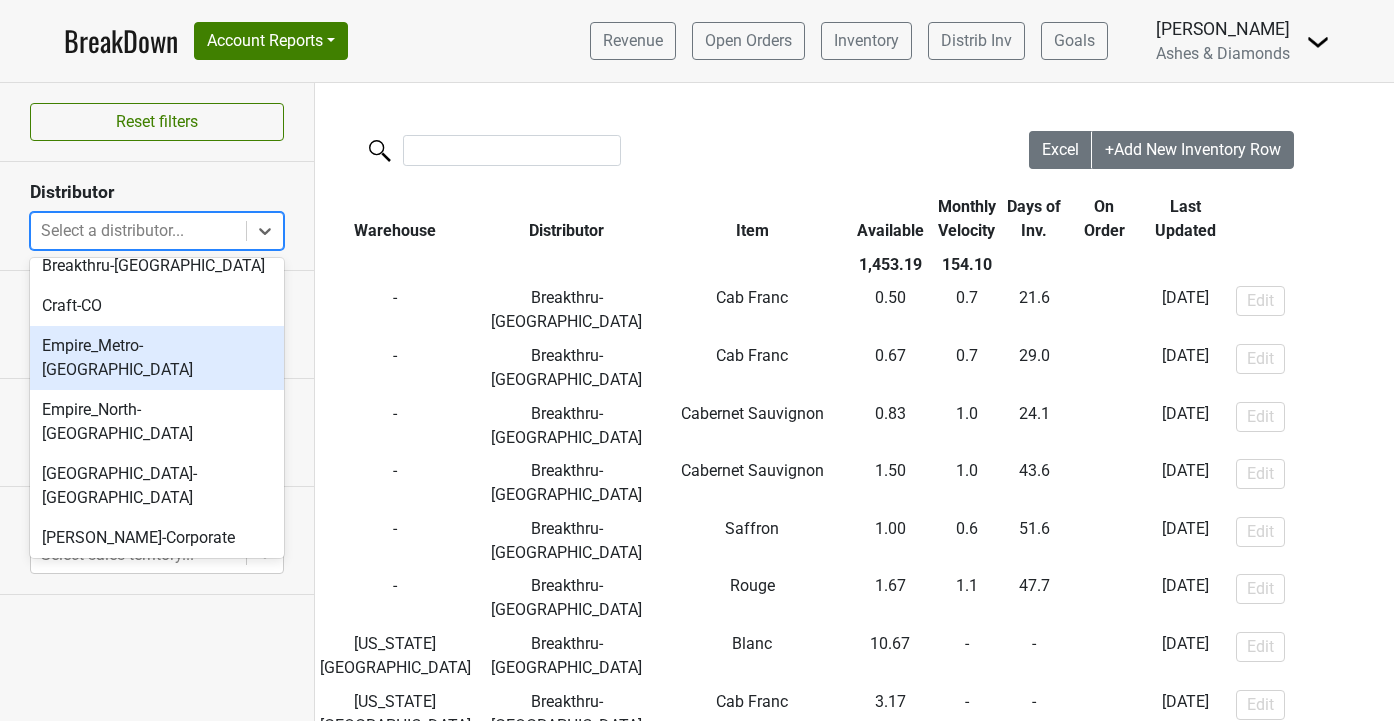 click on "Empire_Metro-[GEOGRAPHIC_DATA]" at bounding box center [157, 358] 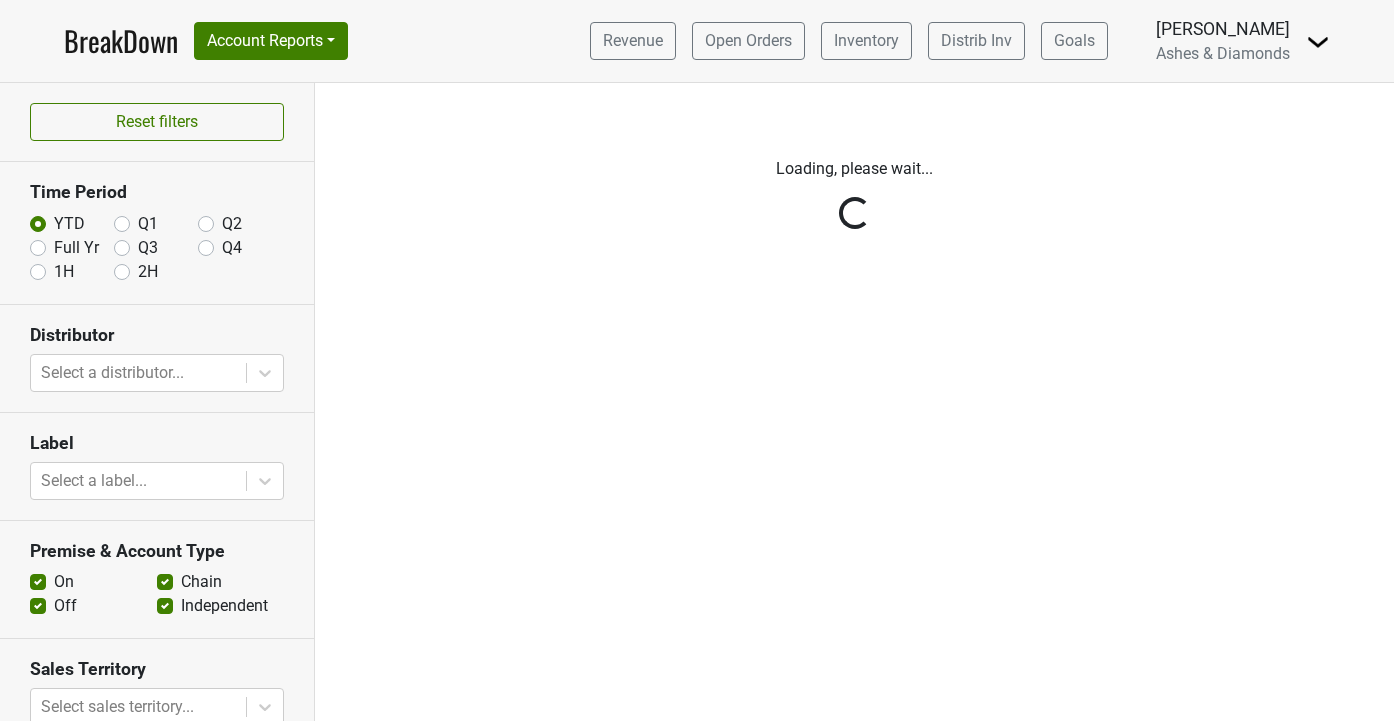 scroll, scrollTop: 0, scrollLeft: 0, axis: both 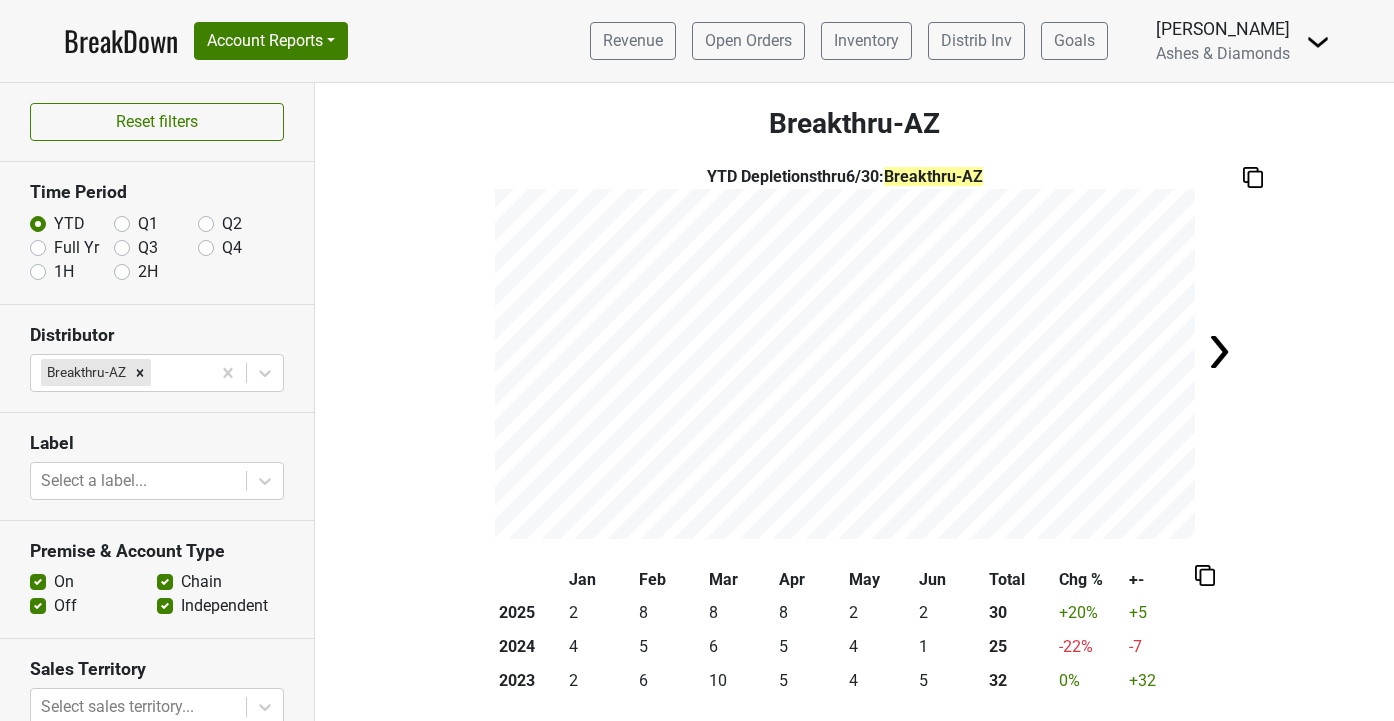 click on "Full Yr" at bounding box center (76, 248) 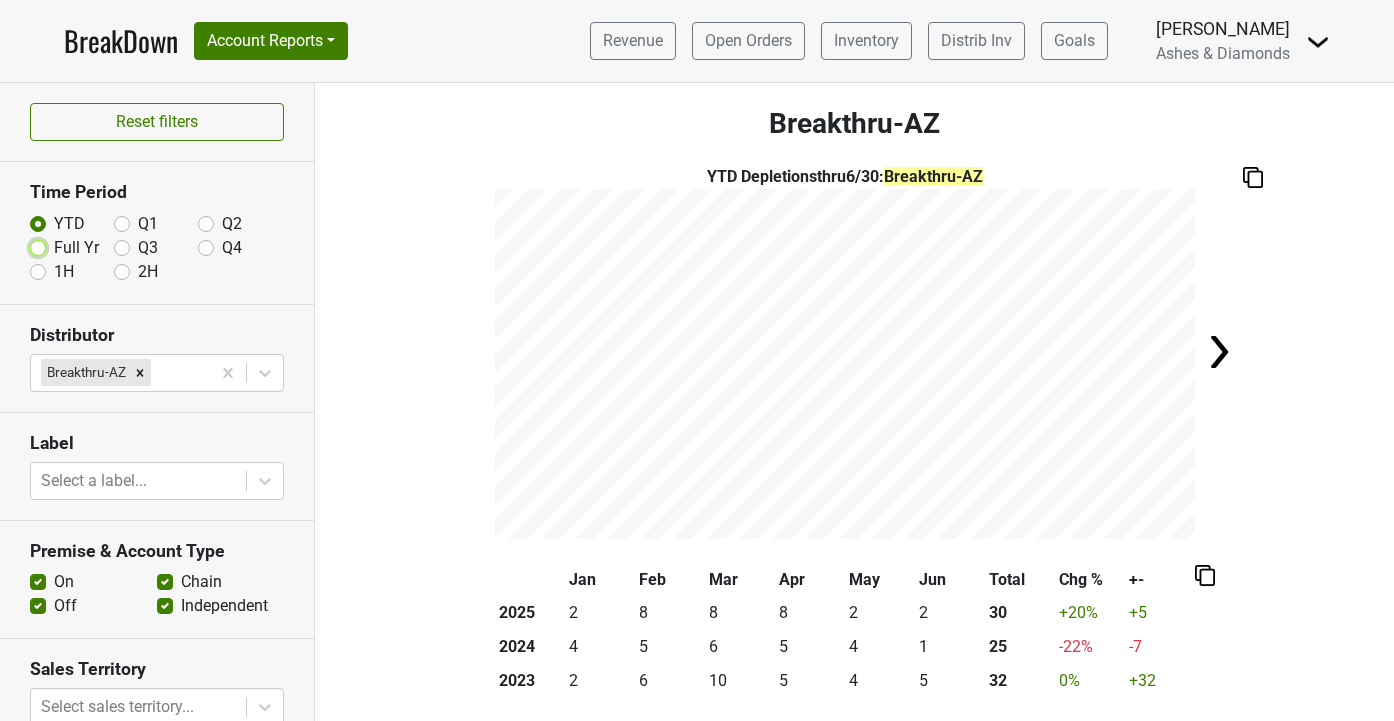 click on "Full Yr" at bounding box center [38, 246] 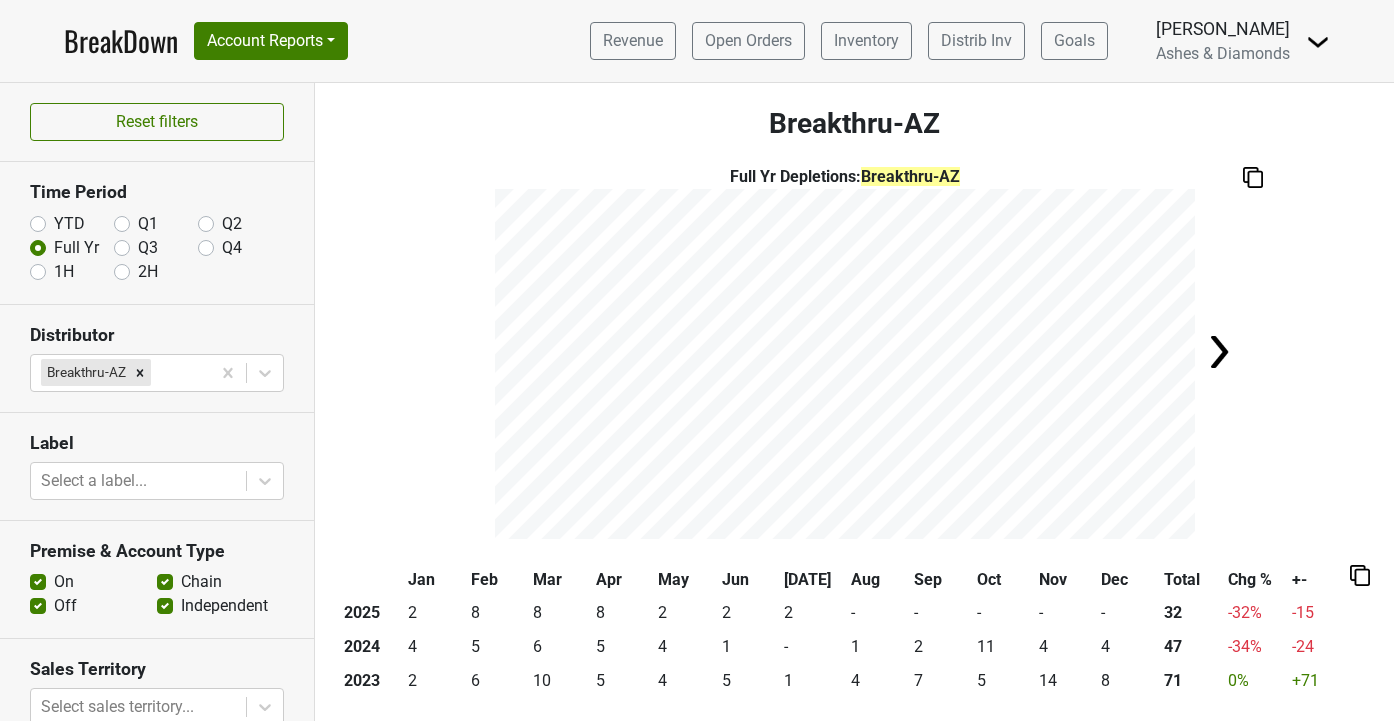 click on "YTD" at bounding box center (69, 224) 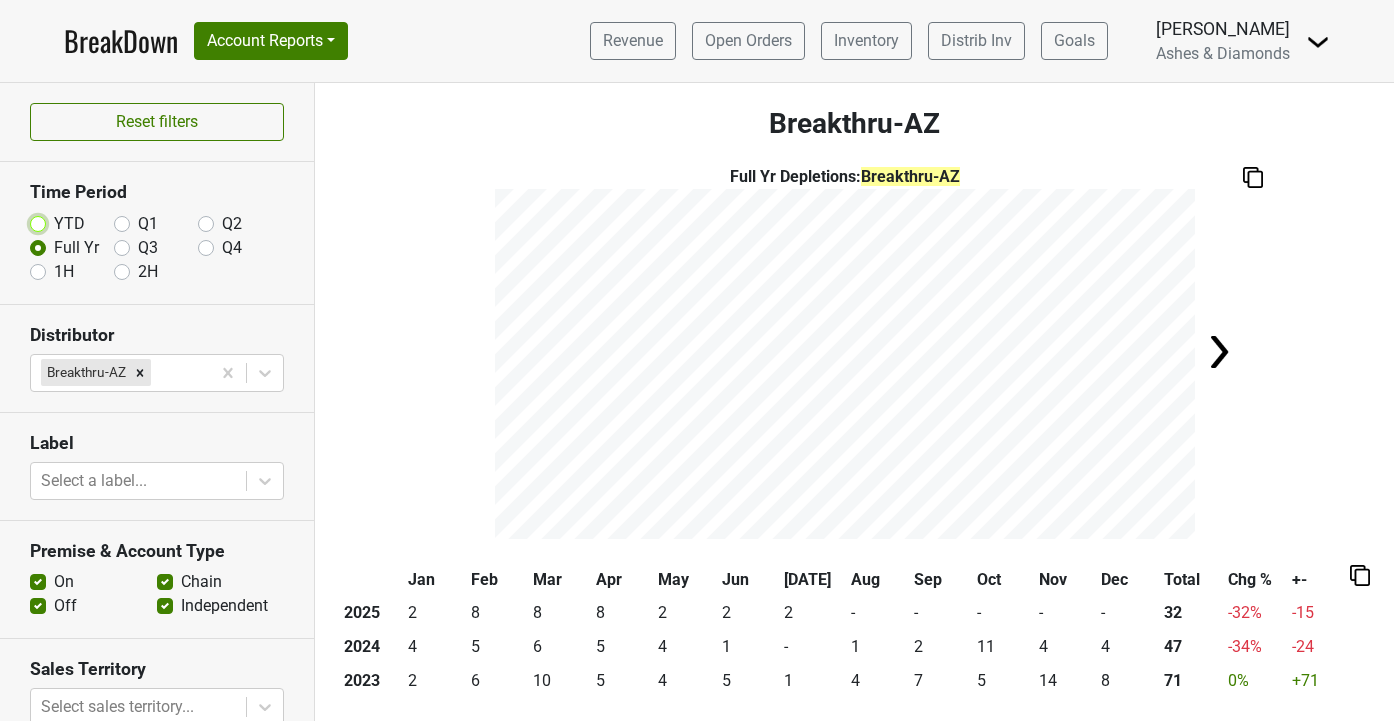 click on "YTD" at bounding box center [38, 222] 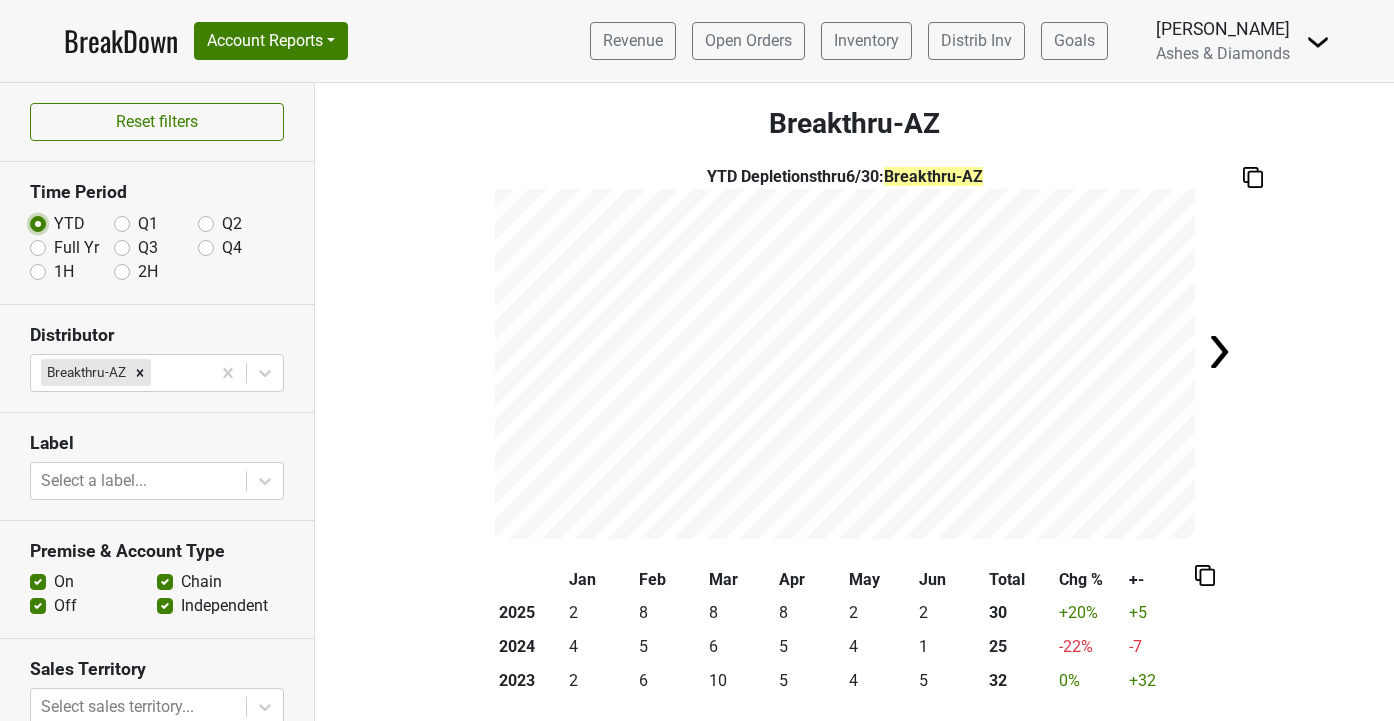 click 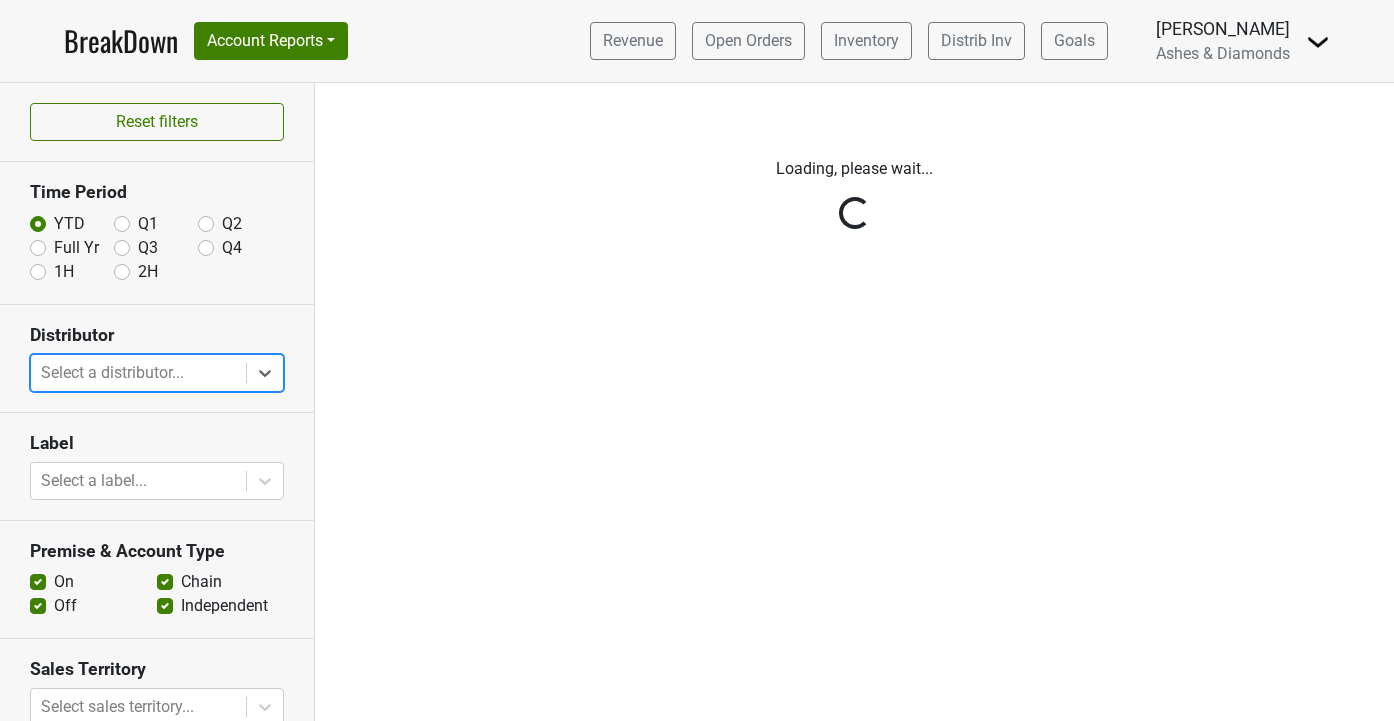 click on "Reset filters Time Period YTD Q1 Q2 Full Yr Q3 Q4 1H 2H Distributor   Select is focused ,type to refine list, press Down to open the menu,  press left to focus selected values Select a distributor... Label Select a label... Premise & Account Type On Off Chain Independent Sales Territory Select sales territory... Chain Search for a chain... Value Depletions Accounts Velocity PODs Download Business Review" at bounding box center [157, 402] 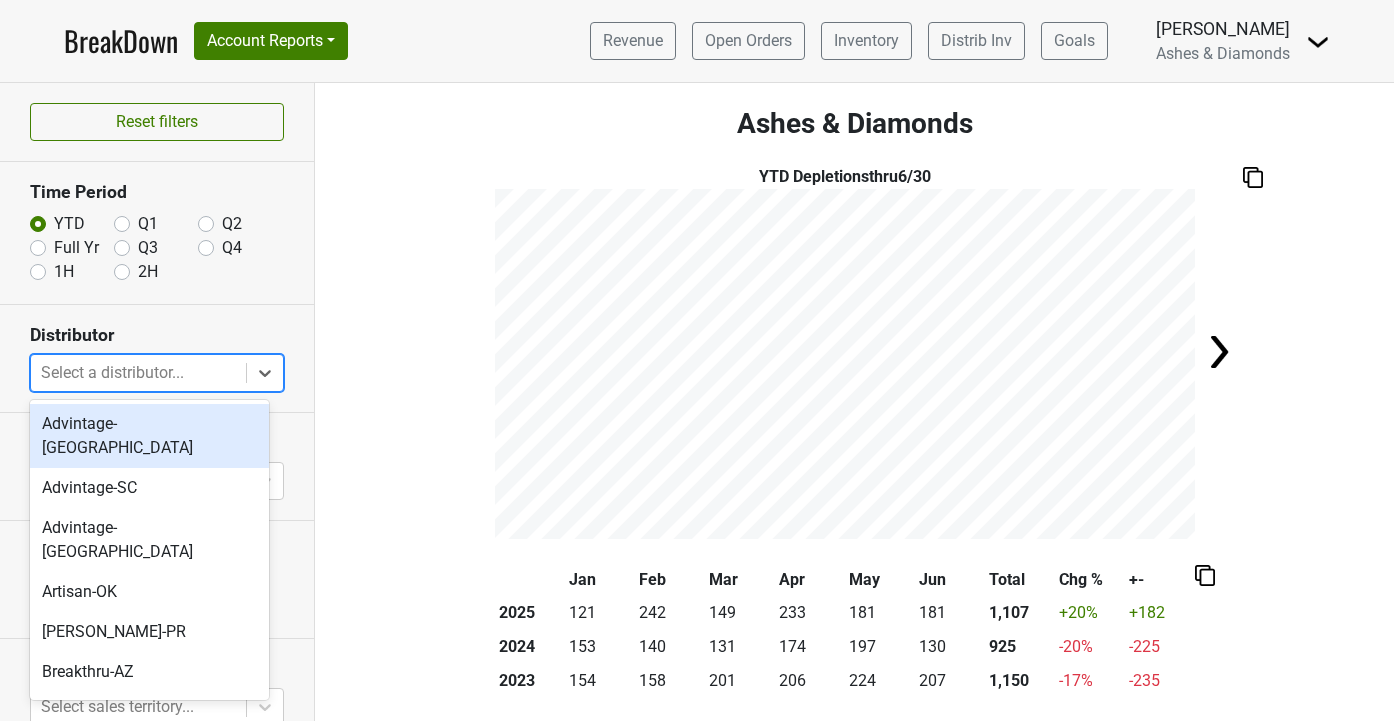 click on "Select a distributor..." at bounding box center [138, 373] 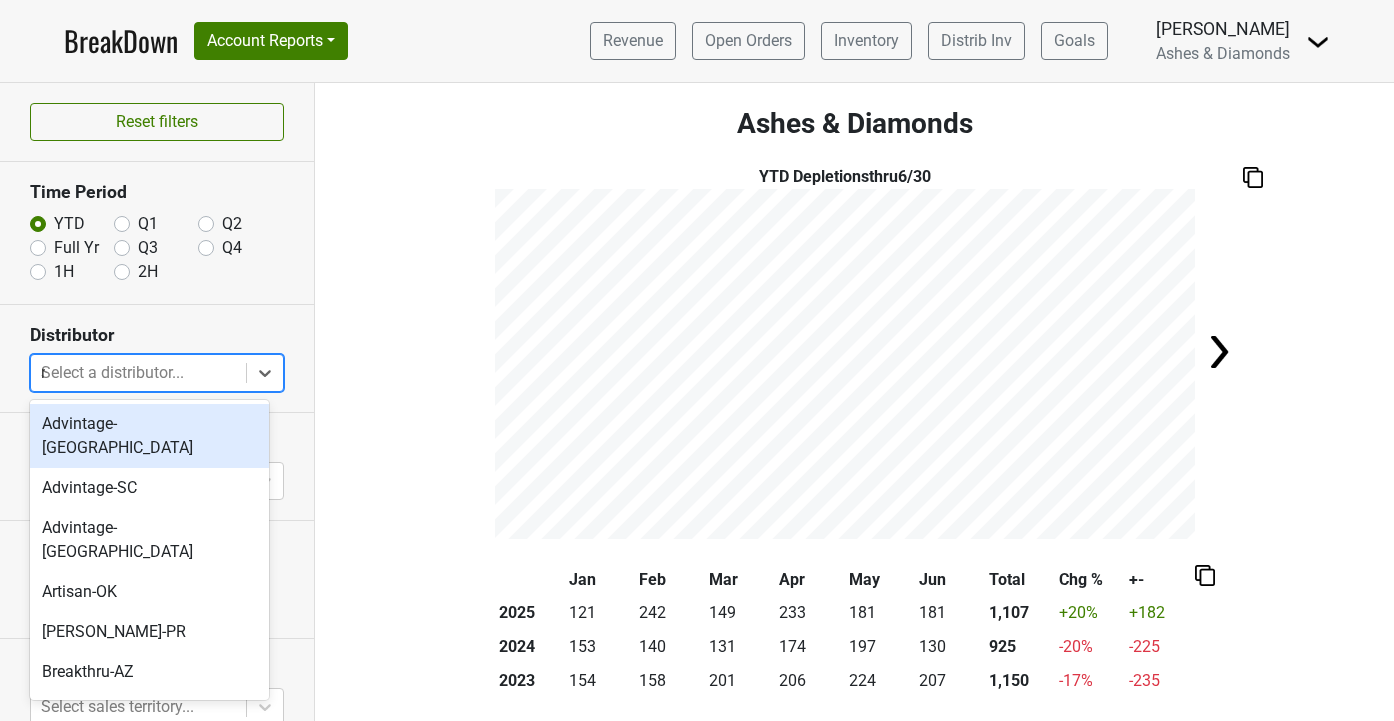 type on "mn" 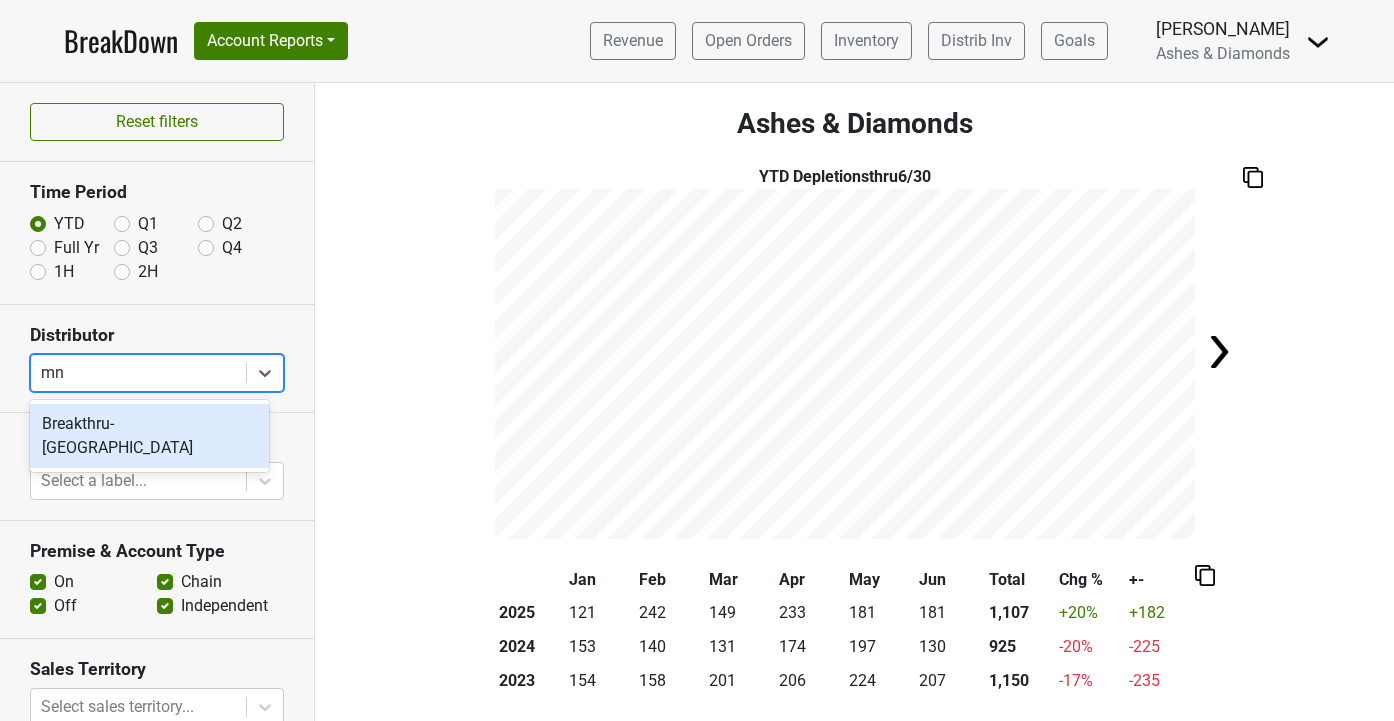 type 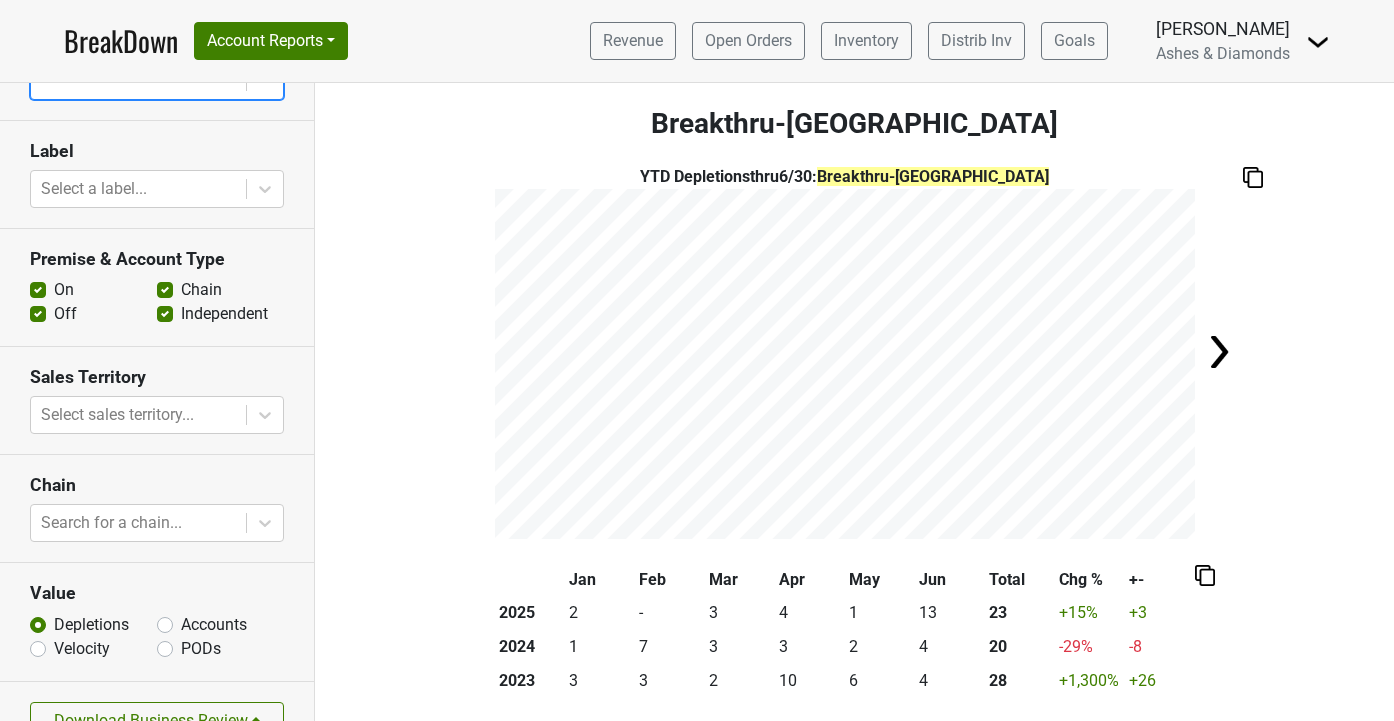 scroll, scrollTop: 331, scrollLeft: 0, axis: vertical 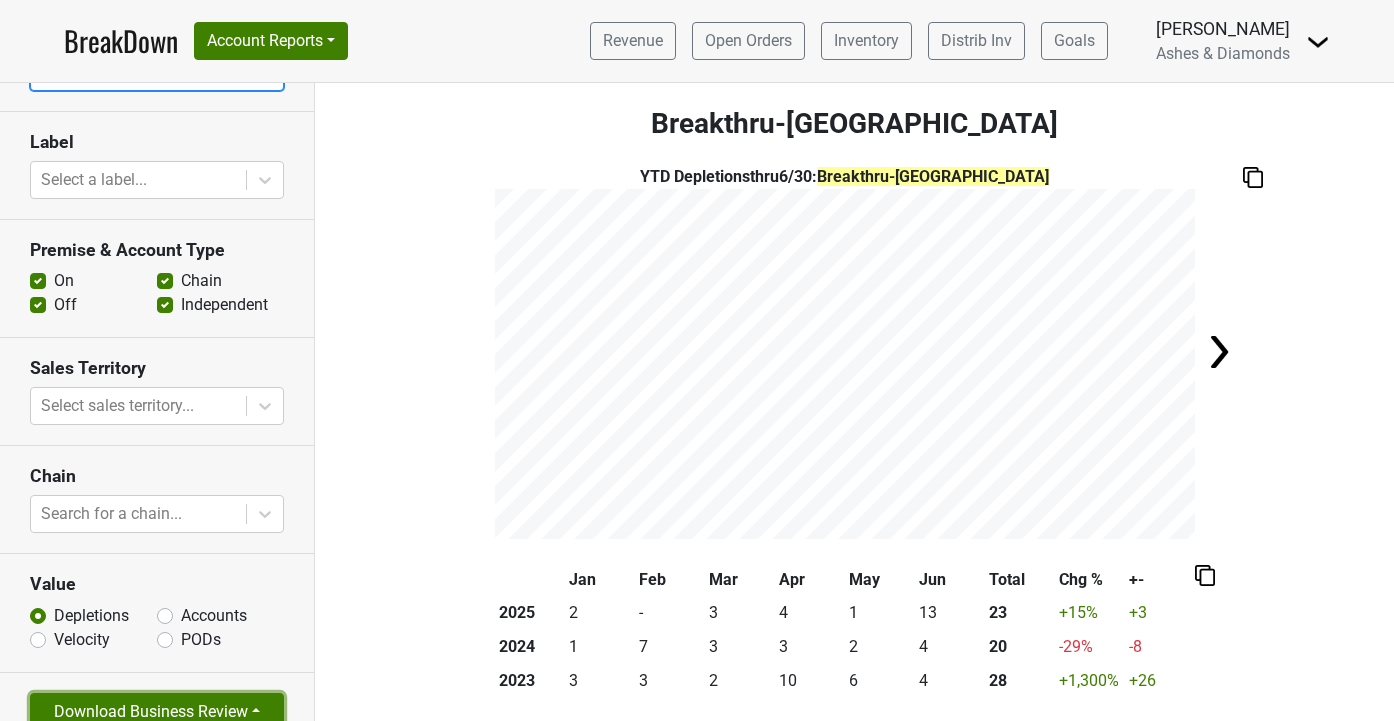 click on "Download Business Review" at bounding box center (157, 712) 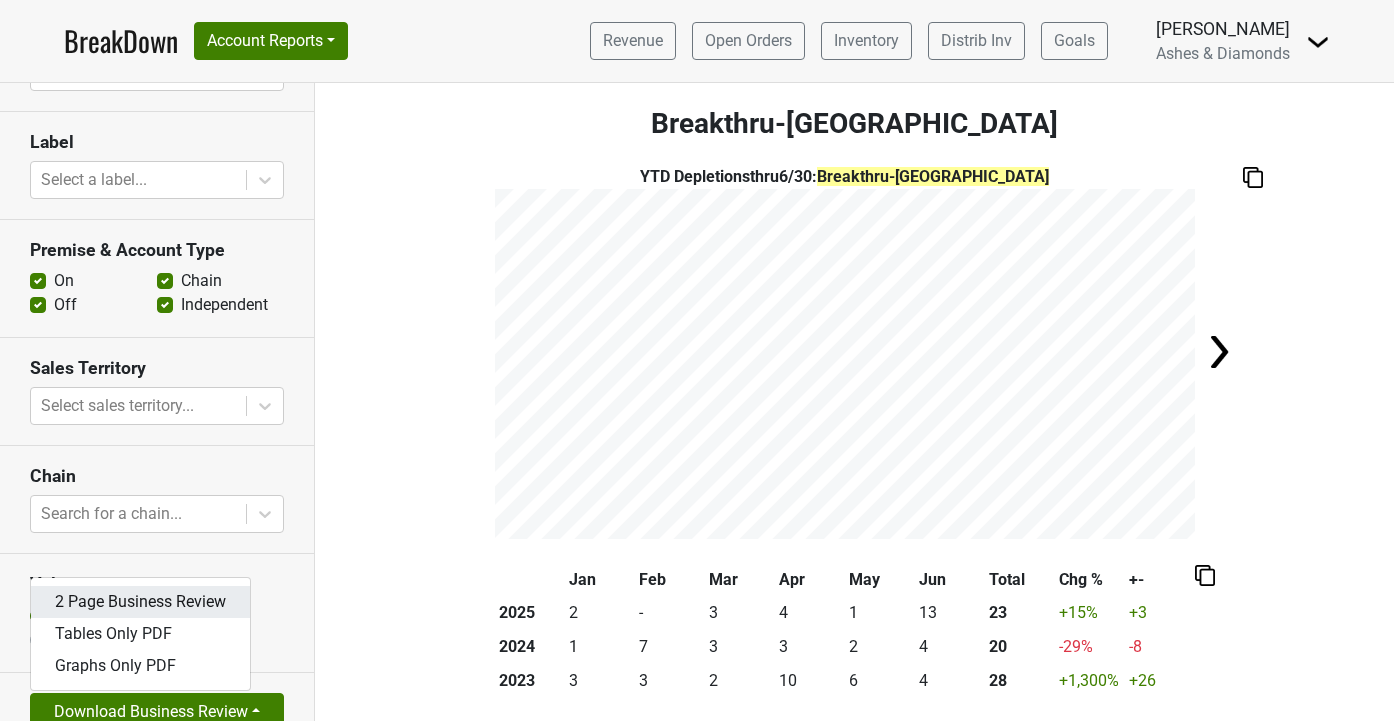 click on "2 Page Business Review" at bounding box center [140, 602] 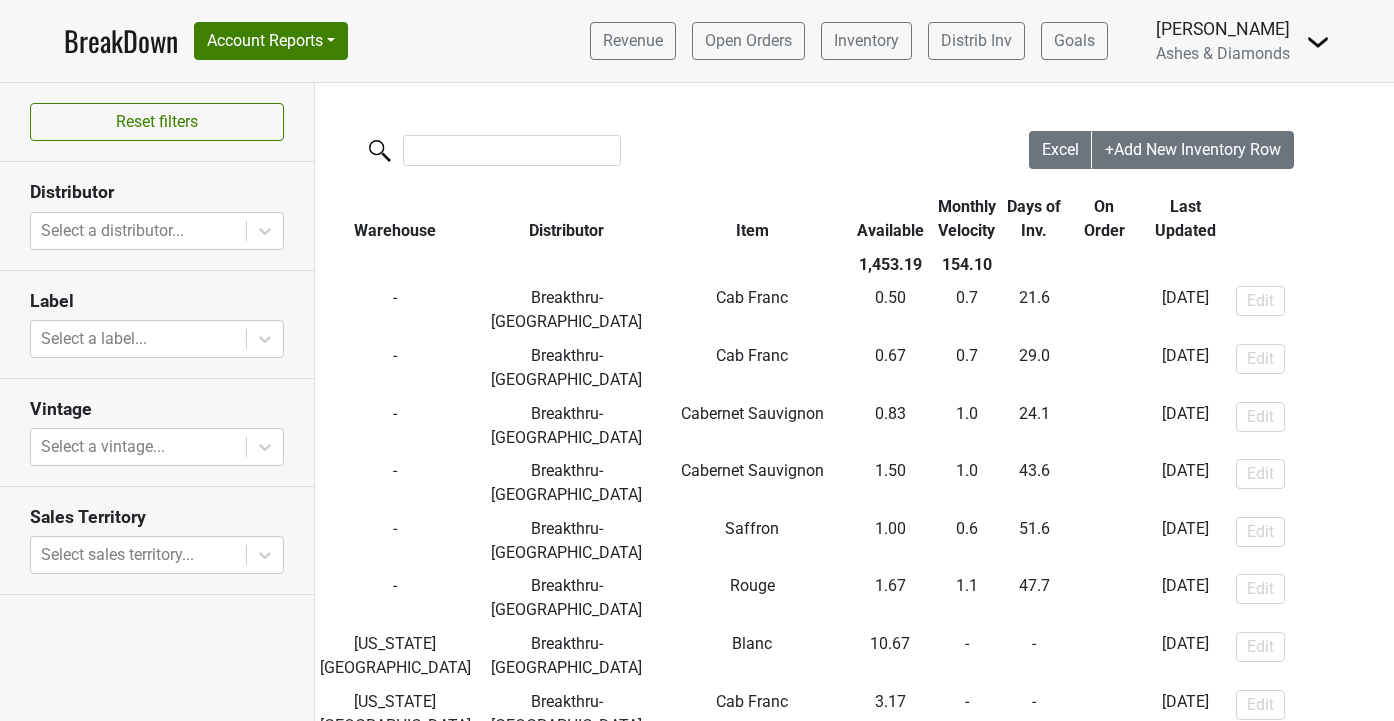 scroll, scrollTop: 0, scrollLeft: 0, axis: both 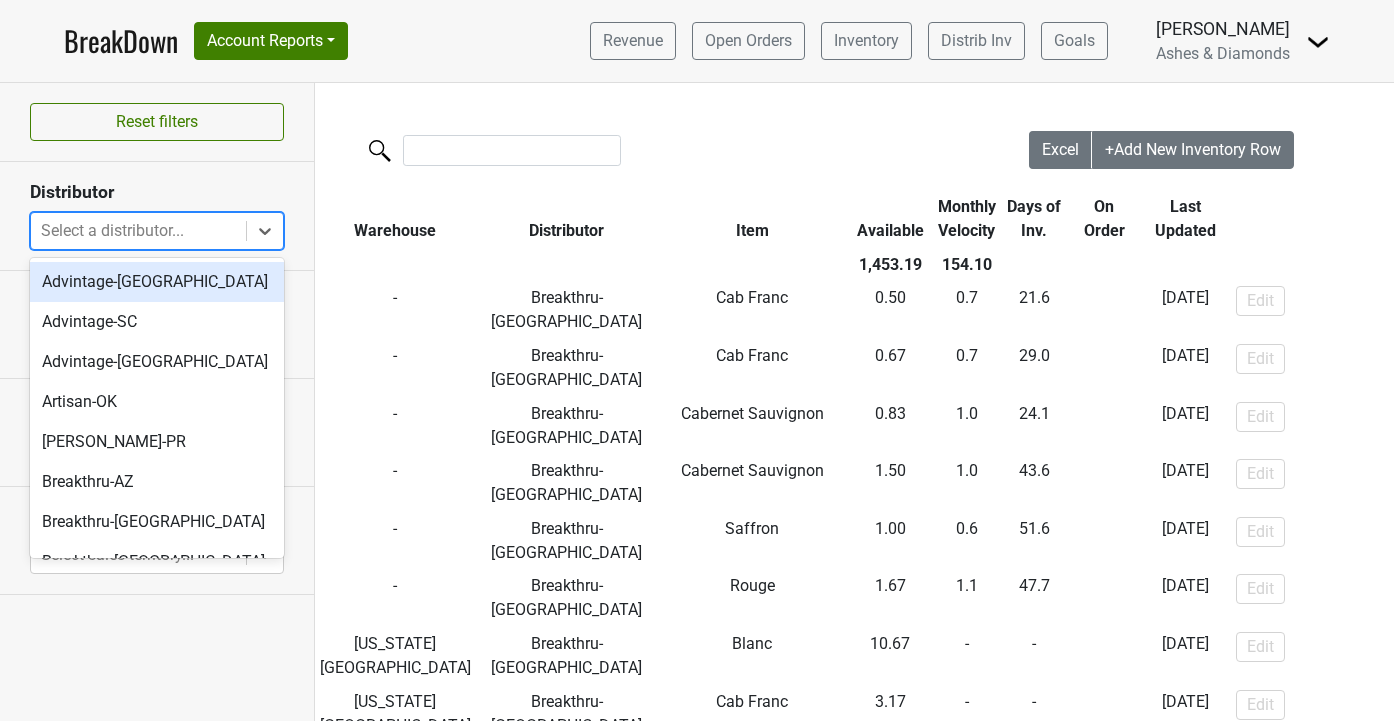 click at bounding box center (138, 231) 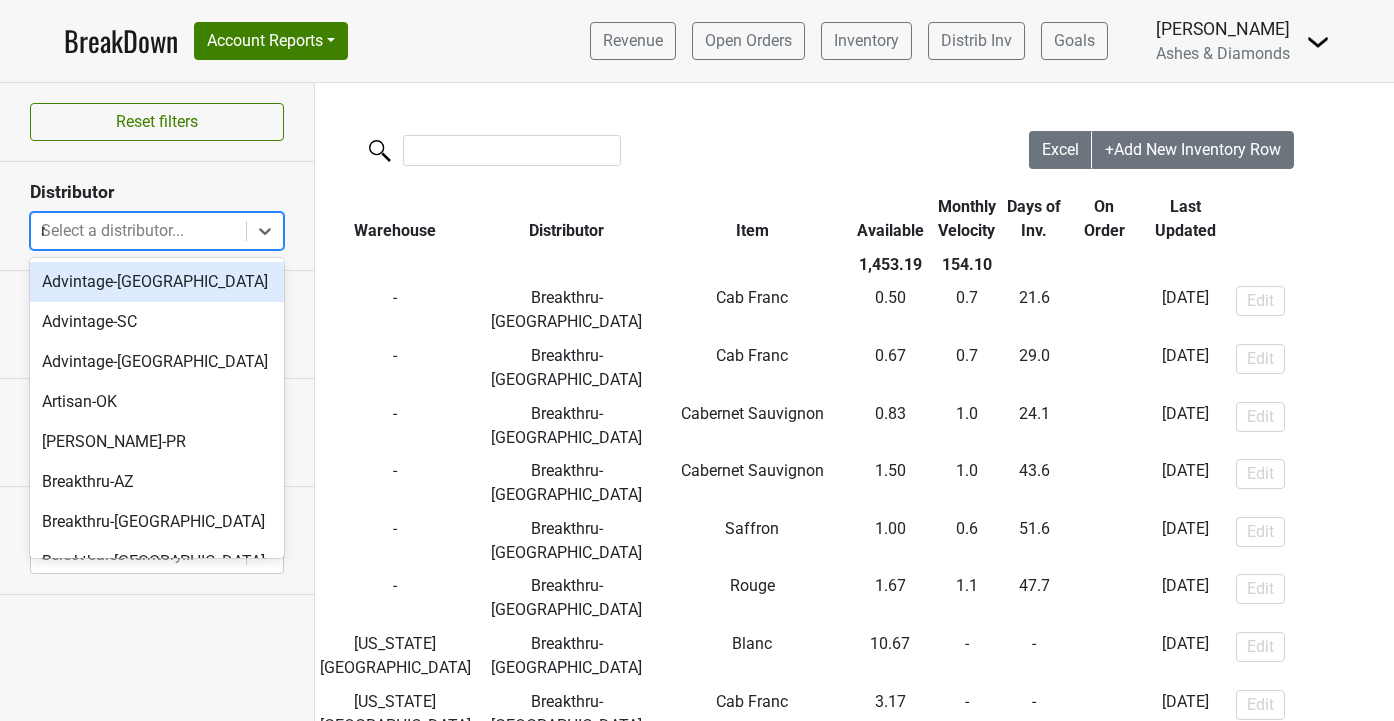 type on "mn" 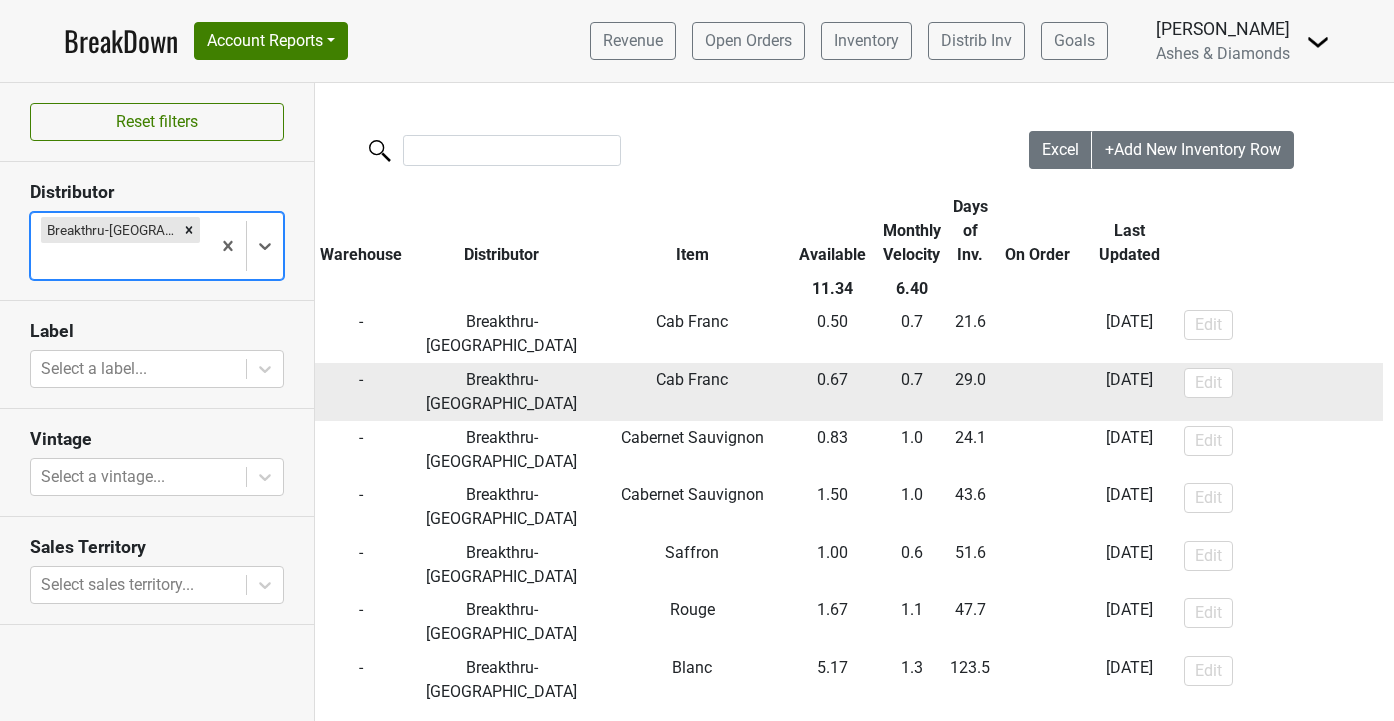 paste on "•	Our 2023 Napa Cabernet Sauvignon is bottled, and you will receive an email next month when it is officially released (although it can ship immediately as you deplete the remaining '22).  This wine is wholesale only, and we have good quantity–it is built for restaurants!  If you'd like to reevaluate pricing/programming, we are open to discussing." 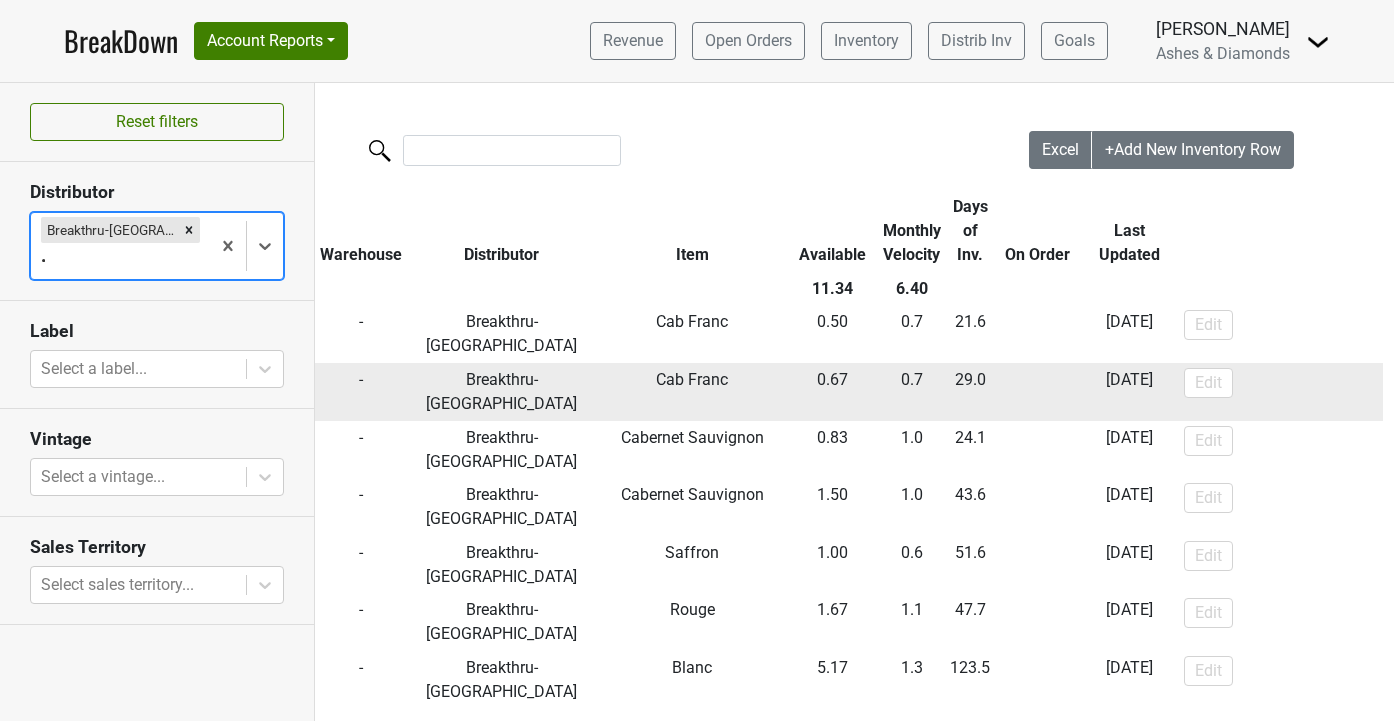 scroll, scrollTop: 0, scrollLeft: 2285, axis: horizontal 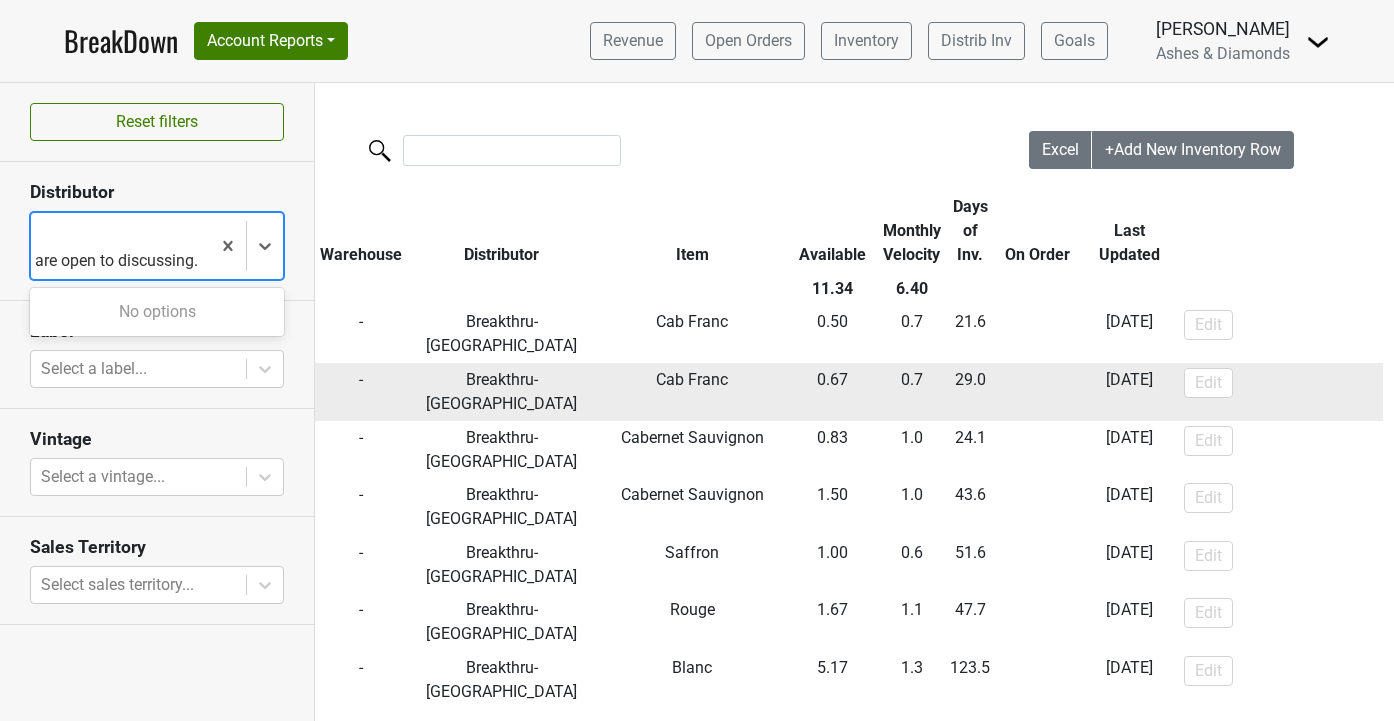 type on "•	Our 2023 Napa Cabernet Sauvignon is bottled, and you will receive an email next month when it is officially released (although it can ship immediately as you deplete the remaining '22).  This wine is wholesale only, and we have good quantity–it is built for restaurants!  If you'd like to reevaluate pricing/programming, we are open to discussing." 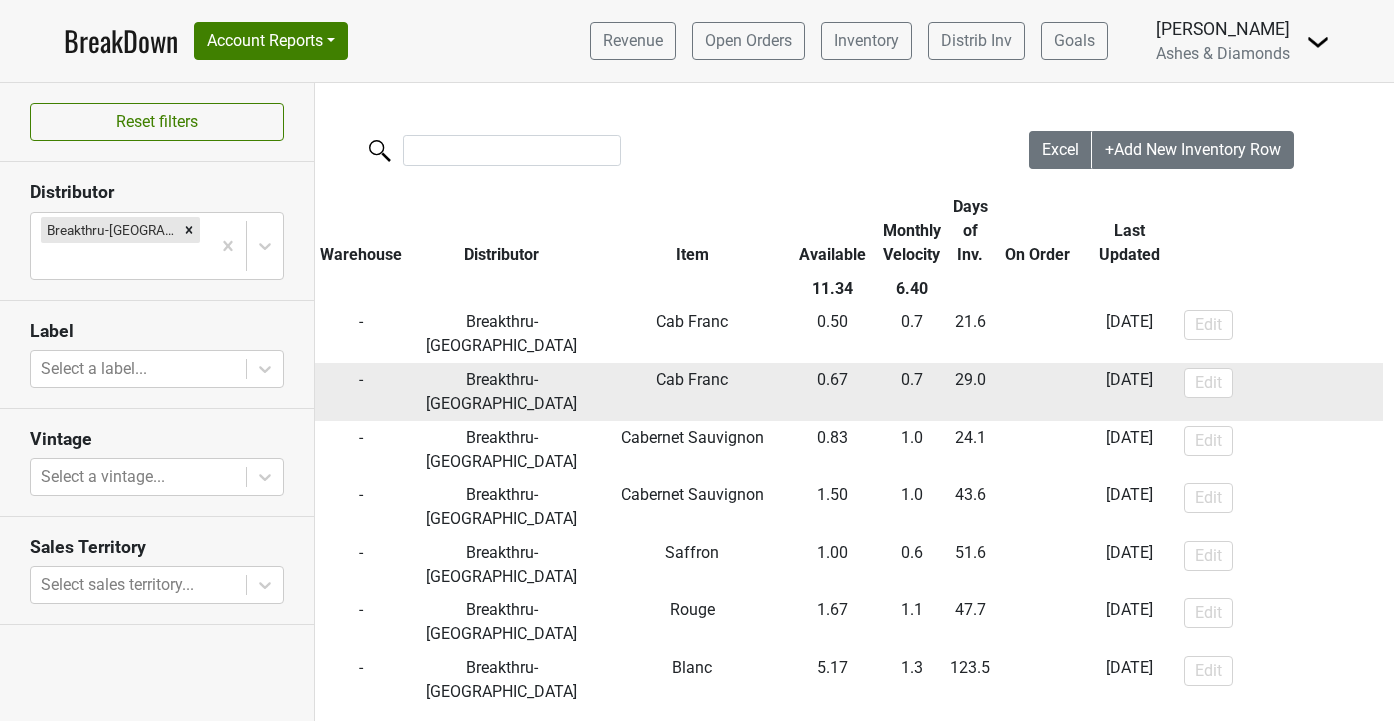 scroll, scrollTop: 0, scrollLeft: 0, axis: both 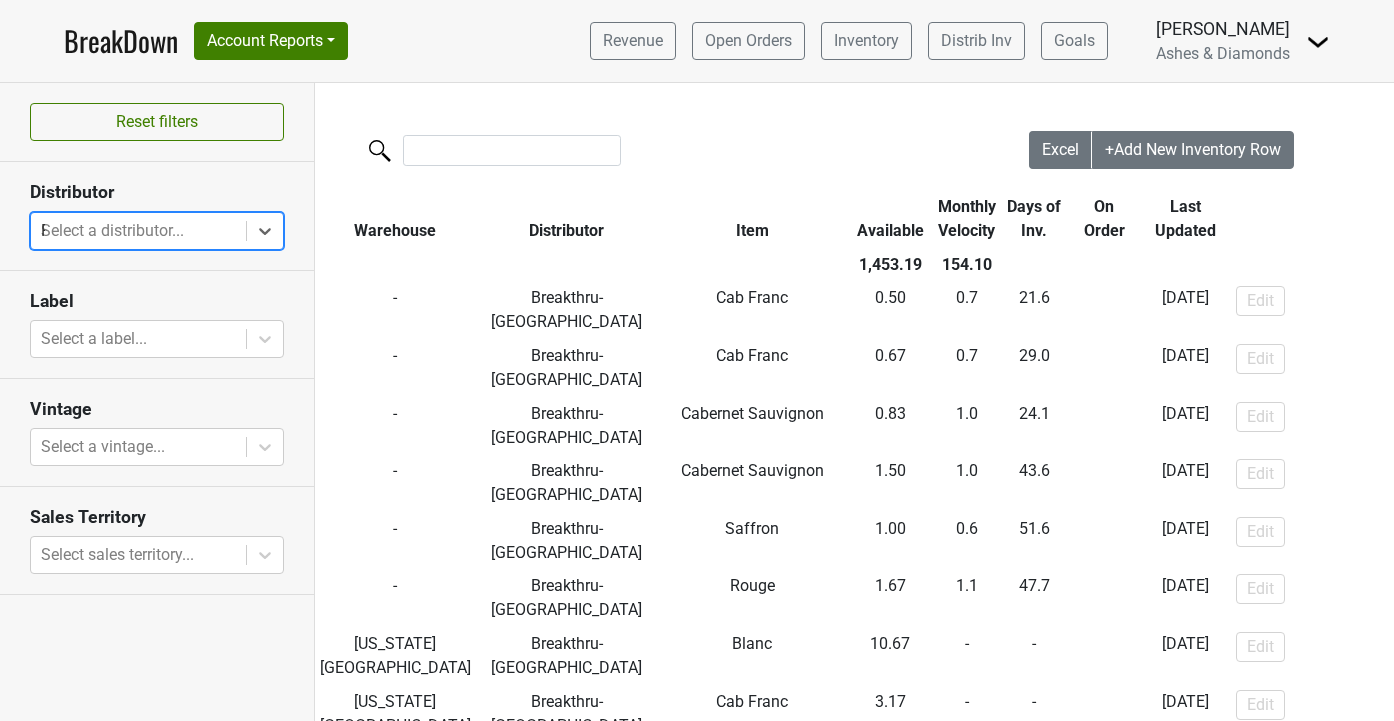 type on "PA" 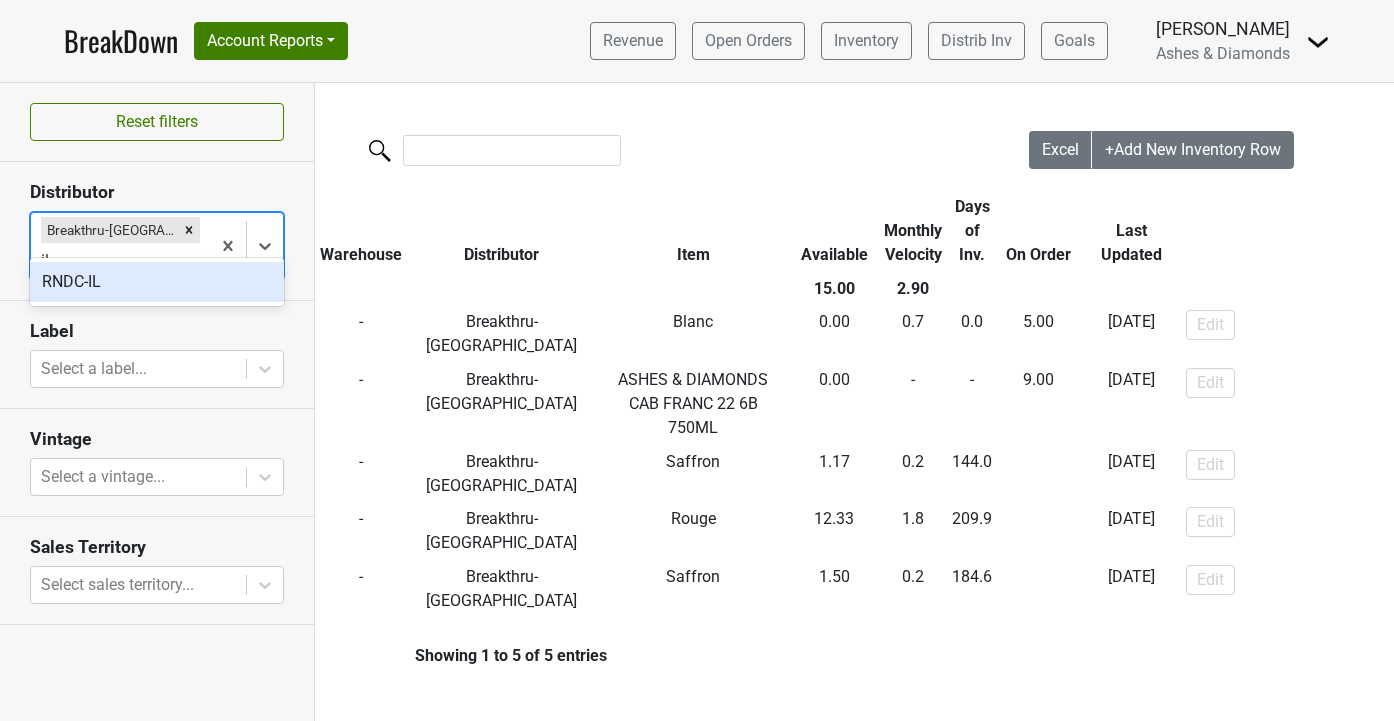 type on "il" 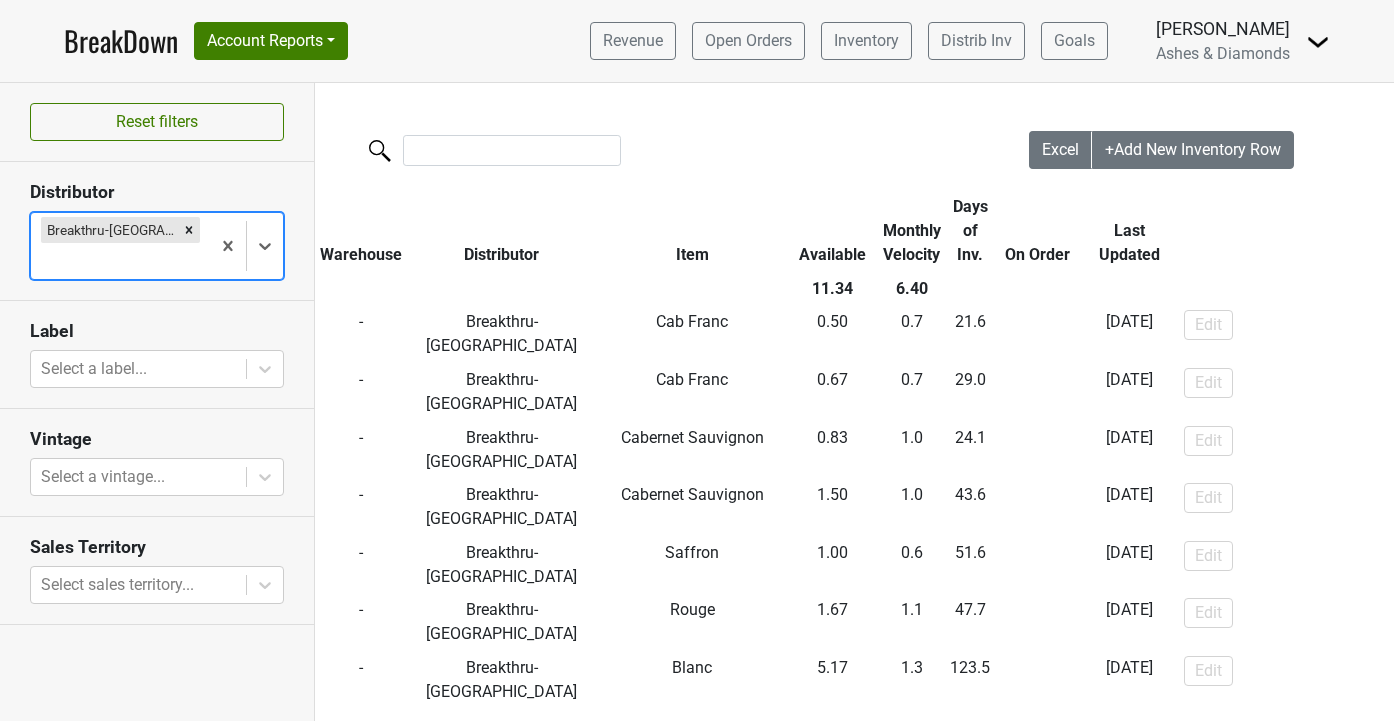 scroll, scrollTop: 0, scrollLeft: 0, axis: both 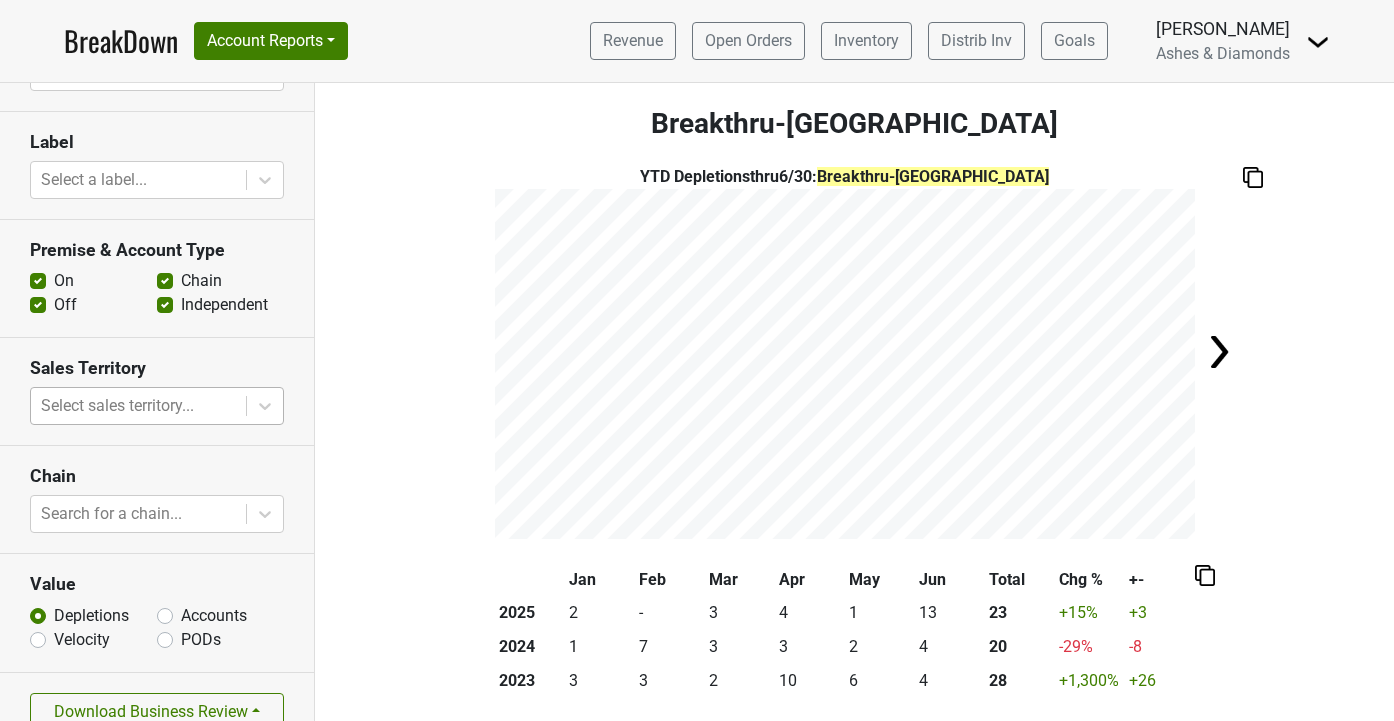 click at bounding box center [138, 406] 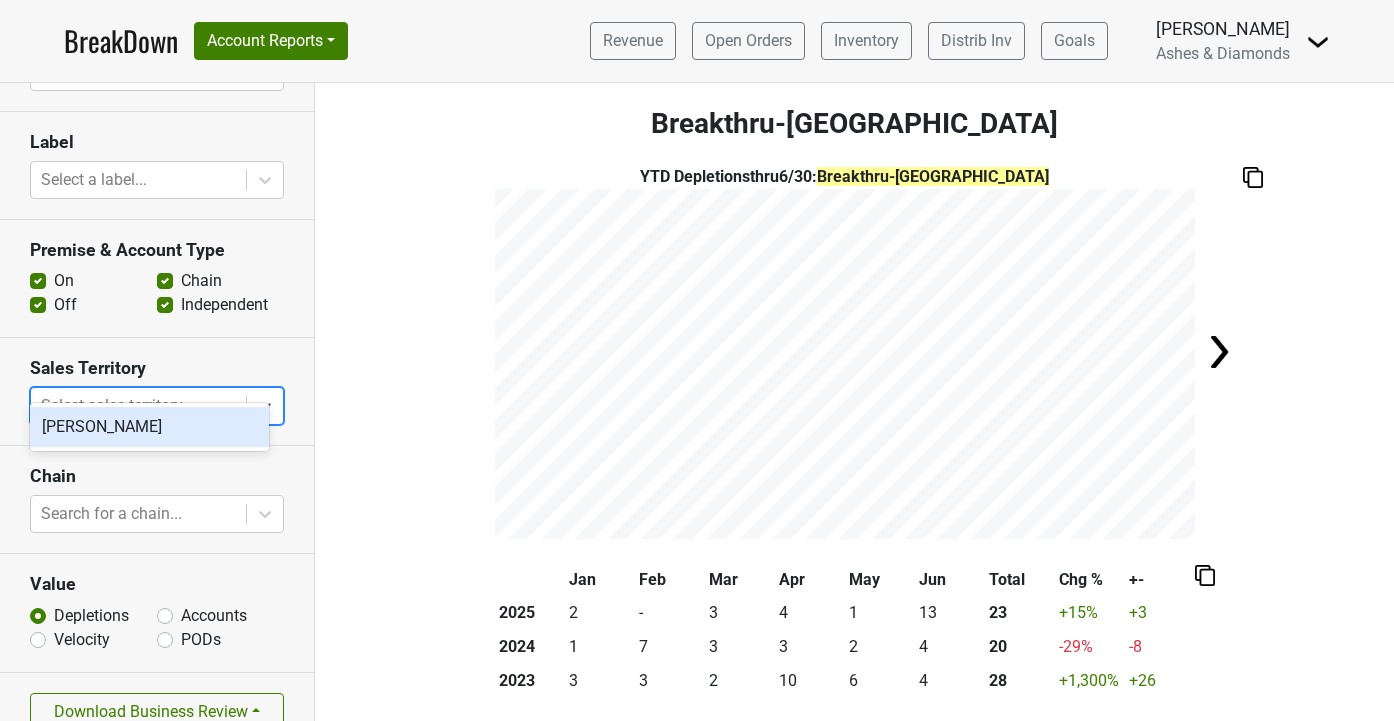 click at bounding box center (138, 406) 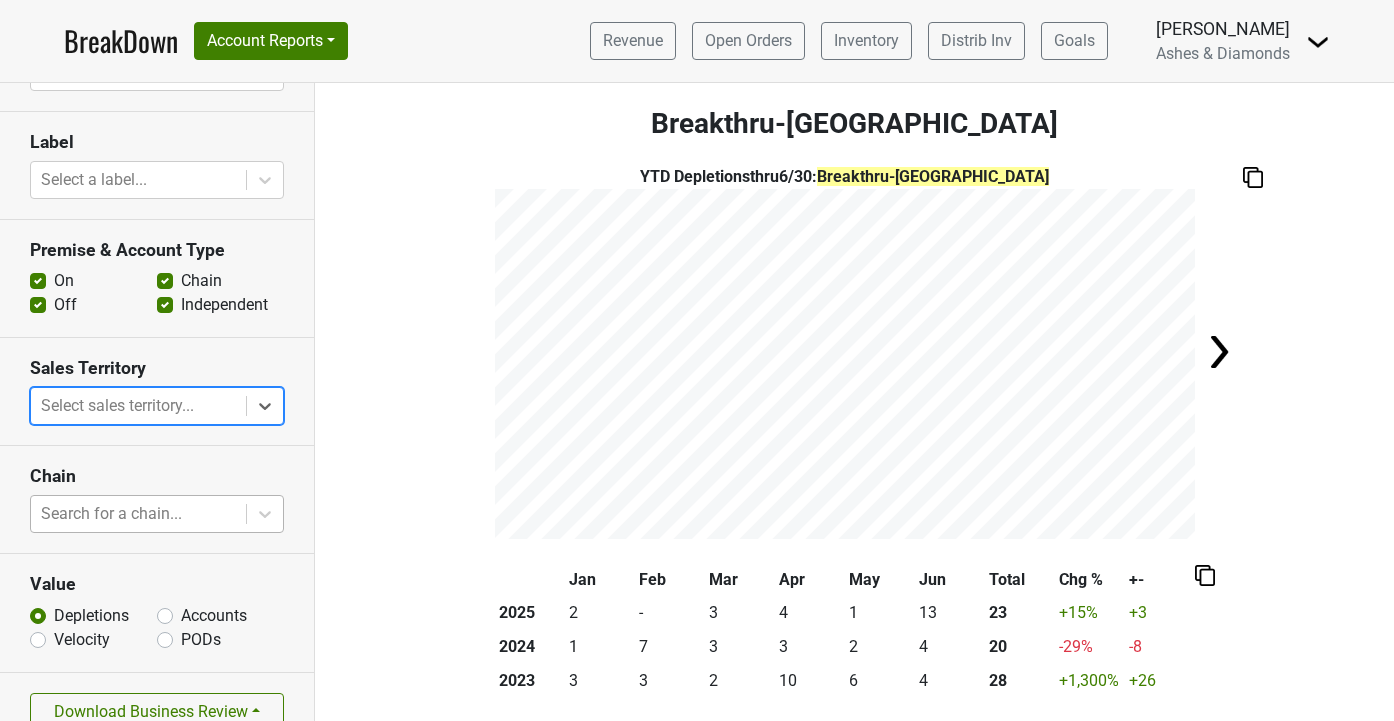click at bounding box center (138, 514) 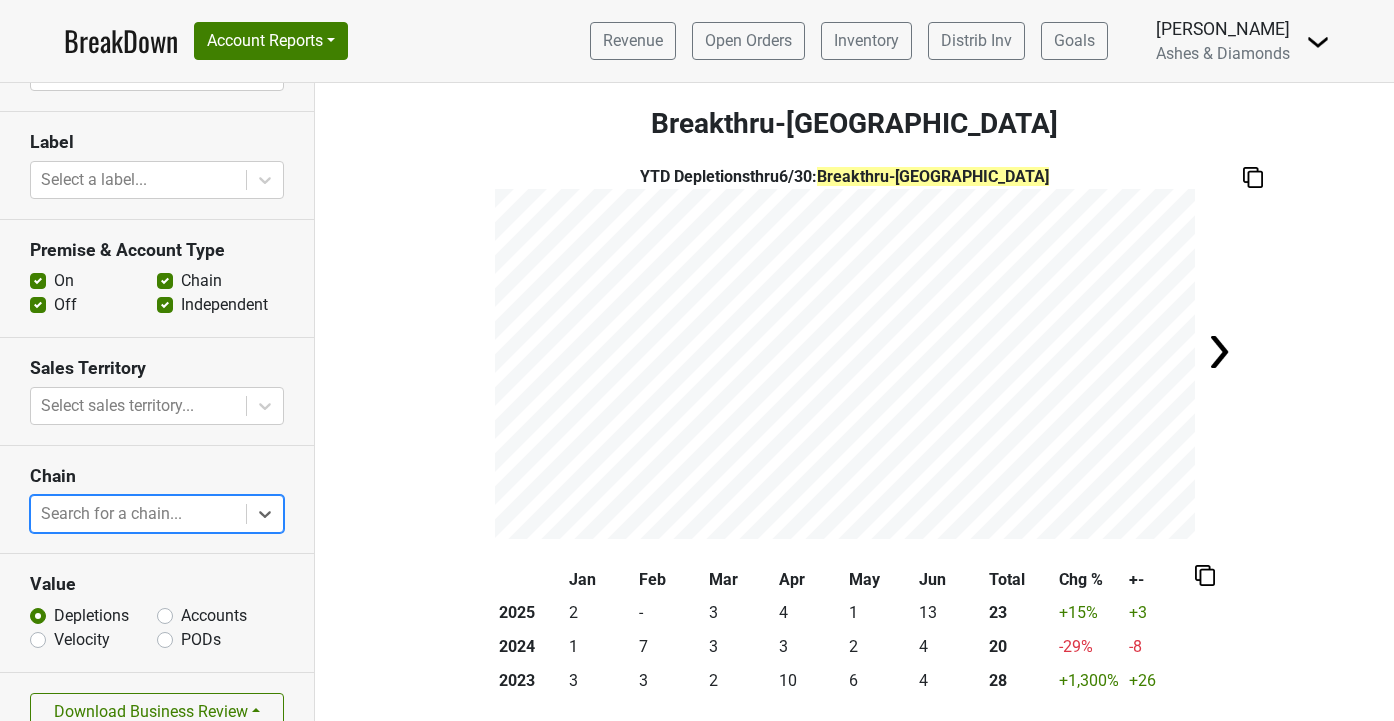 click on "Search for a chain..." at bounding box center [138, 514] 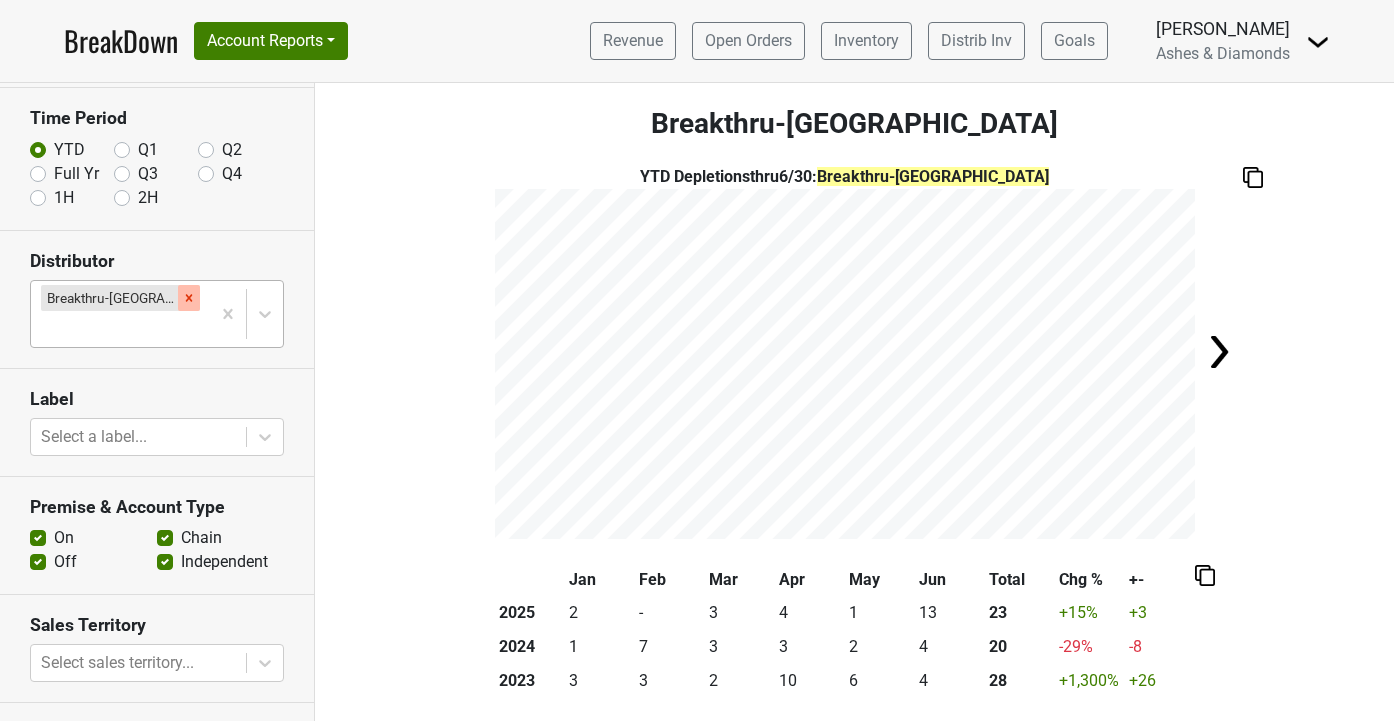 scroll, scrollTop: 0, scrollLeft: 0, axis: both 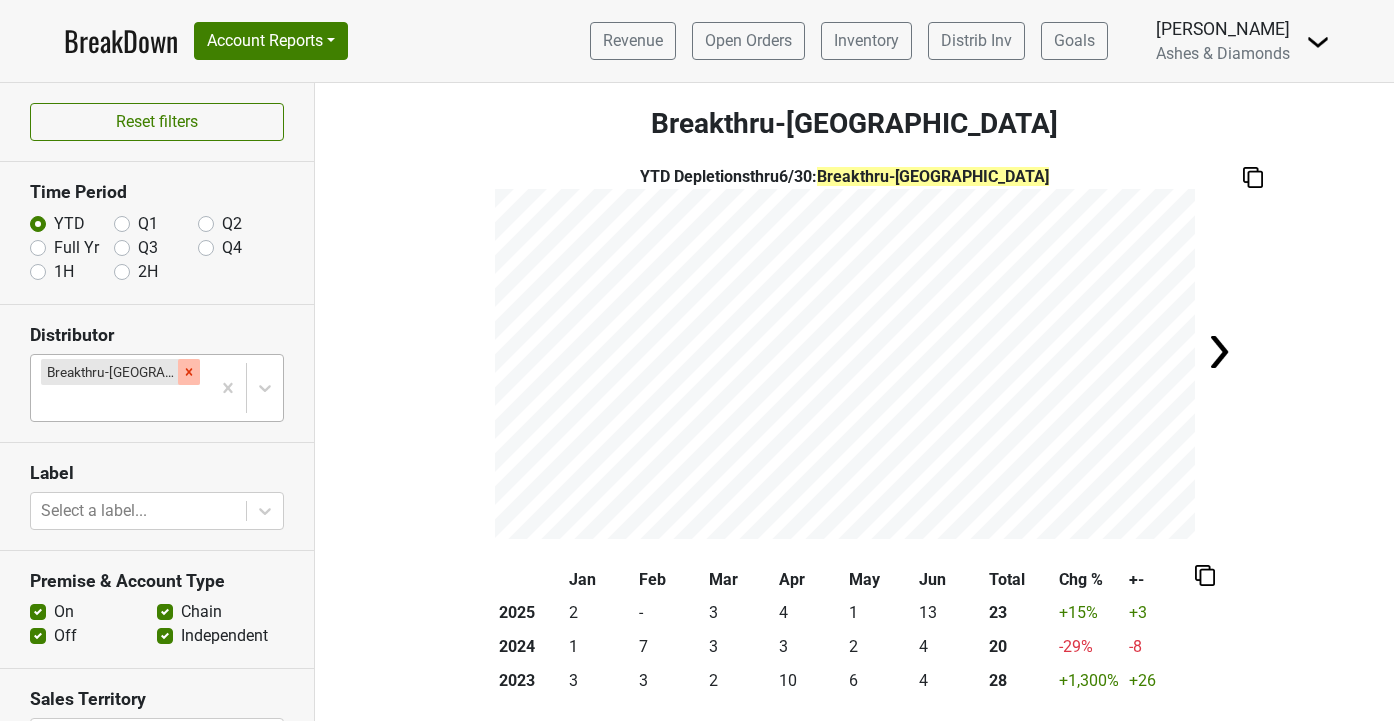 click 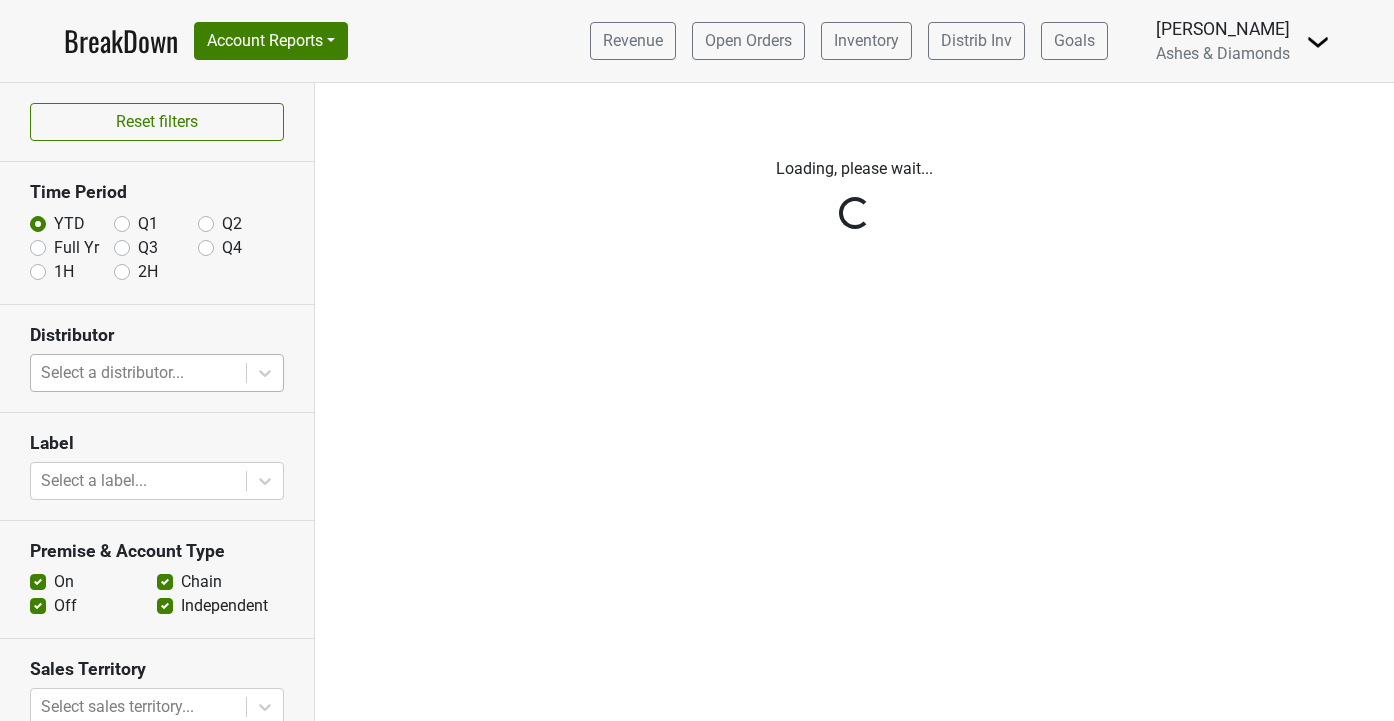 click on "Reset filters Time Period YTD Q1 Q2 Full Yr Q3 Q4 1H 2H Distributor Select a distributor... Label Select a label... Premise & Account Type On Off Chain Independent Sales Territory Select sales territory... Chain Search for a chain... Value Depletions Accounts Velocity PODs Download Business Review 2 Page Business Review Tables Only PDF Graphs Only PDF" at bounding box center [157, 402] 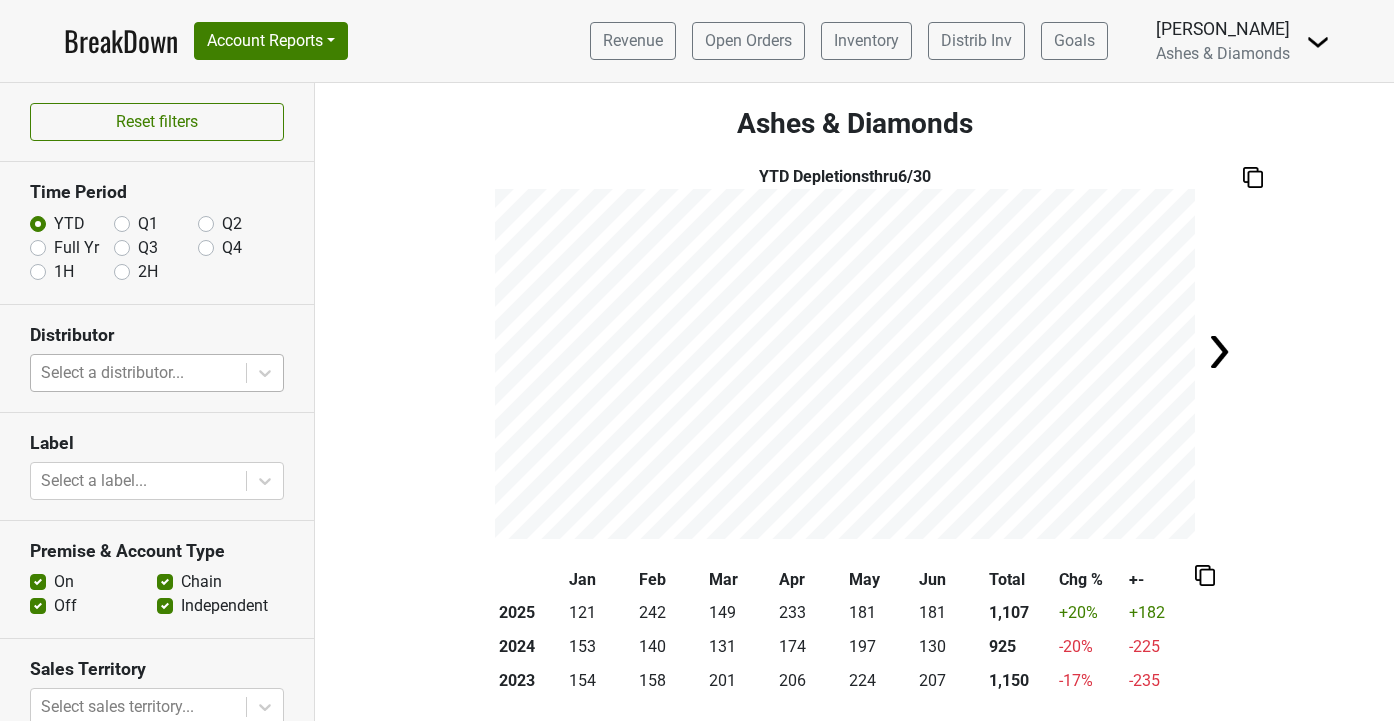 click at bounding box center [138, 373] 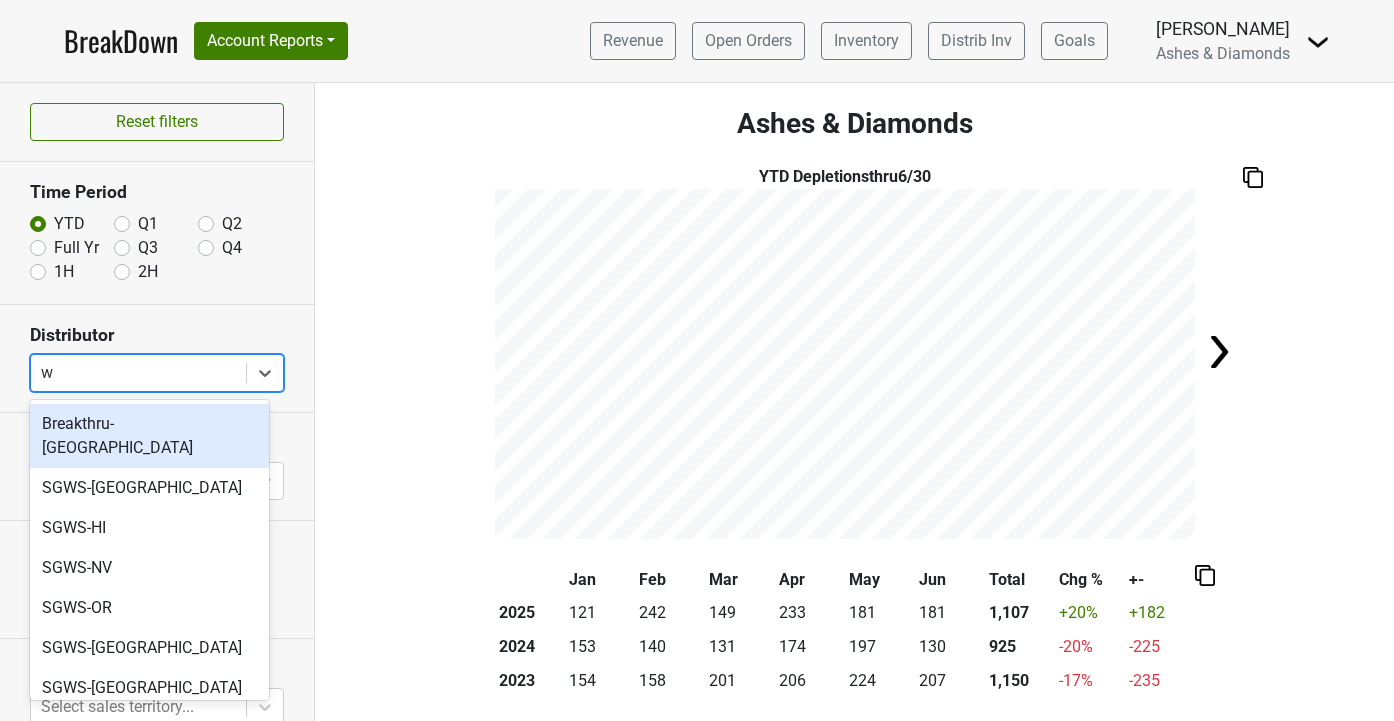 type on "wi" 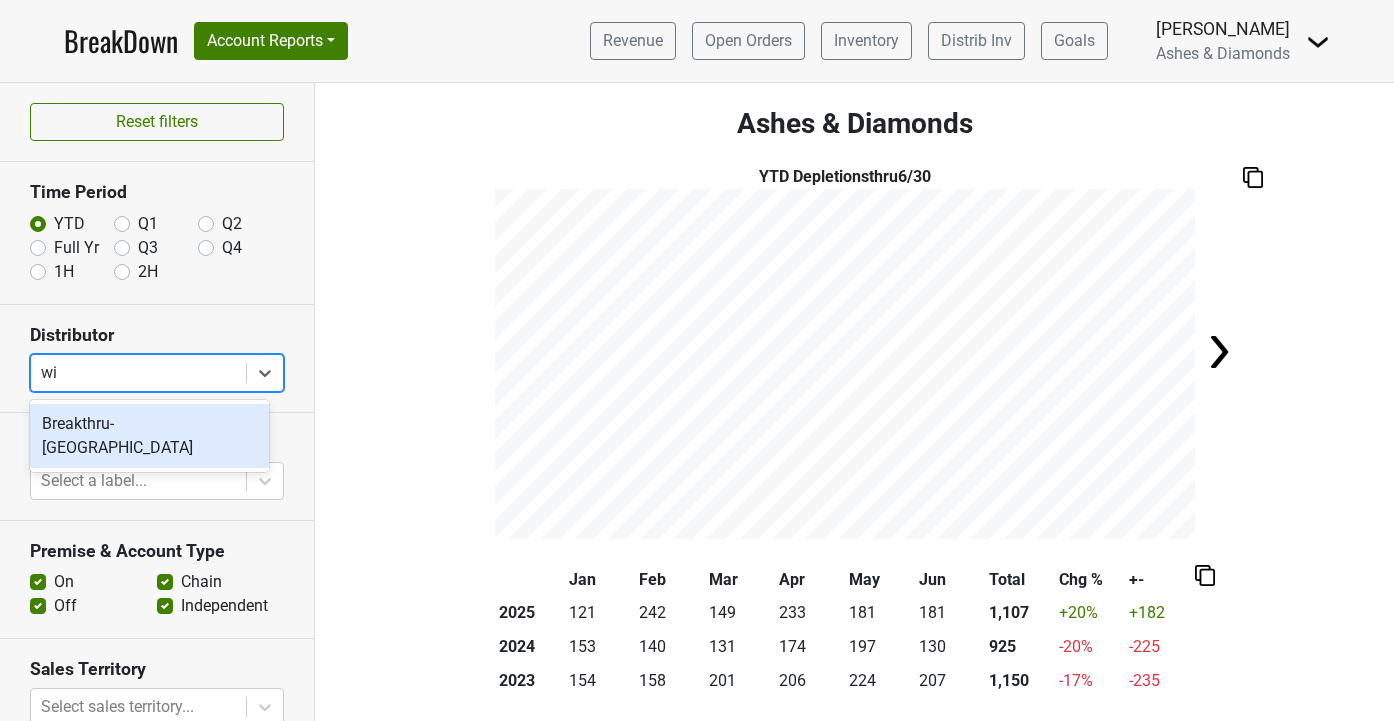 type 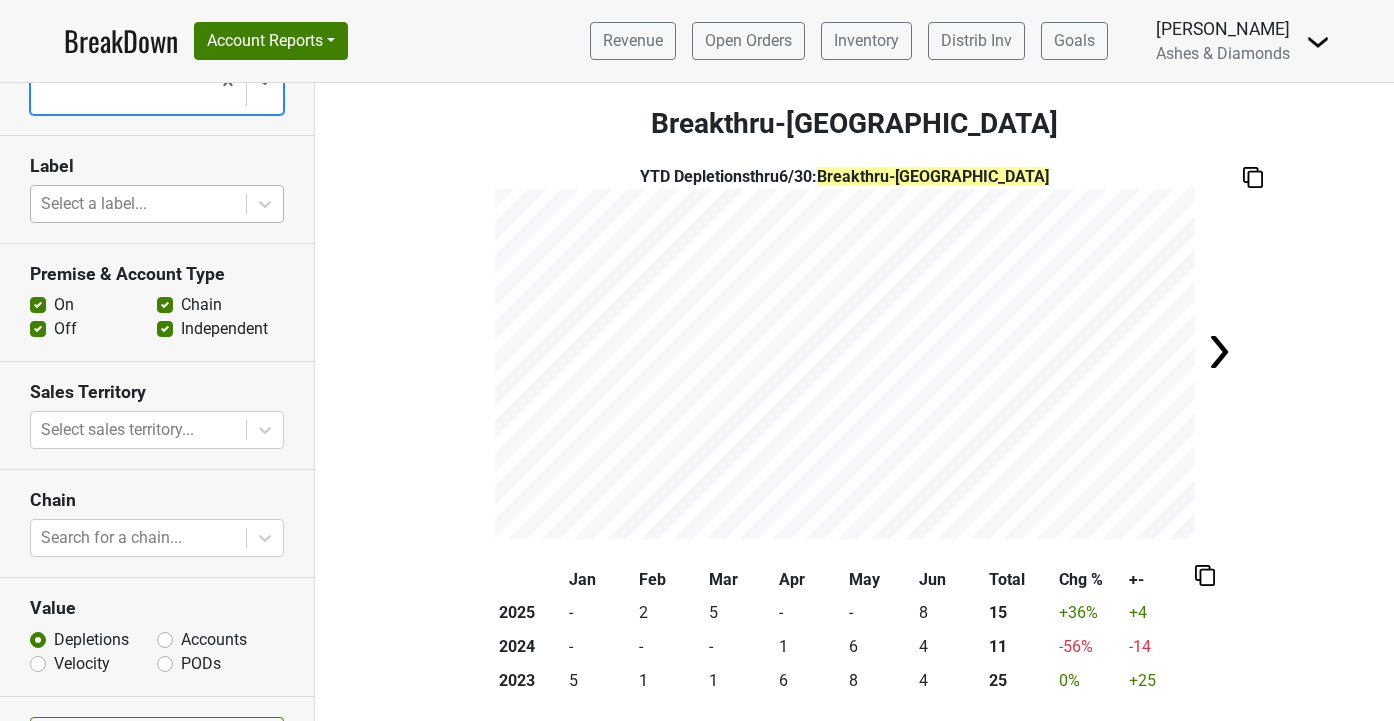 scroll, scrollTop: 331, scrollLeft: 0, axis: vertical 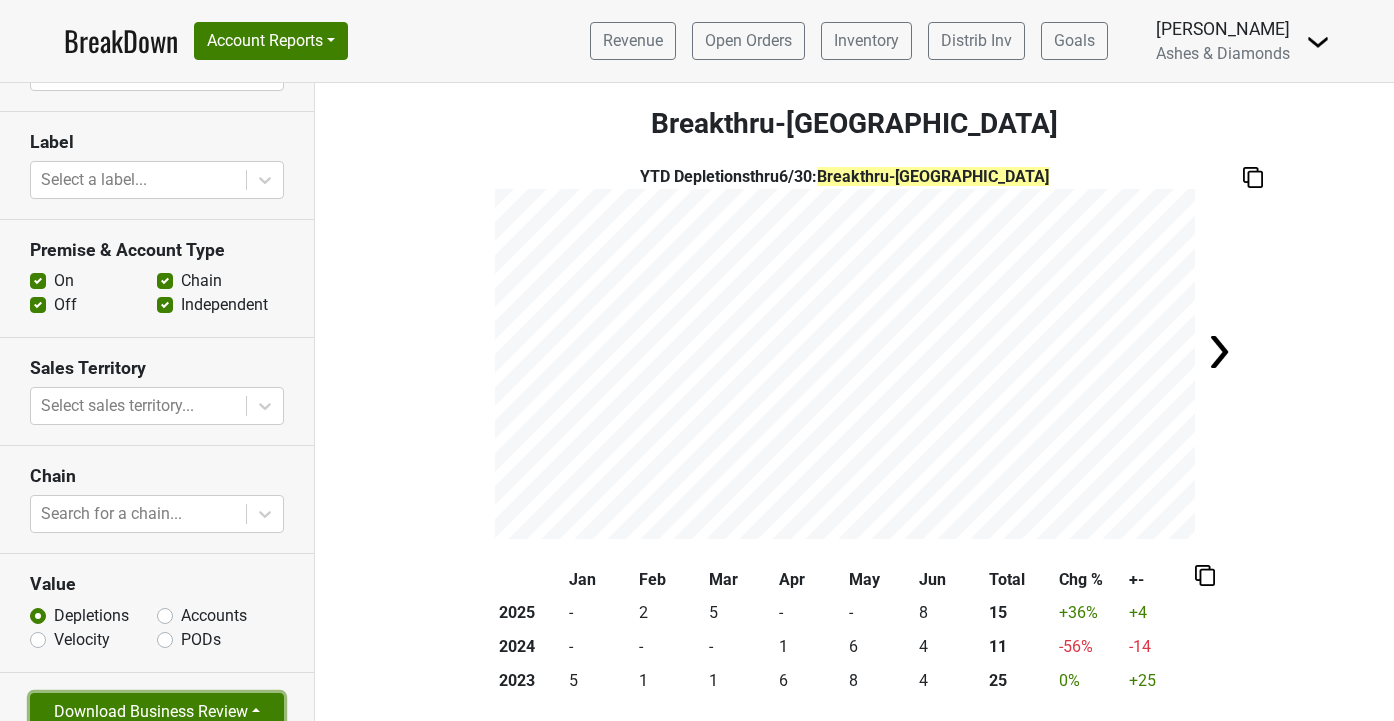 click on "Download Business Review" at bounding box center [157, 712] 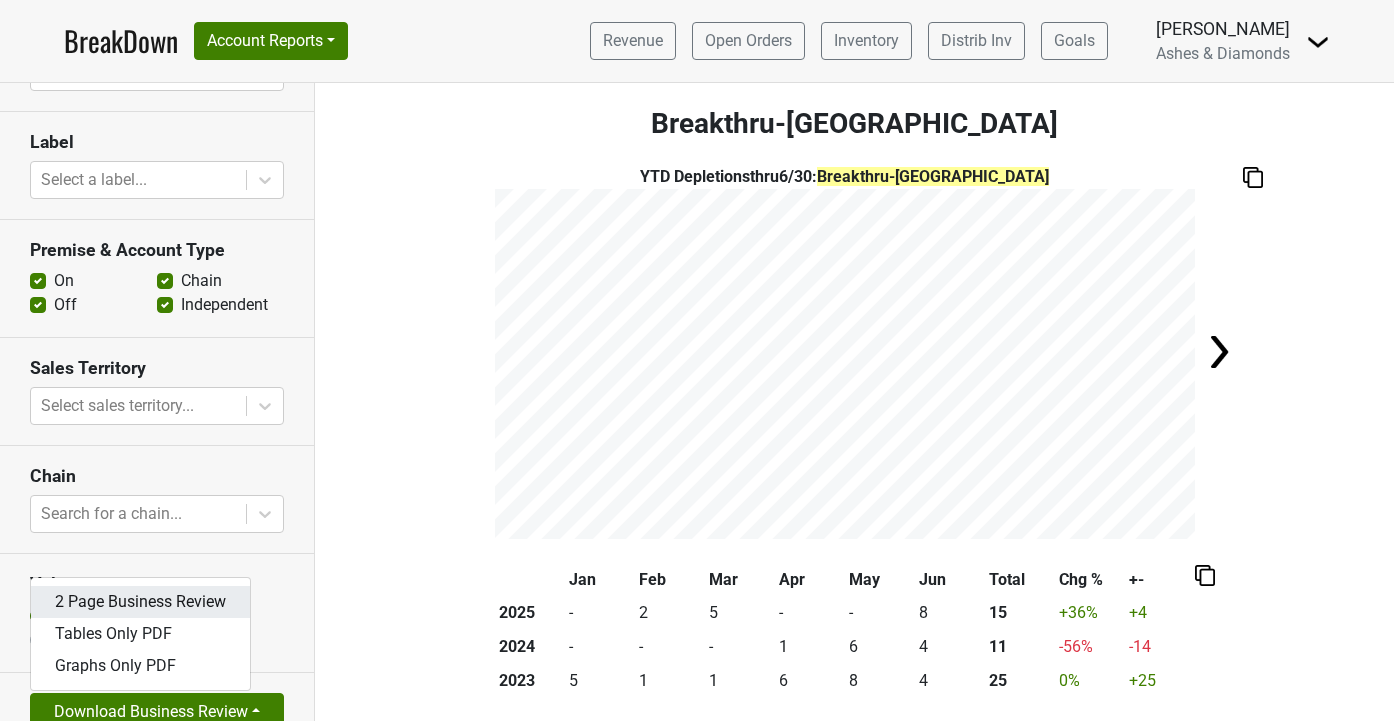 click on "2 Page Business Review" at bounding box center [140, 602] 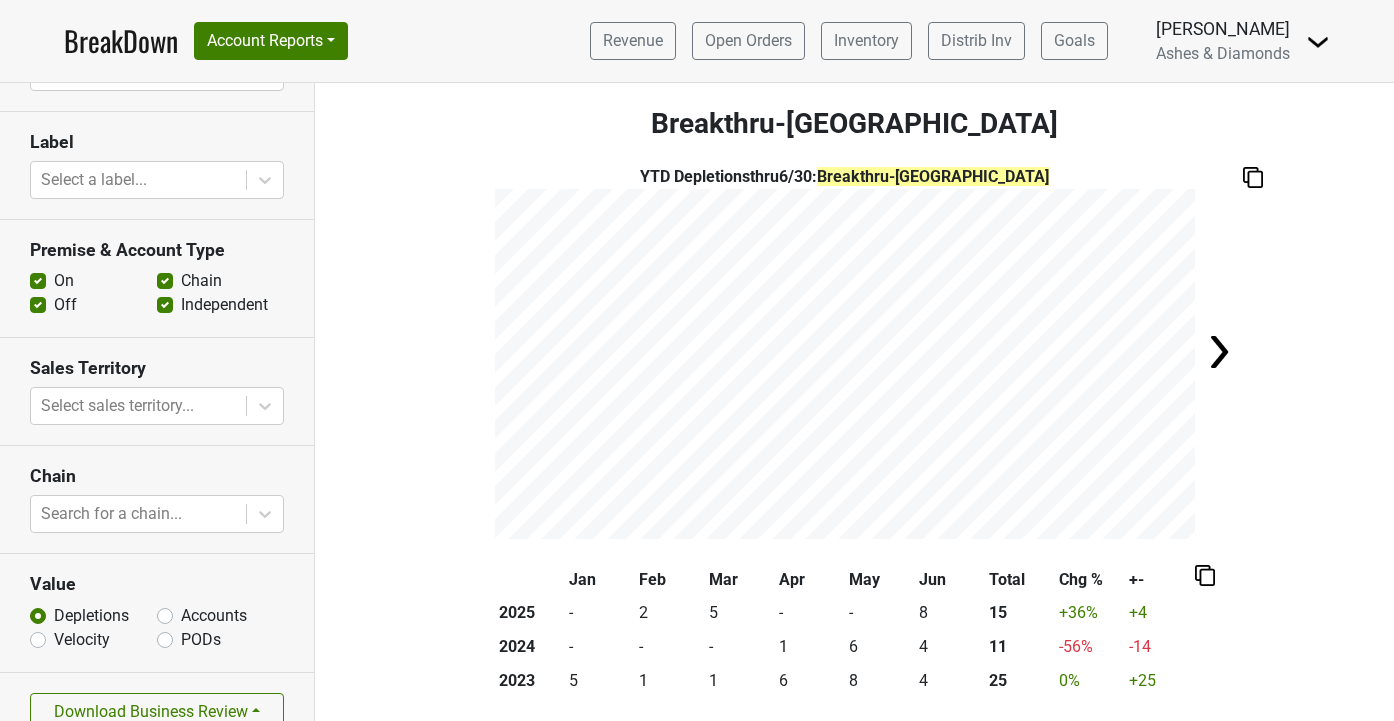 scroll, scrollTop: 0, scrollLeft: 0, axis: both 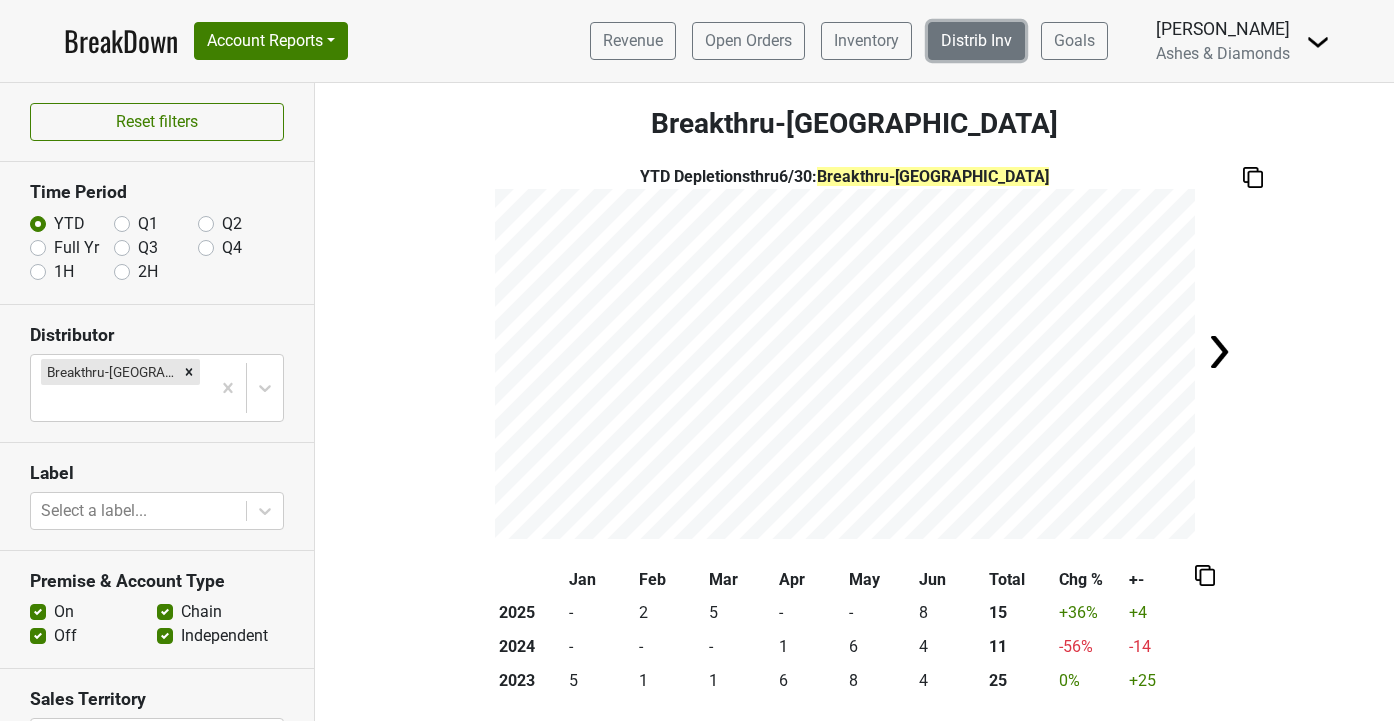 click on "Distrib Inv" at bounding box center (976, 41) 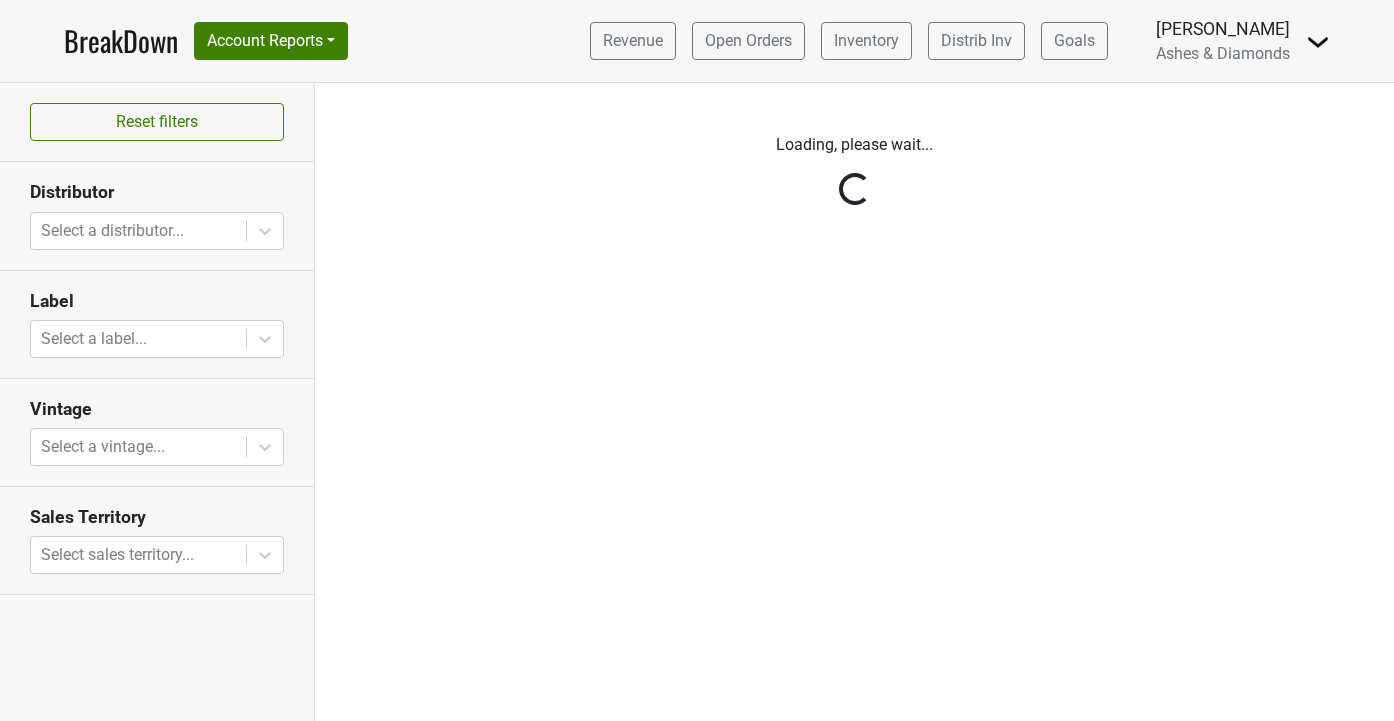 scroll, scrollTop: 0, scrollLeft: 0, axis: both 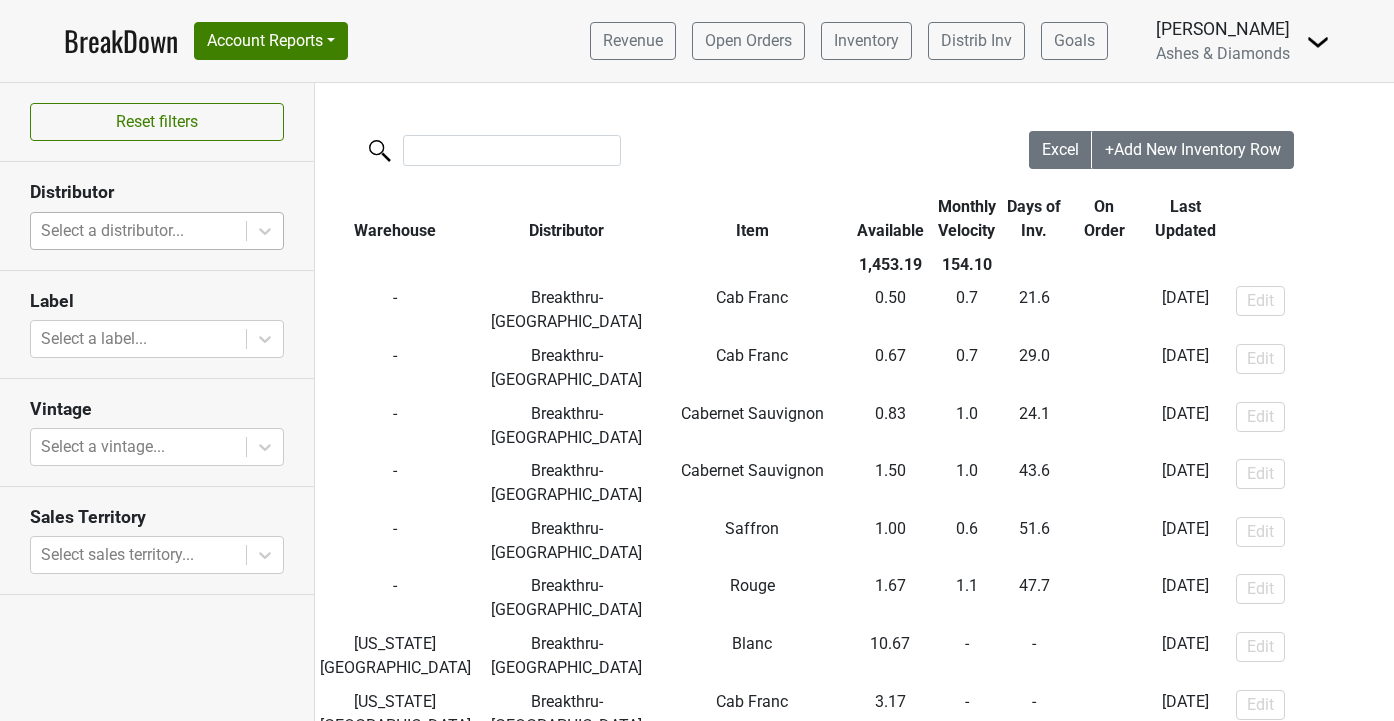 click at bounding box center (138, 231) 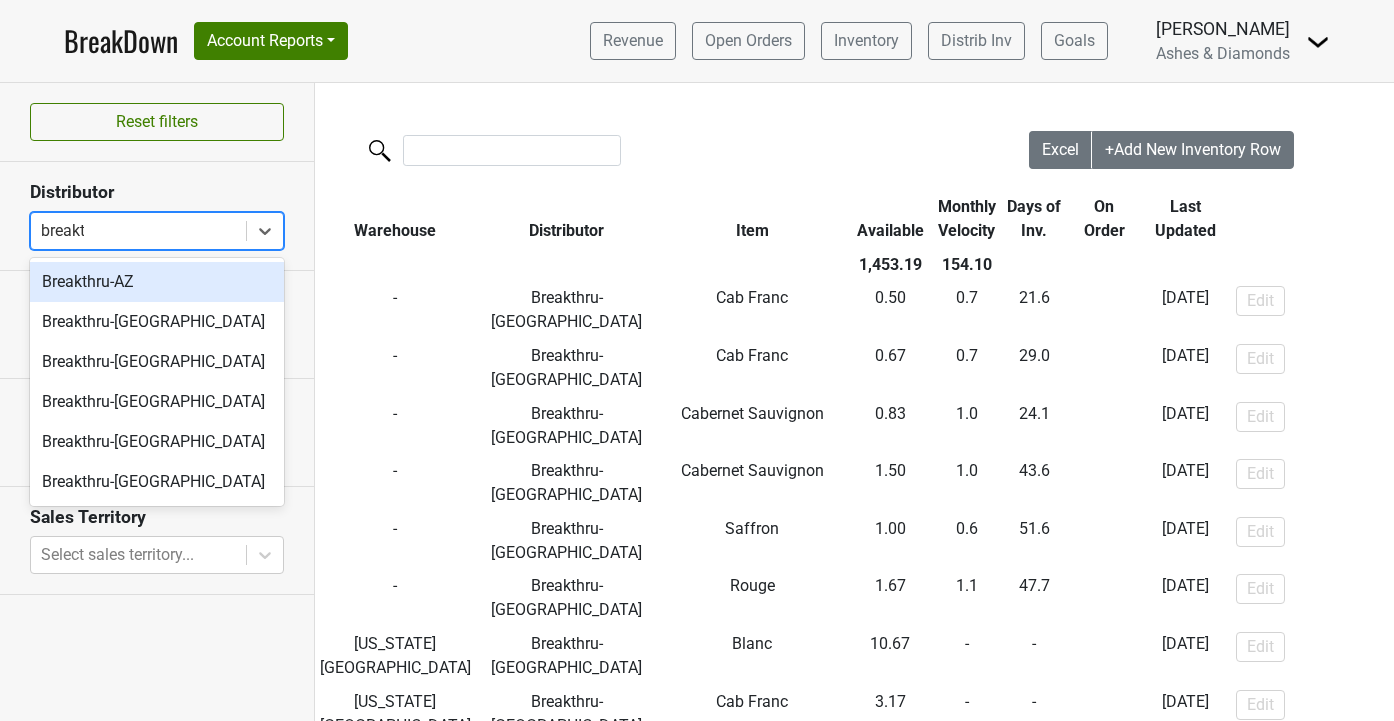 type on "breakth" 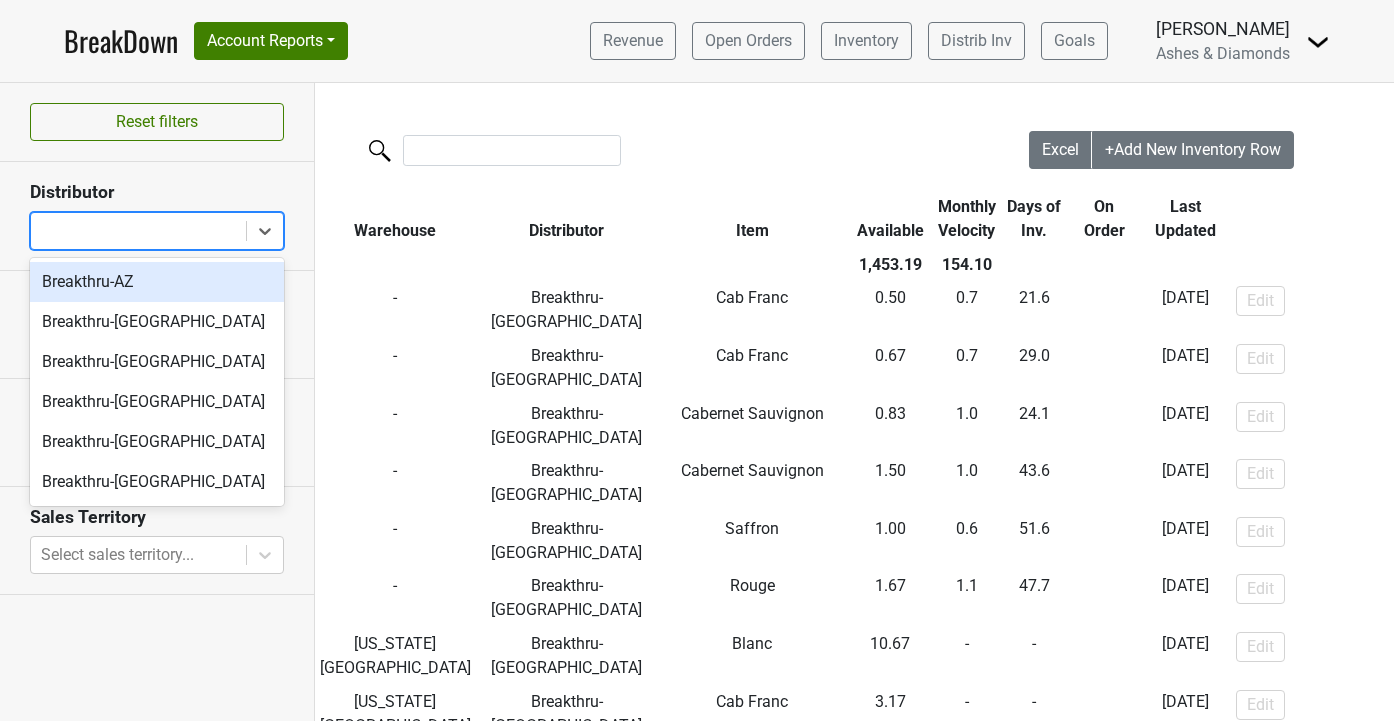 click on "r" at bounding box center (138, 231) 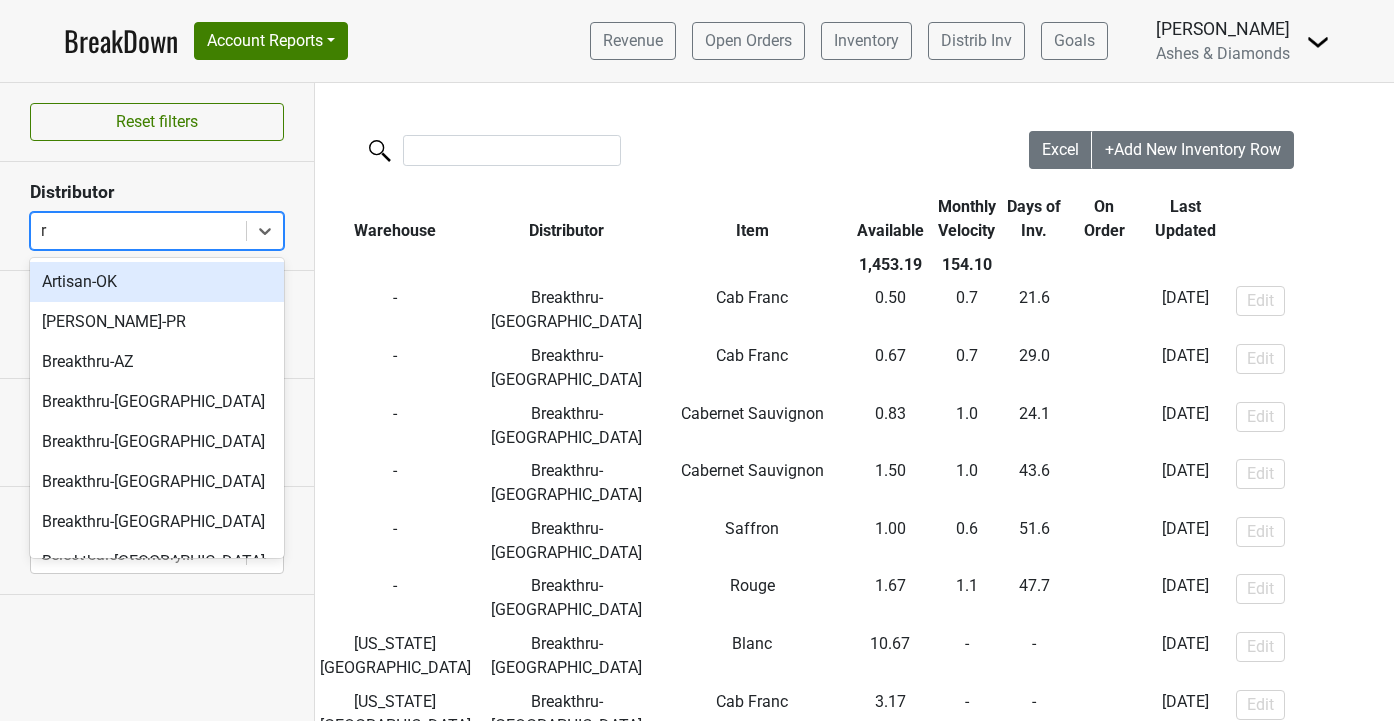 type on "ru" 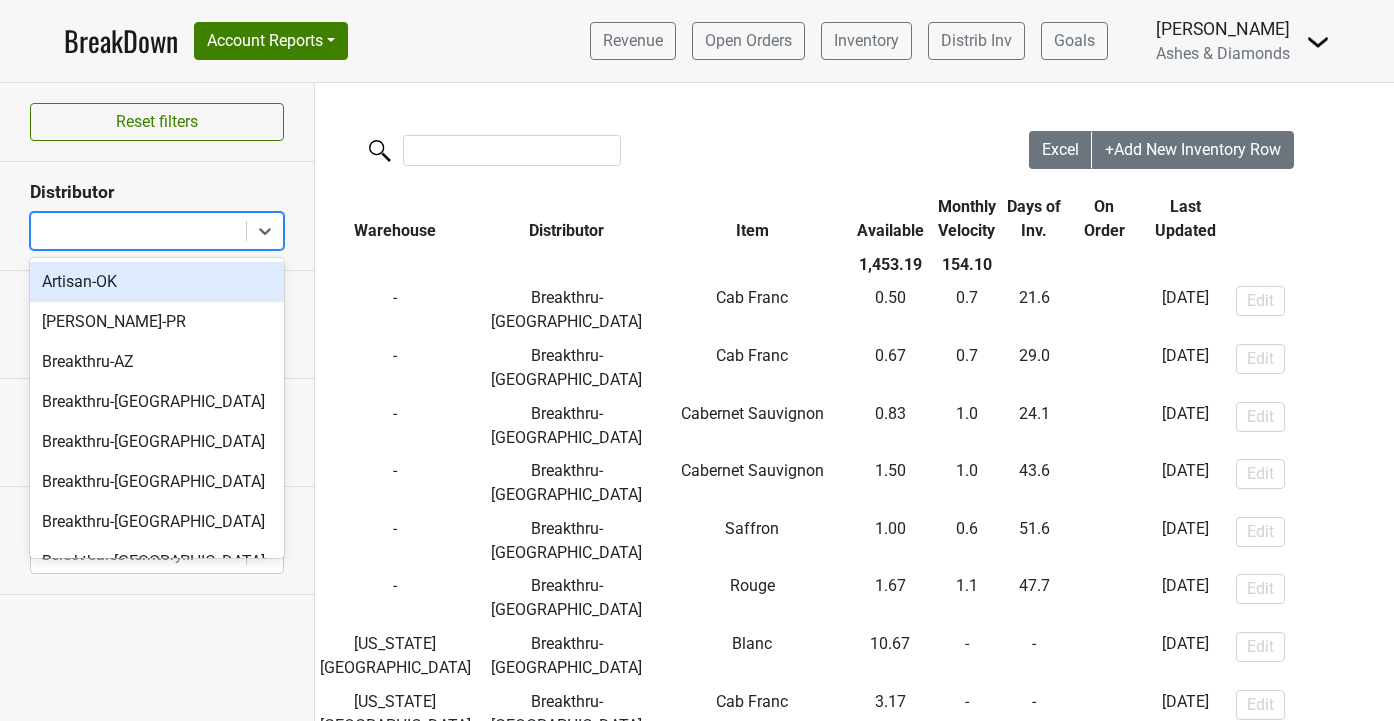click at bounding box center [138, 231] 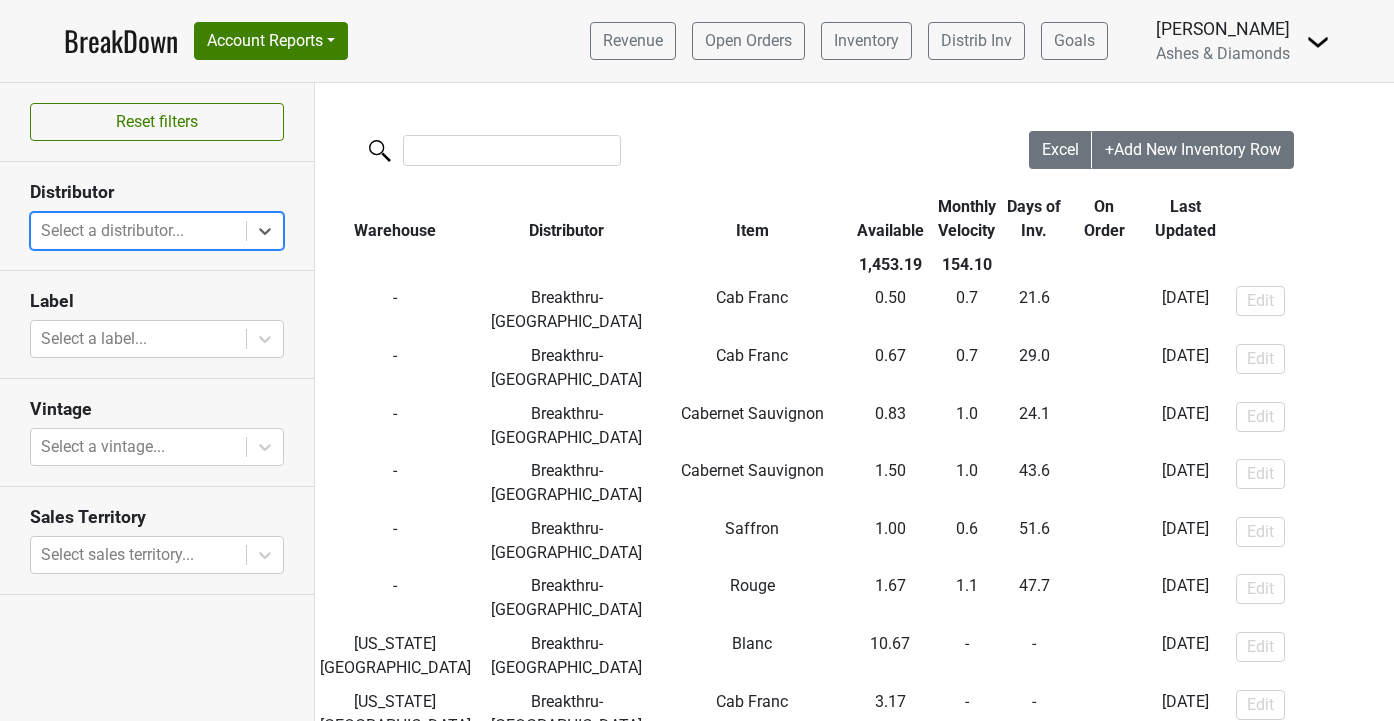 click at bounding box center (138, 231) 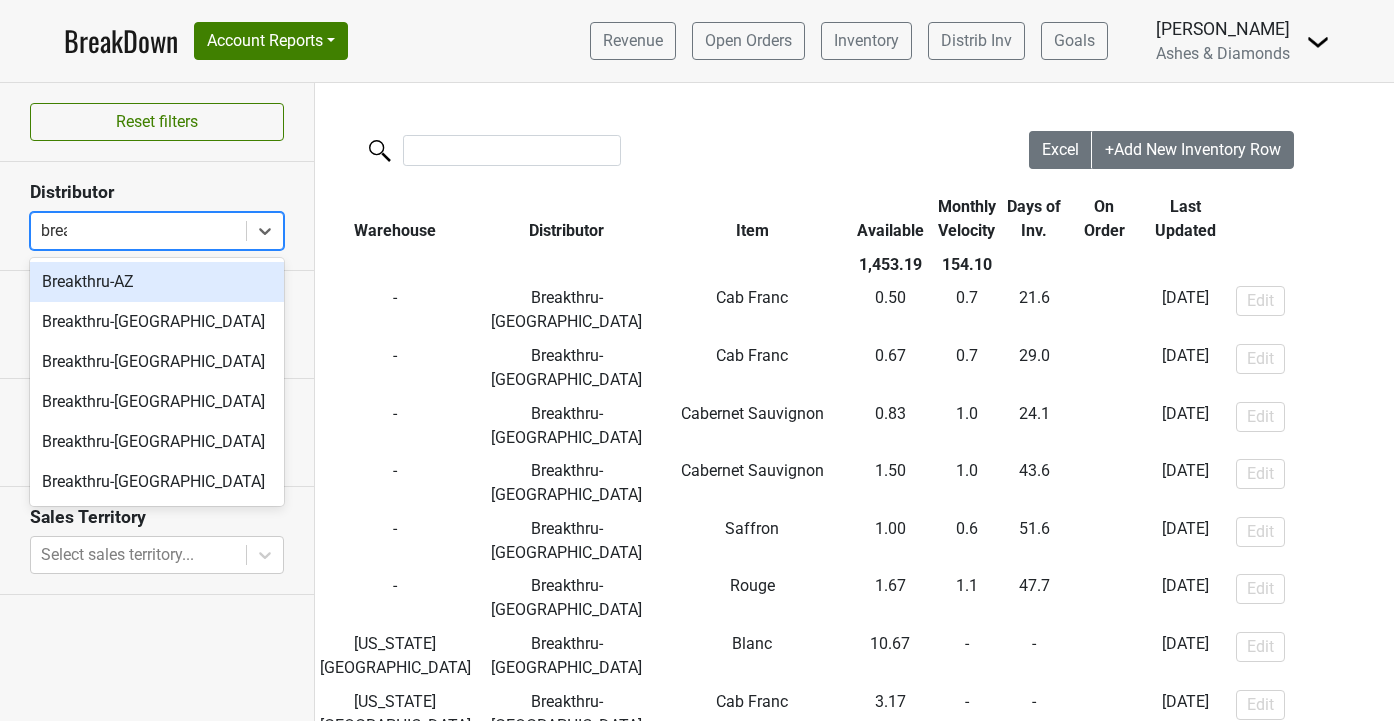 type on "break" 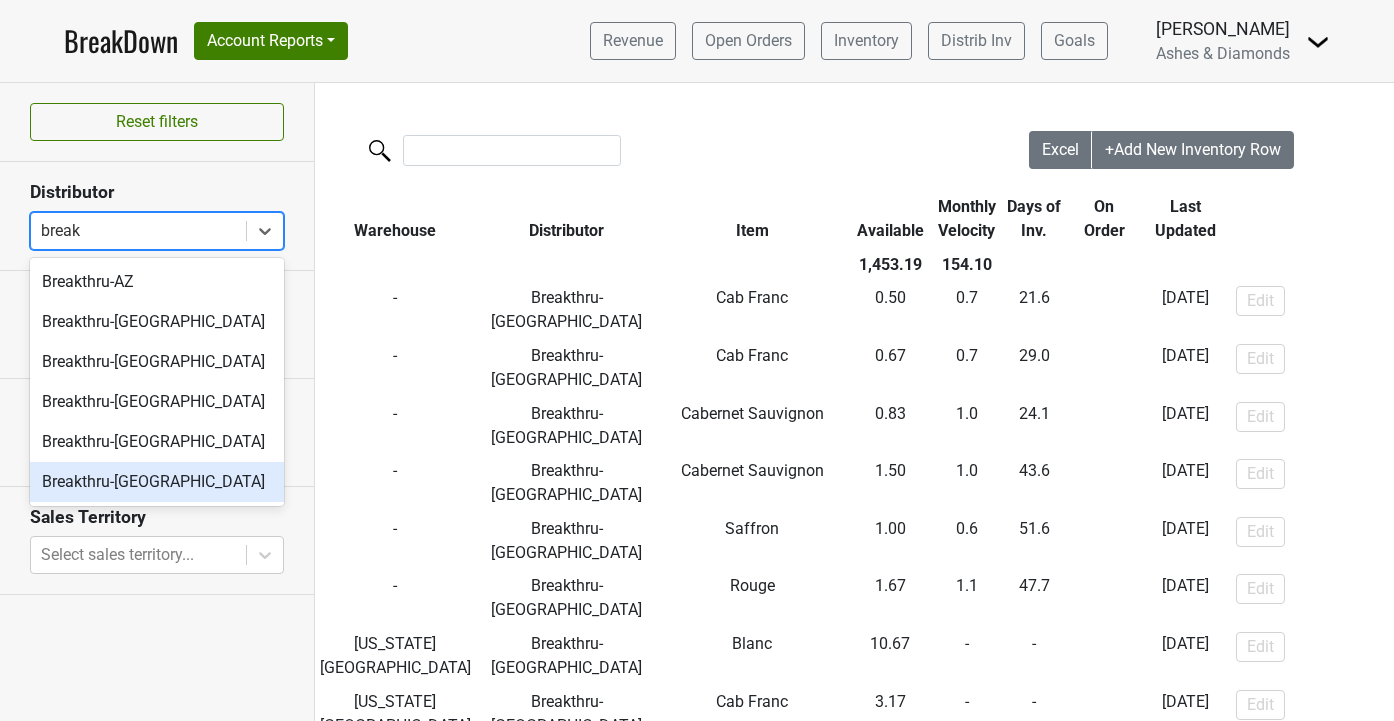 type 